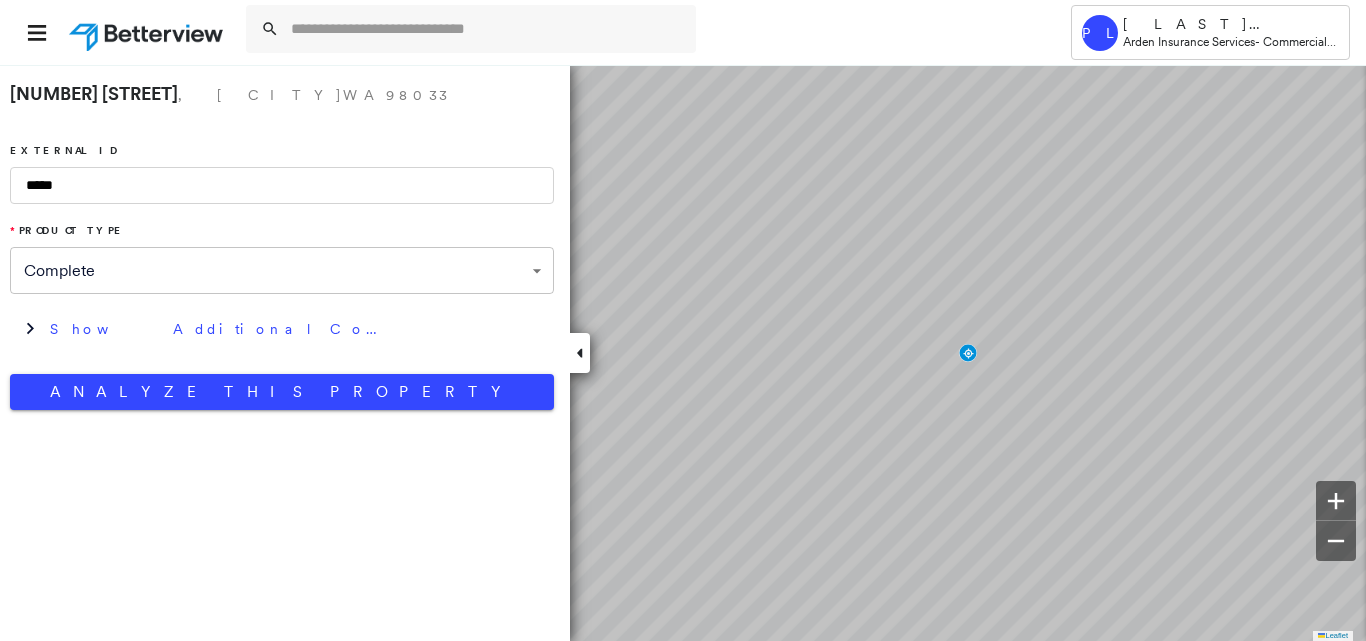 scroll, scrollTop: 0, scrollLeft: 0, axis: both 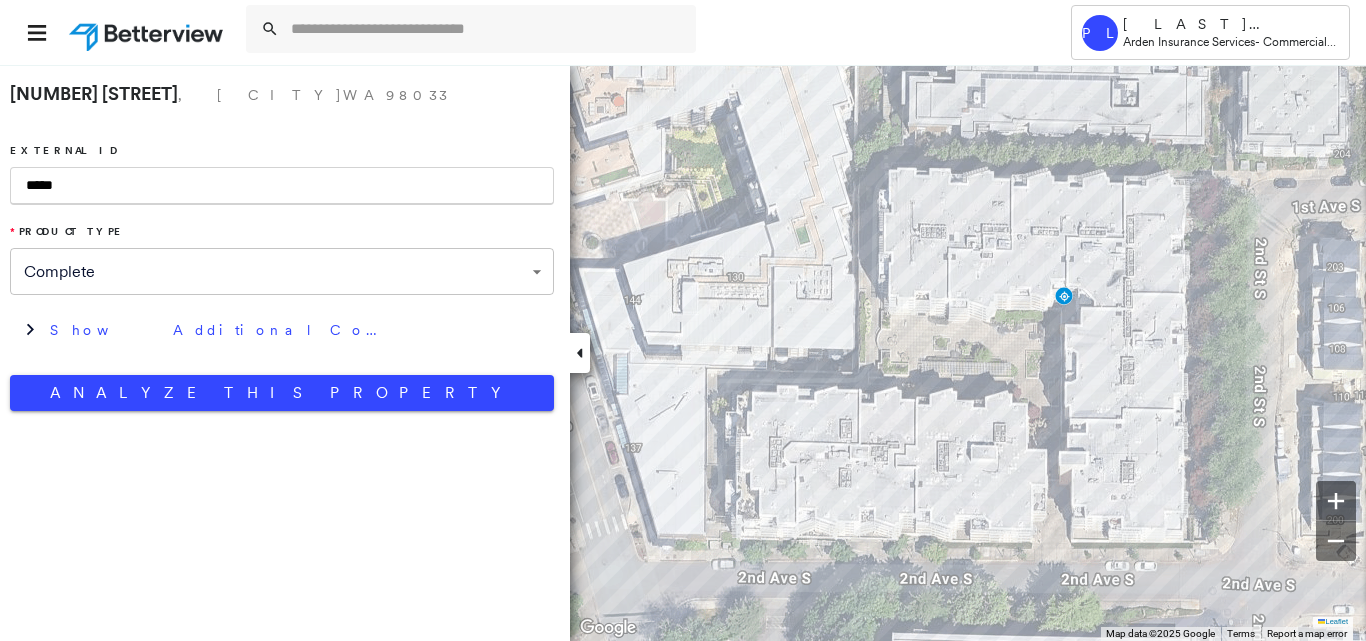 drag, startPoint x: 289, startPoint y: 188, endPoint x: -132, endPoint y: 203, distance: 421.26715 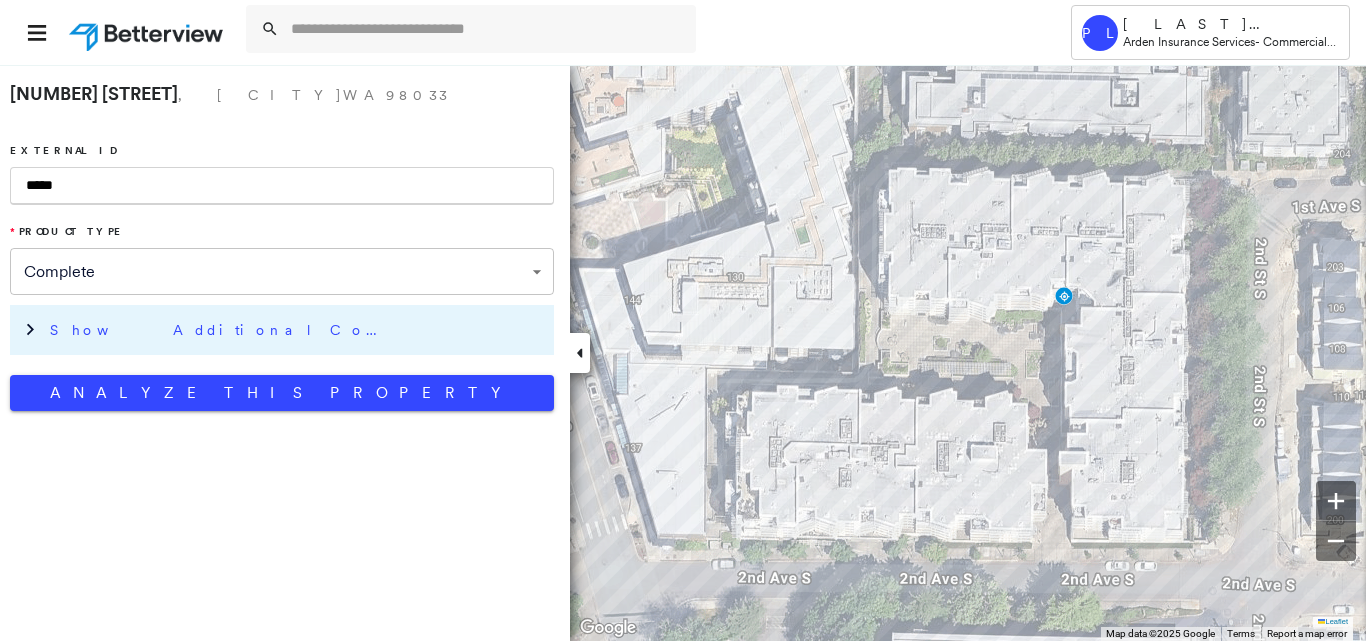 click on "Show Additional Company Data" at bounding box center (297, 330) 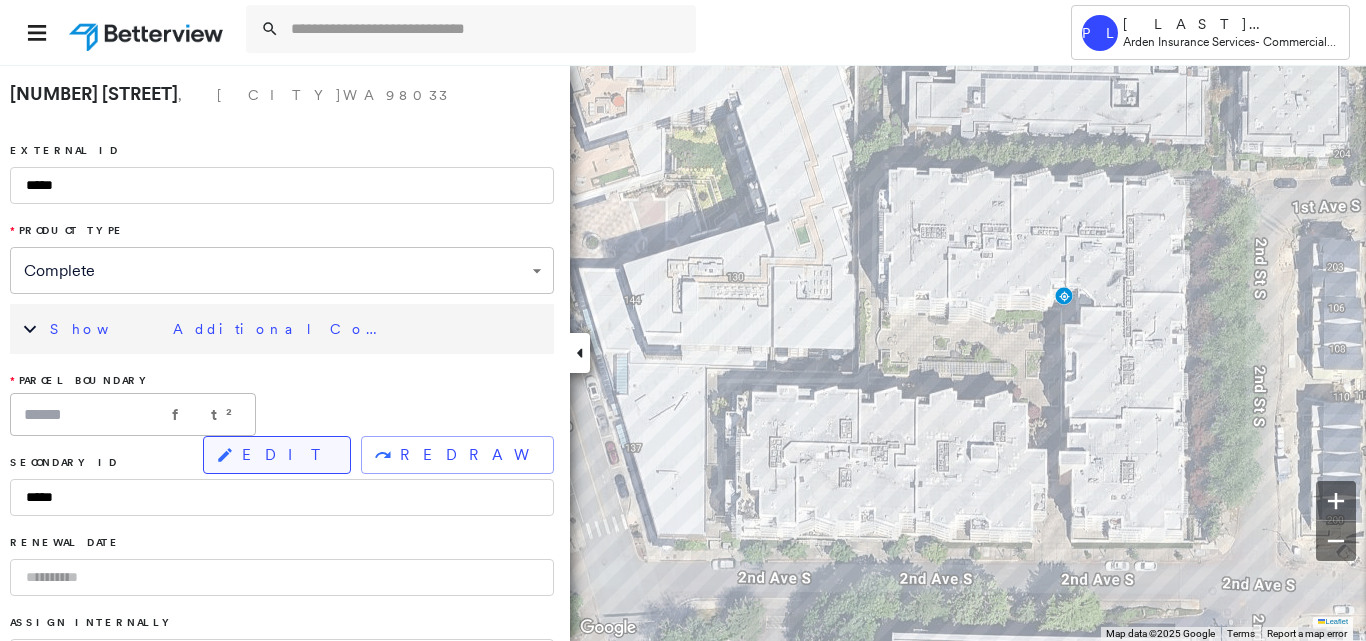 click on "EDIT" at bounding box center [277, 455] 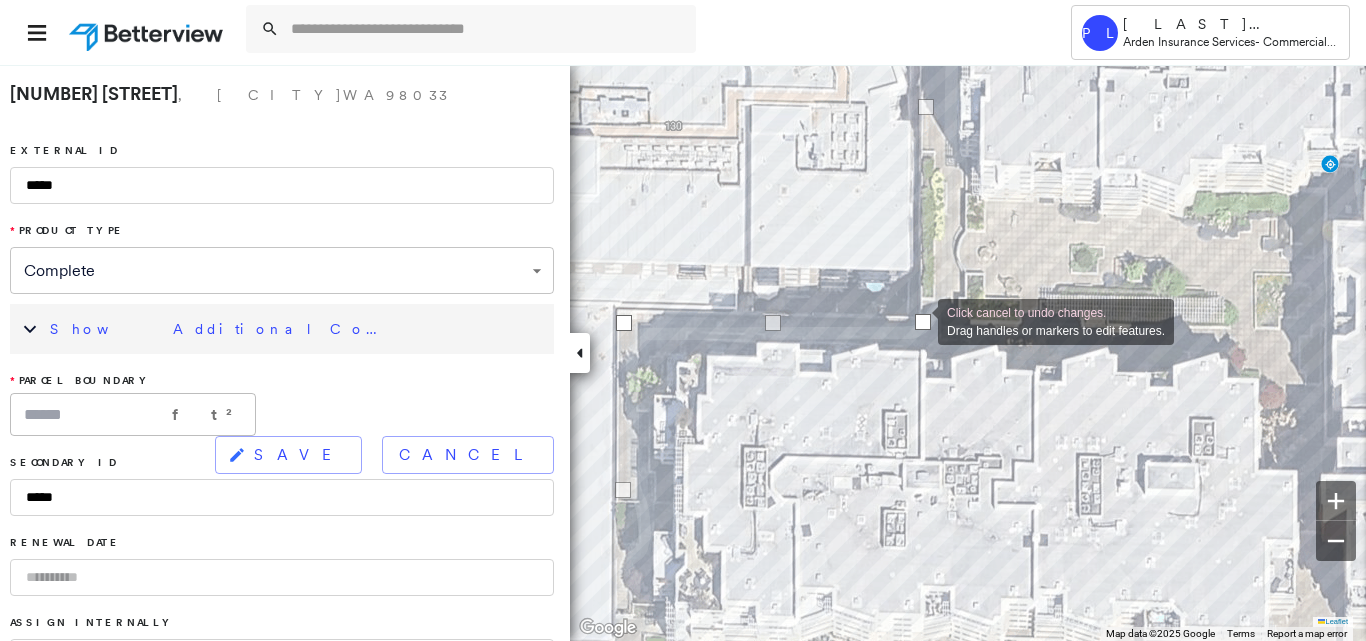 click at bounding box center (923, 322) 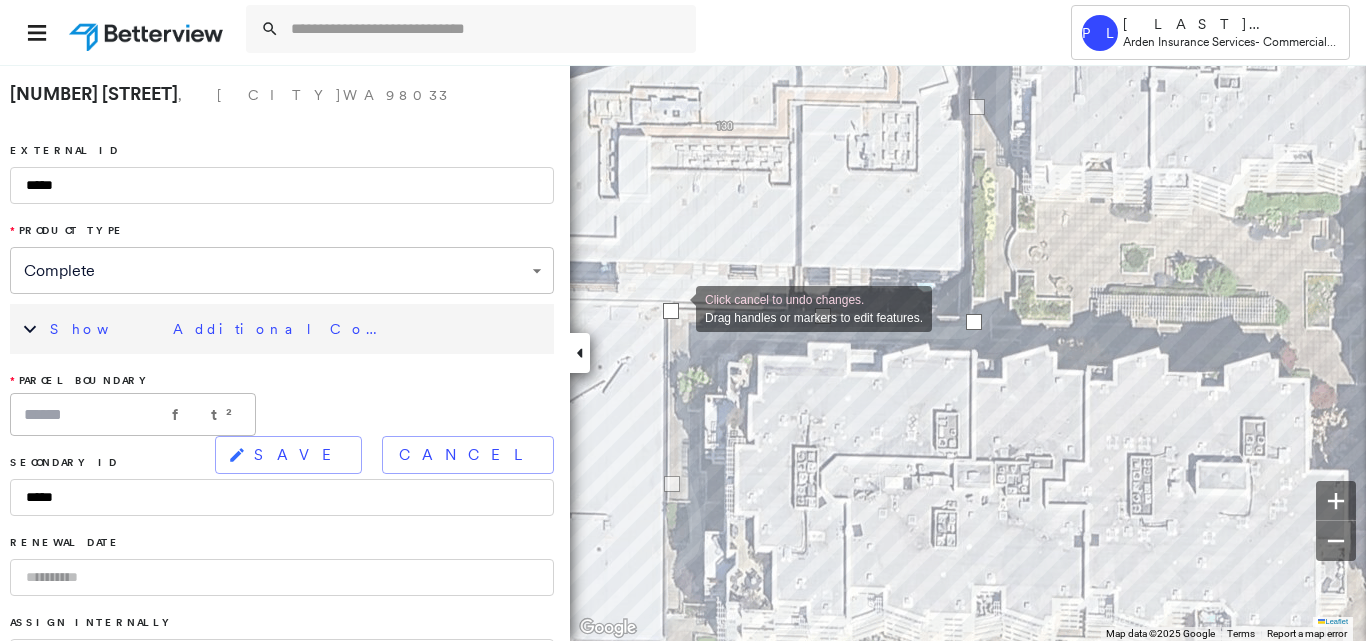 drag, startPoint x: 680, startPoint y: 319, endPoint x: 676, endPoint y: 307, distance: 12.649111 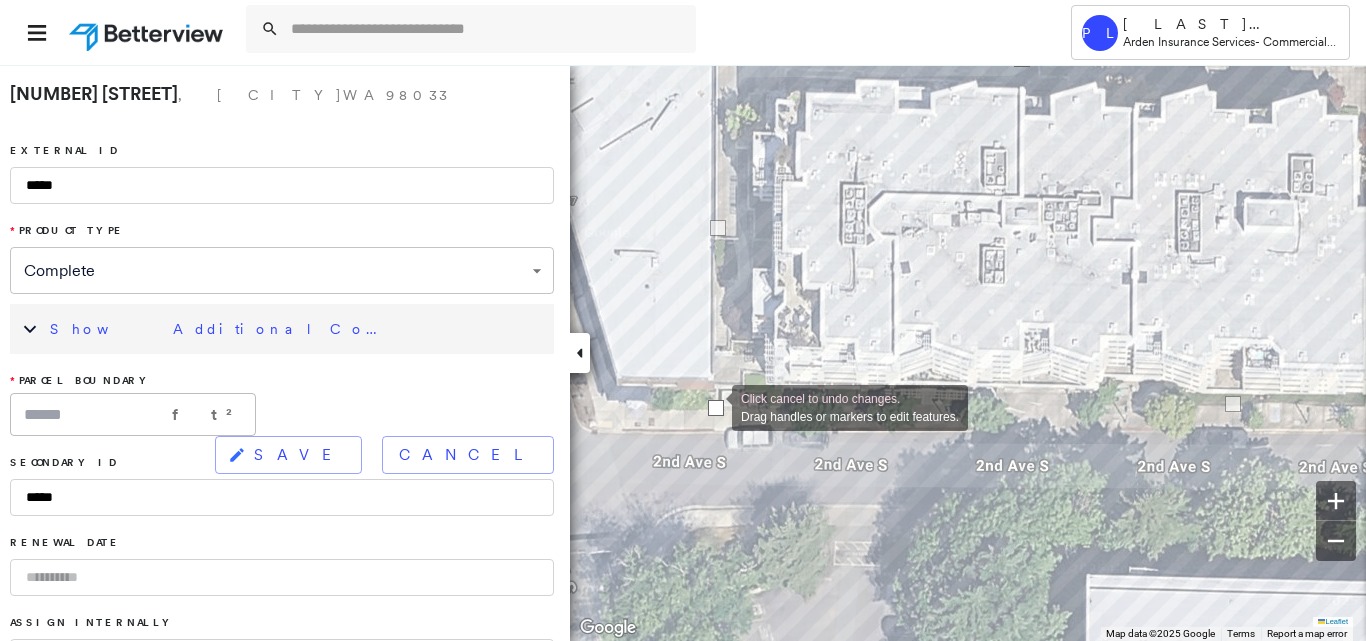 drag, startPoint x: 717, startPoint y: 392, endPoint x: 712, endPoint y: 406, distance: 14.866069 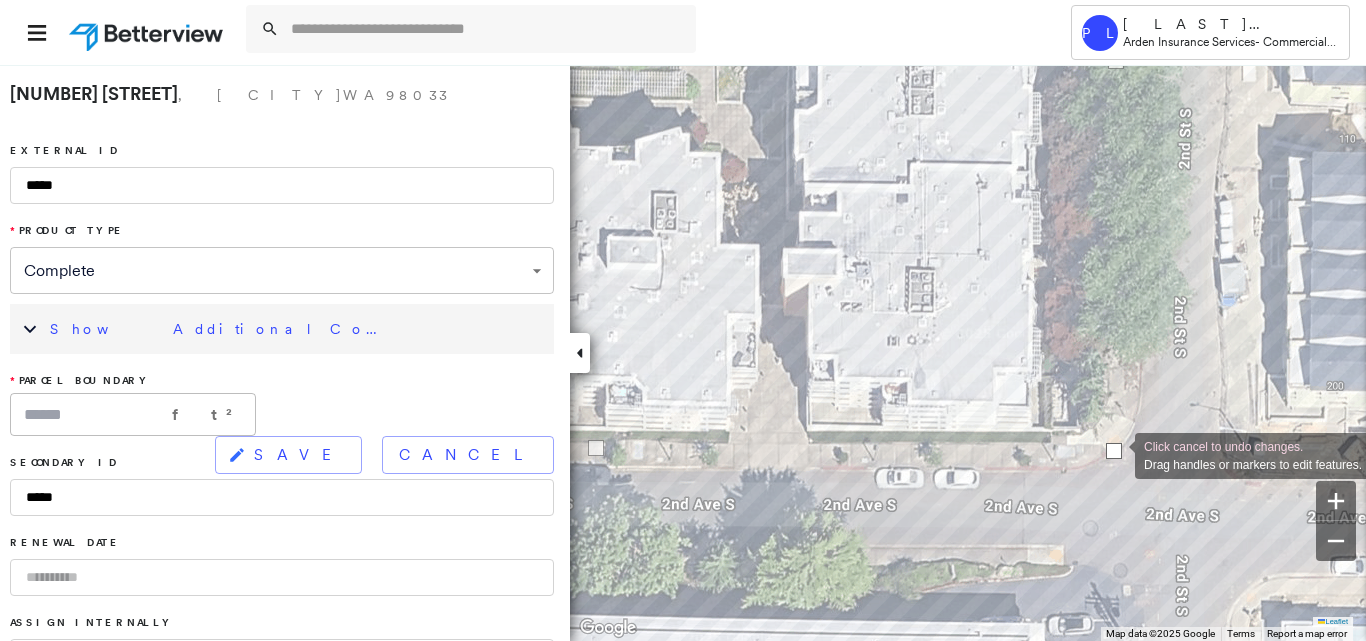drag, startPoint x: 1114, startPoint y: 439, endPoint x: 1115, endPoint y: 454, distance: 15.033297 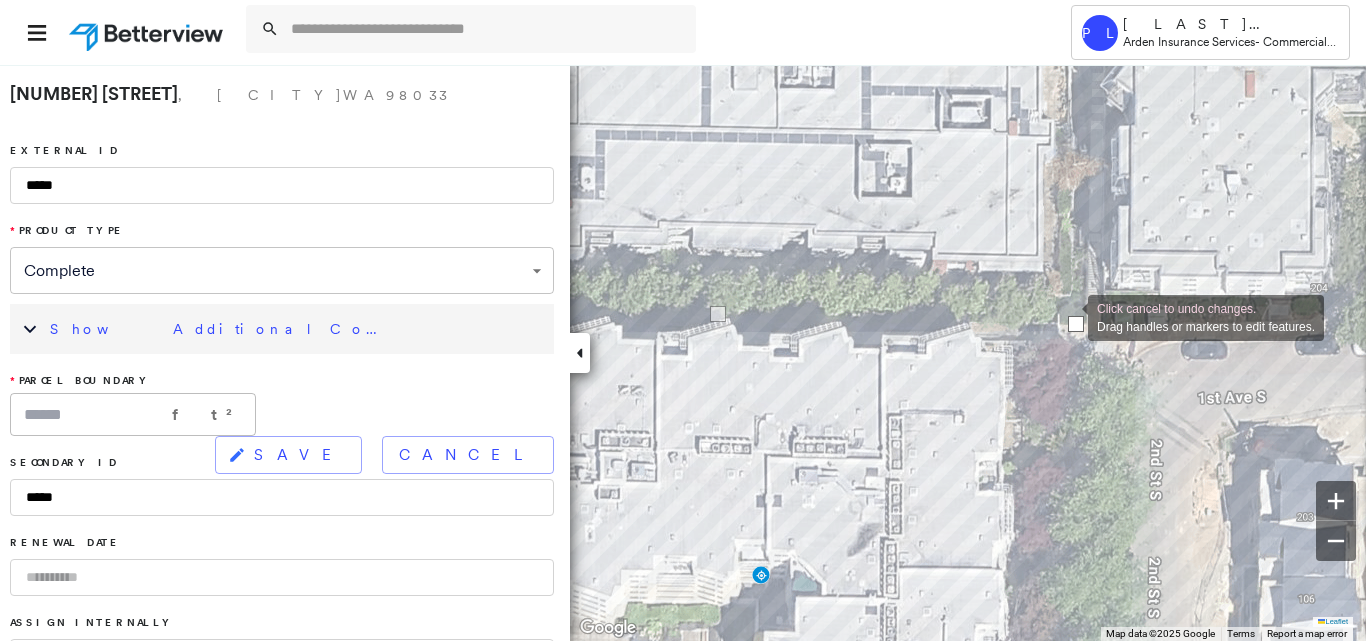 drag, startPoint x: 1079, startPoint y: 306, endPoint x: 1073, endPoint y: 322, distance: 17.088007 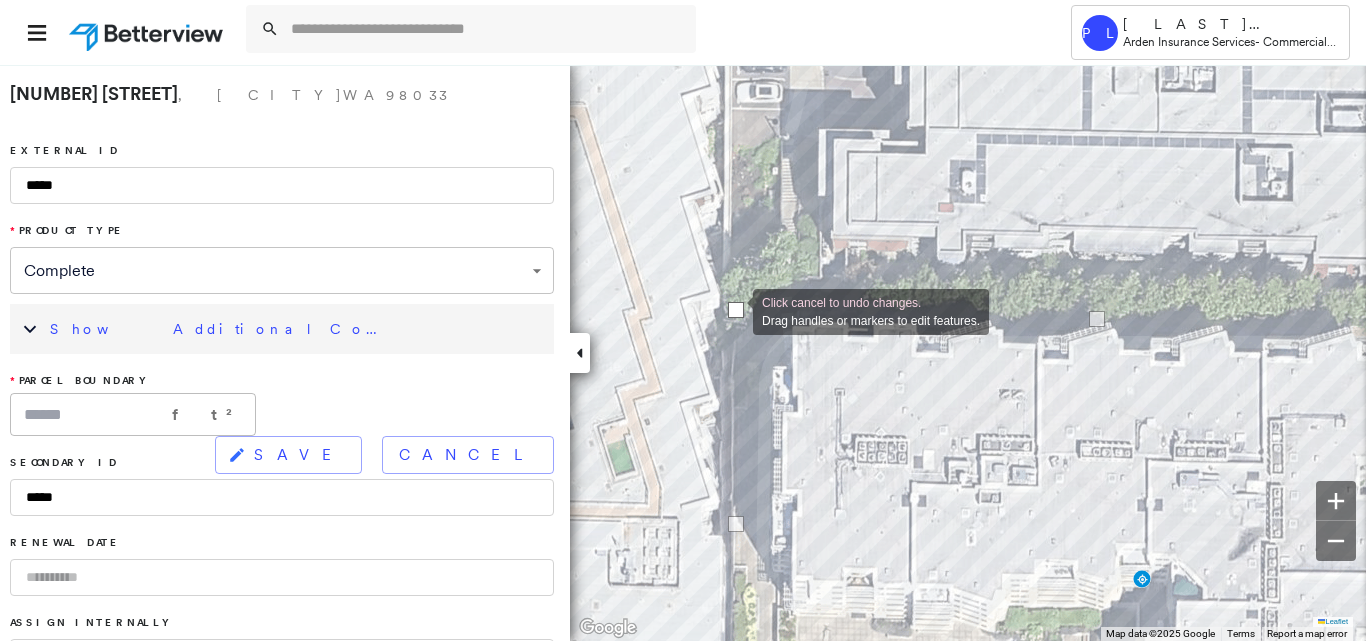click at bounding box center [736, 310] 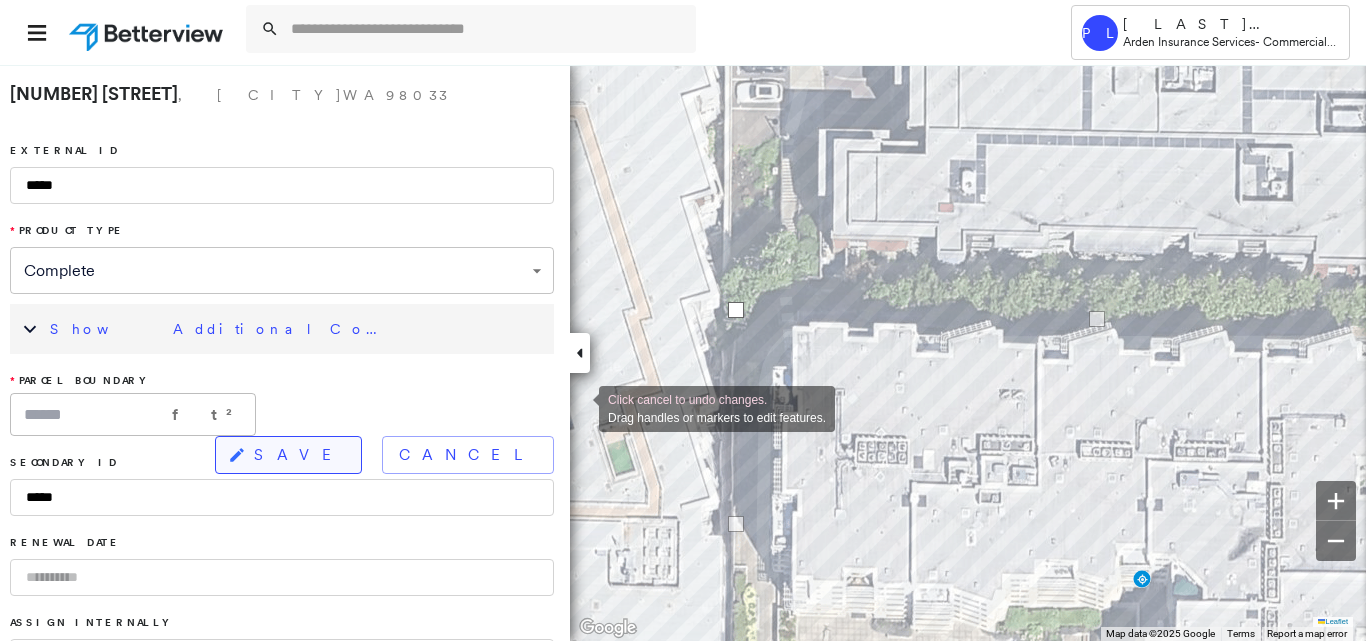 click on "SAVE" at bounding box center [299, 455] 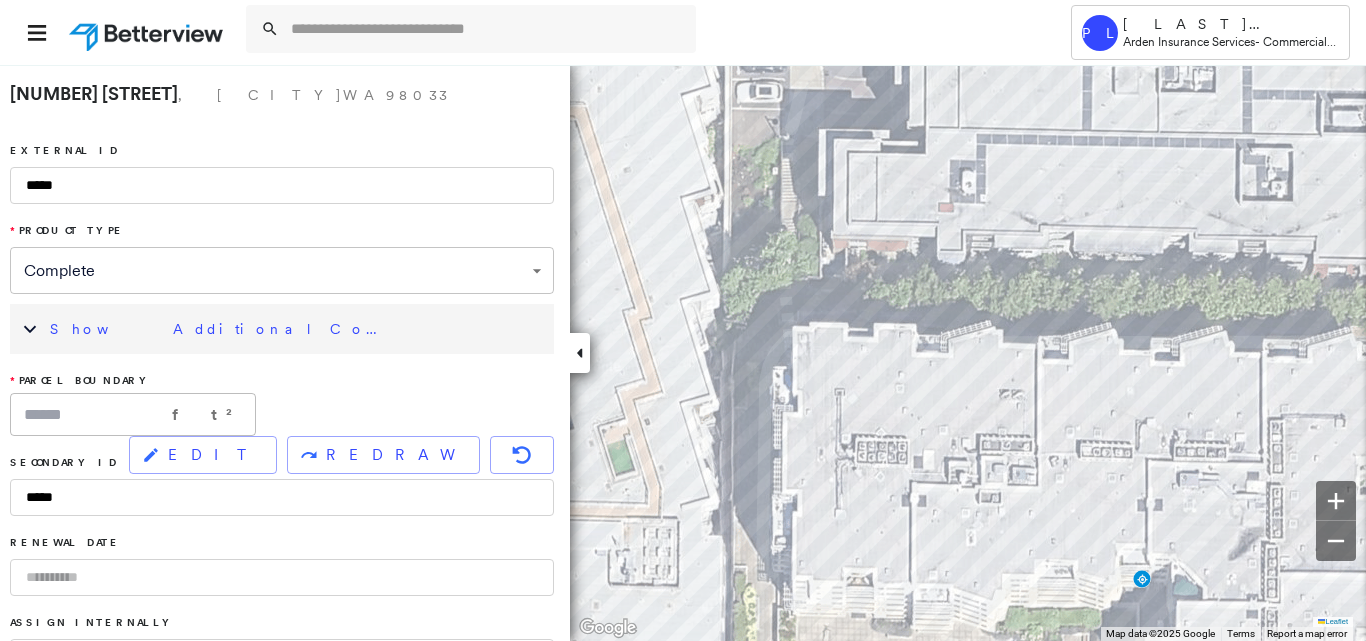 click on "Show Additional Company Data" at bounding box center (282, 329) 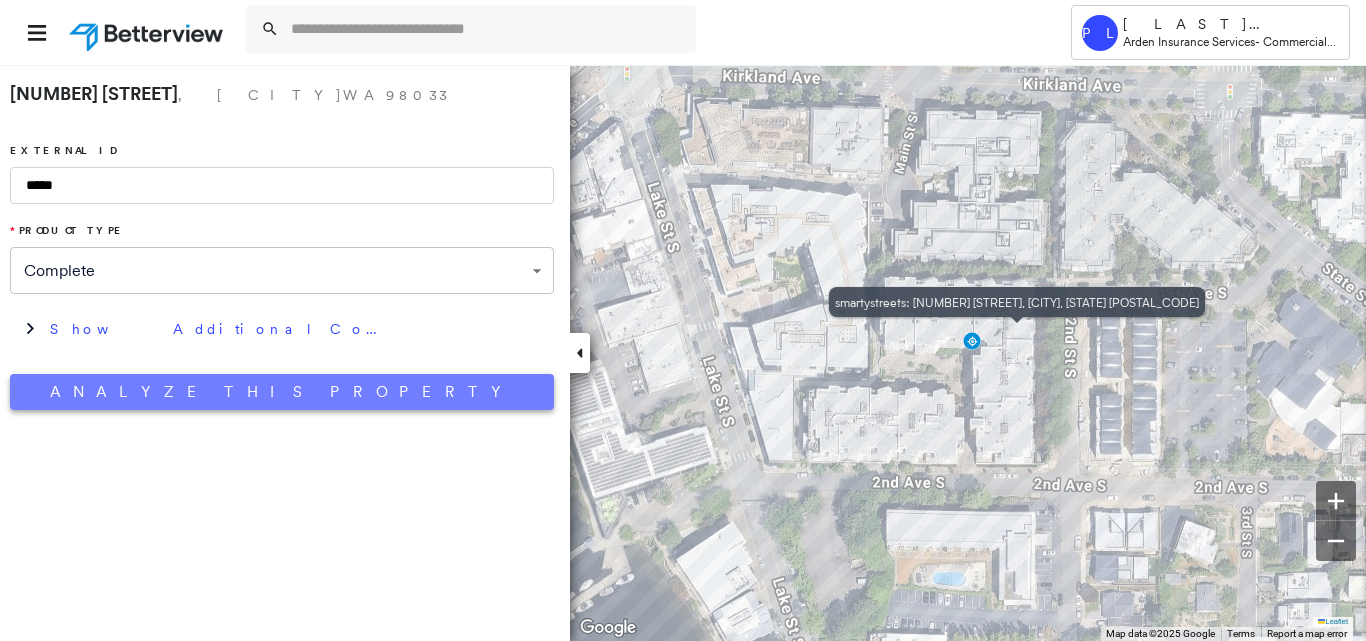 click on "Analyze This Property" at bounding box center (282, 392) 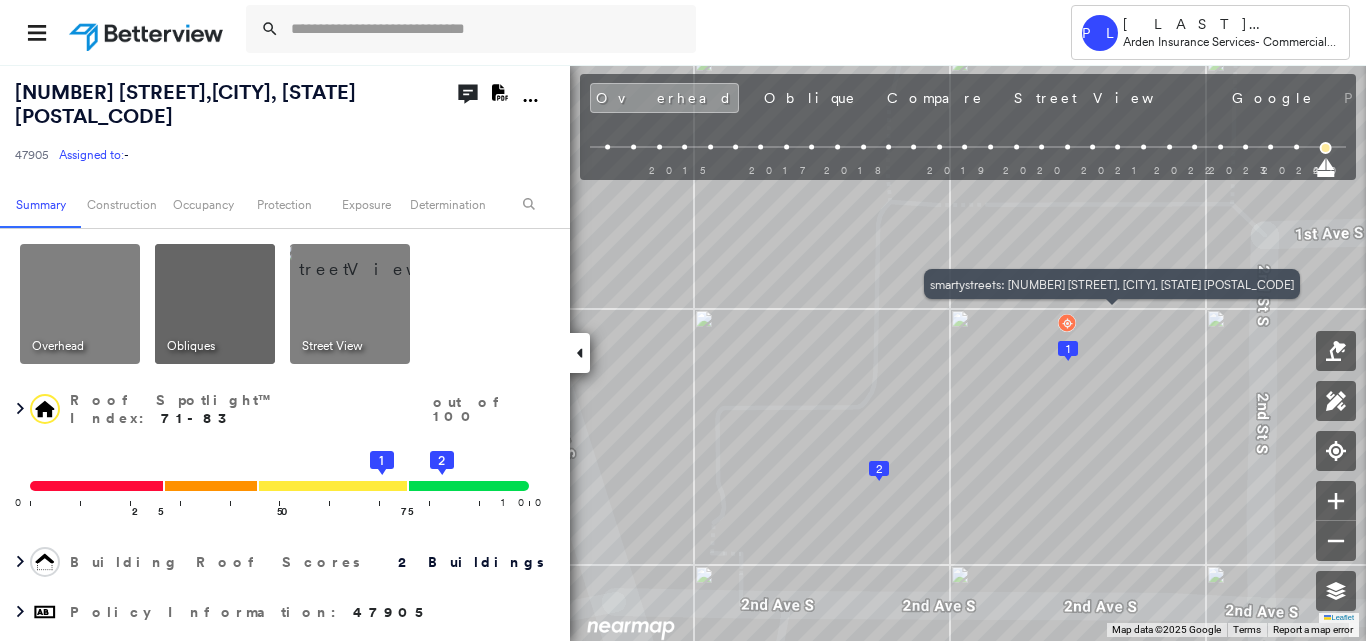 click on "Download PDF Report" 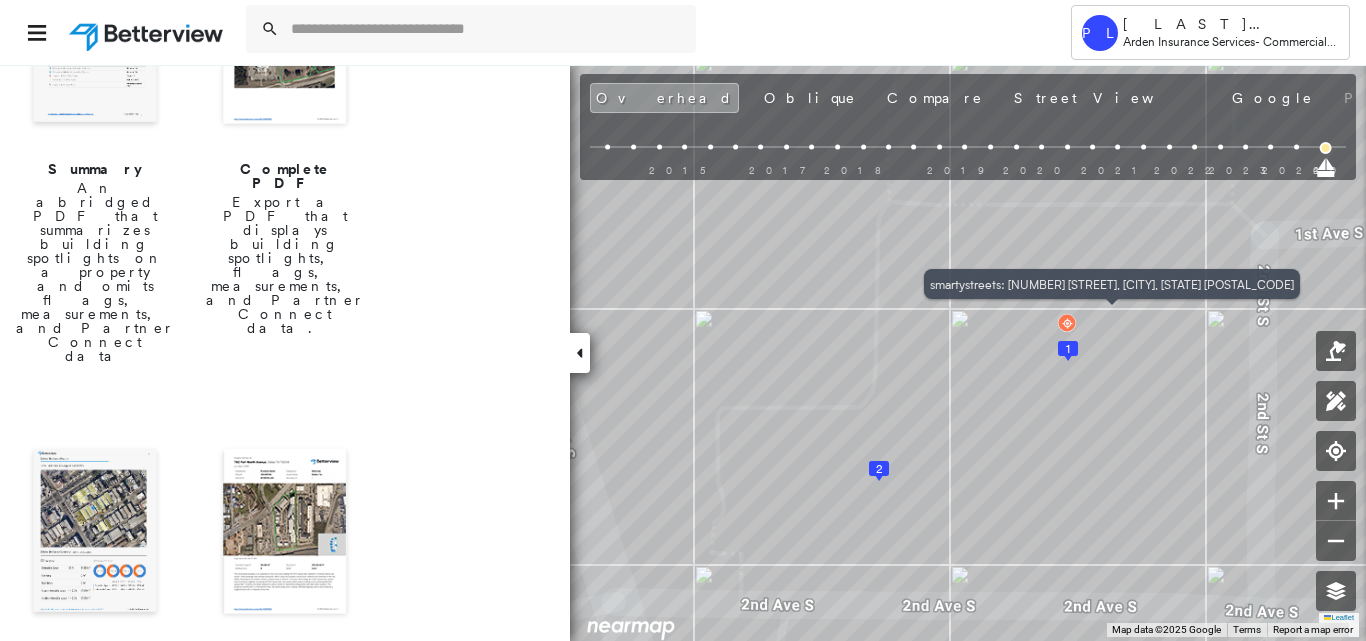 scroll, scrollTop: 400, scrollLeft: 0, axis: vertical 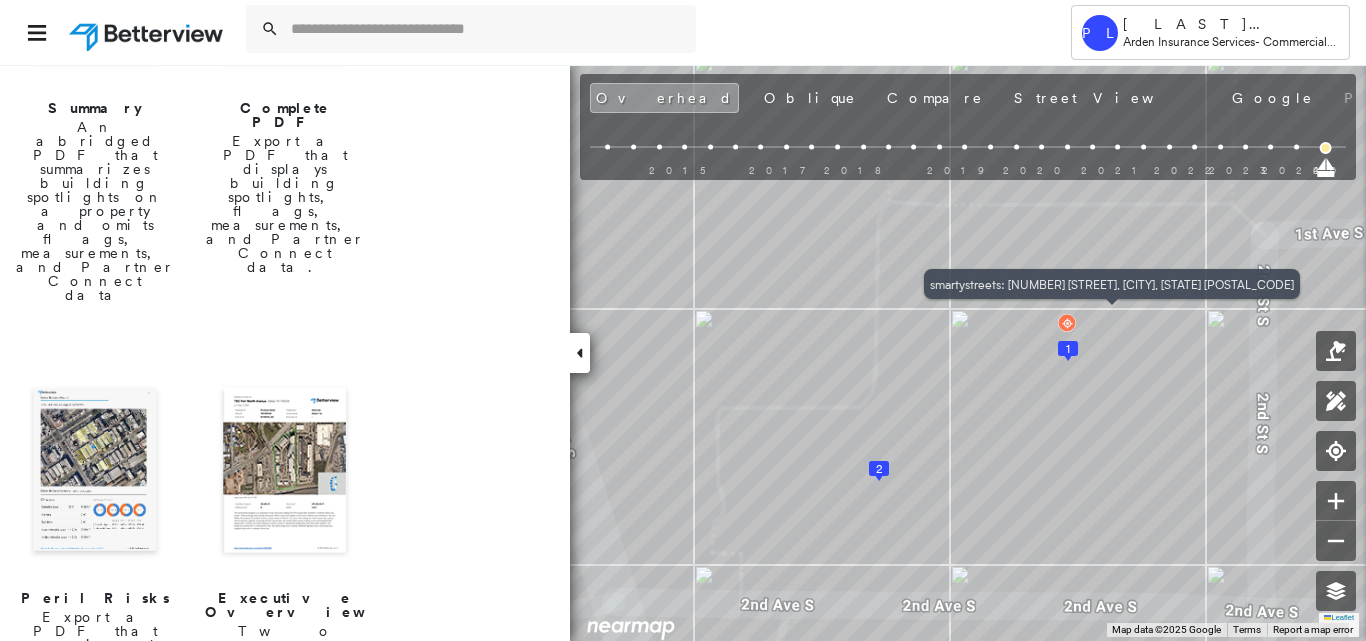 click at bounding box center (95, 472) 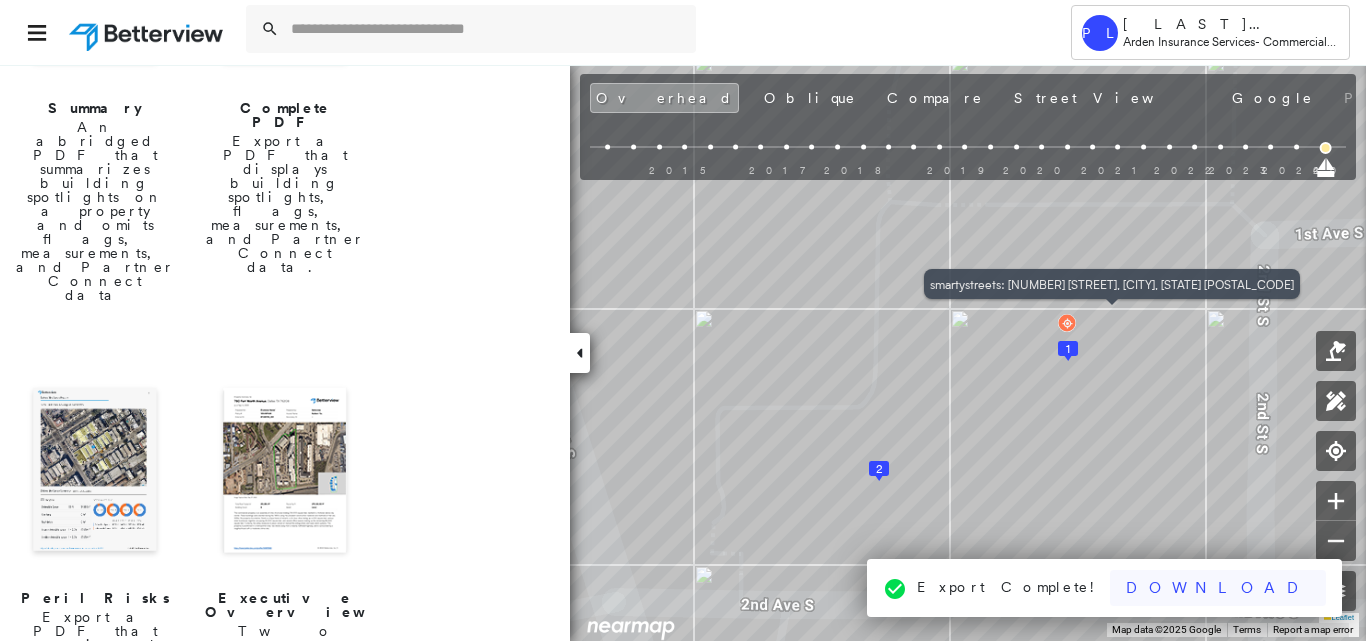 click on "Download" at bounding box center (1218, 588) 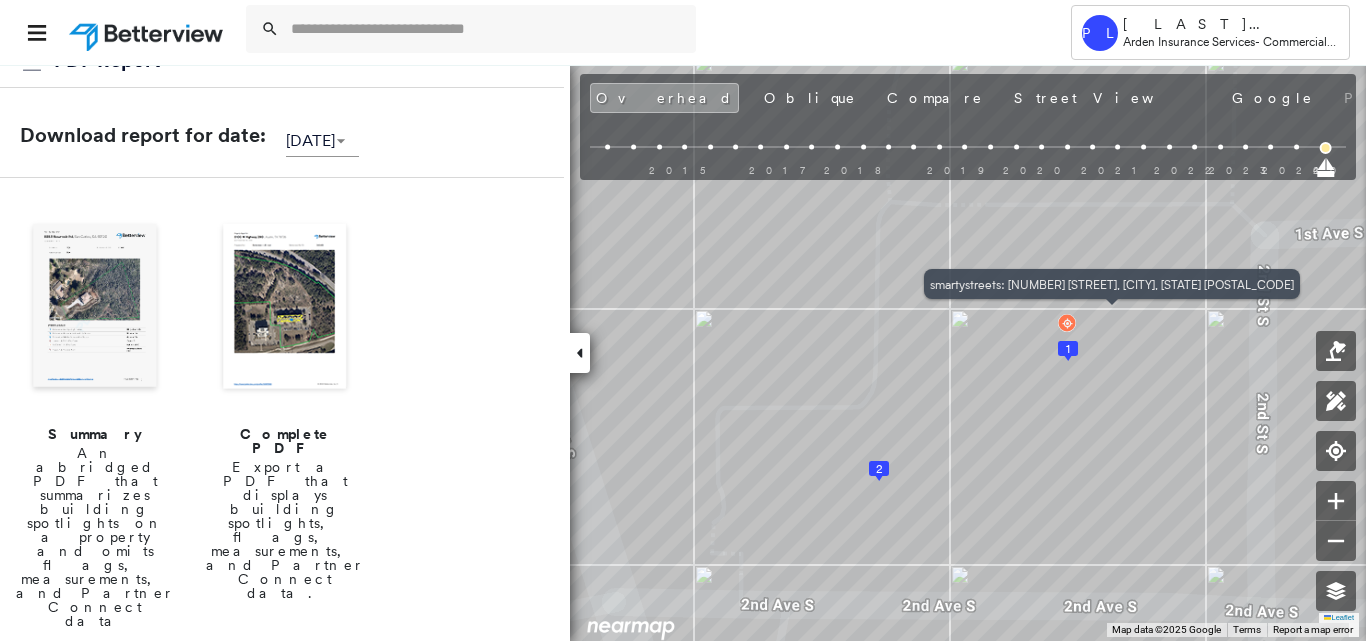 scroll, scrollTop: 0, scrollLeft: 0, axis: both 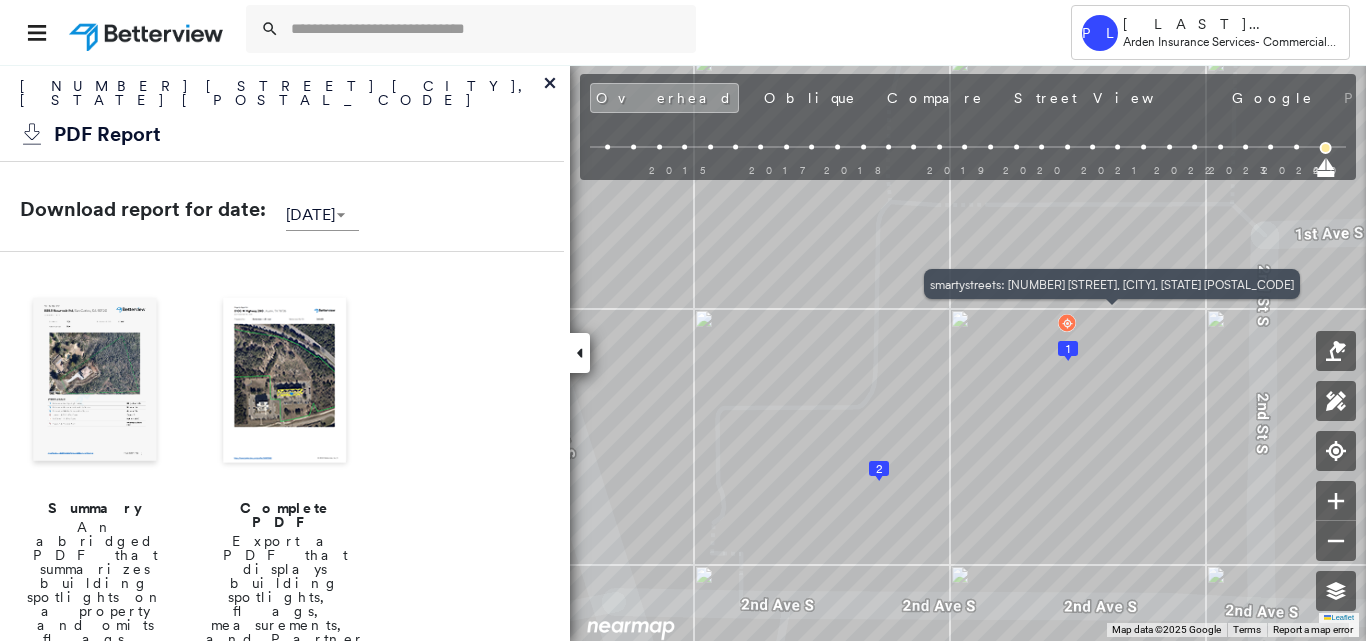 drag, startPoint x: 548, startPoint y: 84, endPoint x: 534, endPoint y: 80, distance: 14.56022 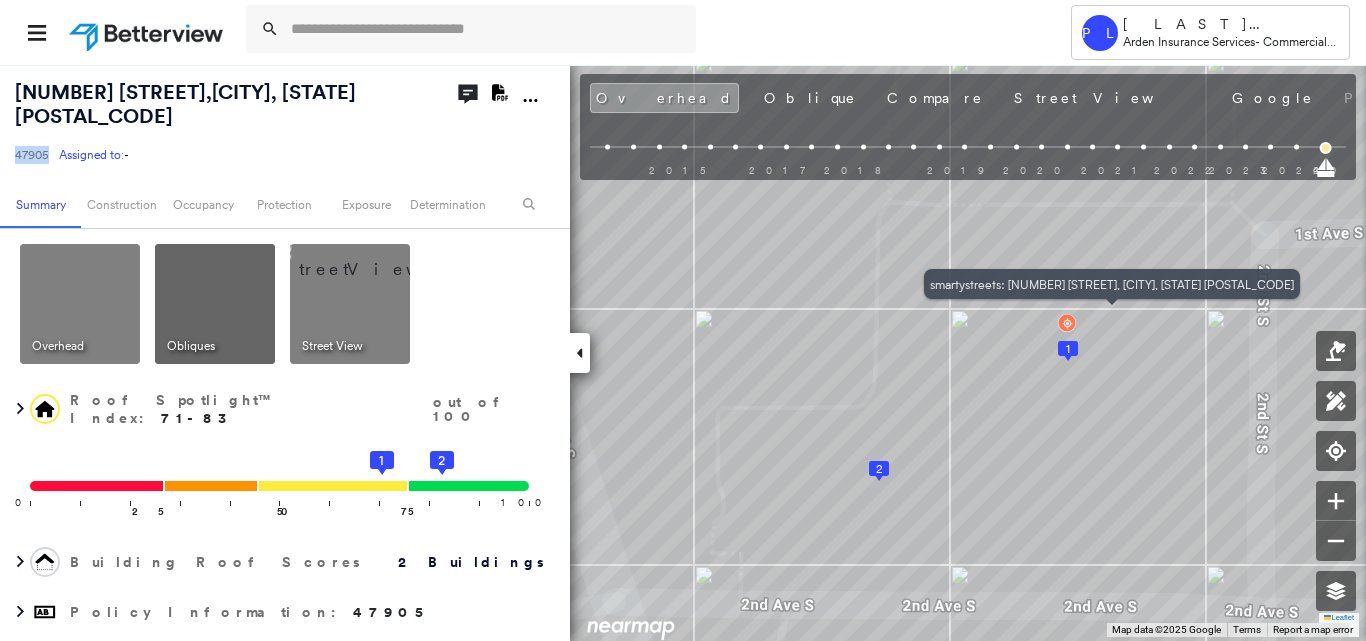 drag, startPoint x: 11, startPoint y: 135, endPoint x: 52, endPoint y: 147, distance: 42.72002 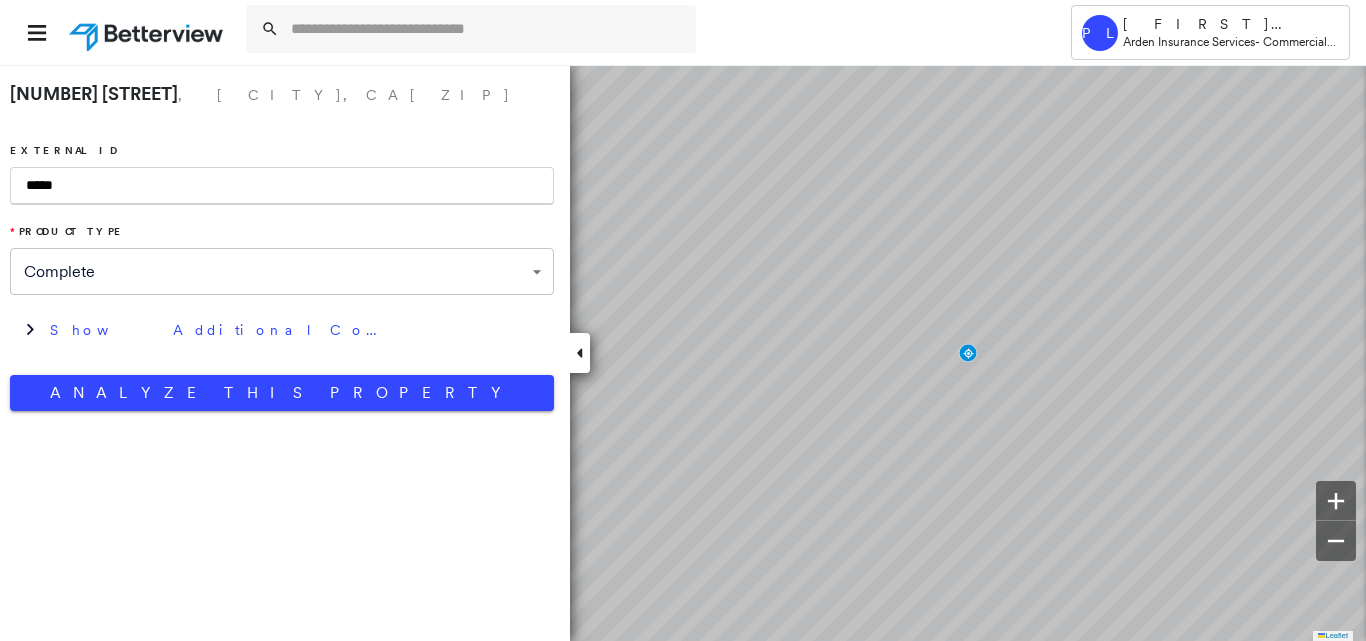 scroll, scrollTop: 0, scrollLeft: 0, axis: both 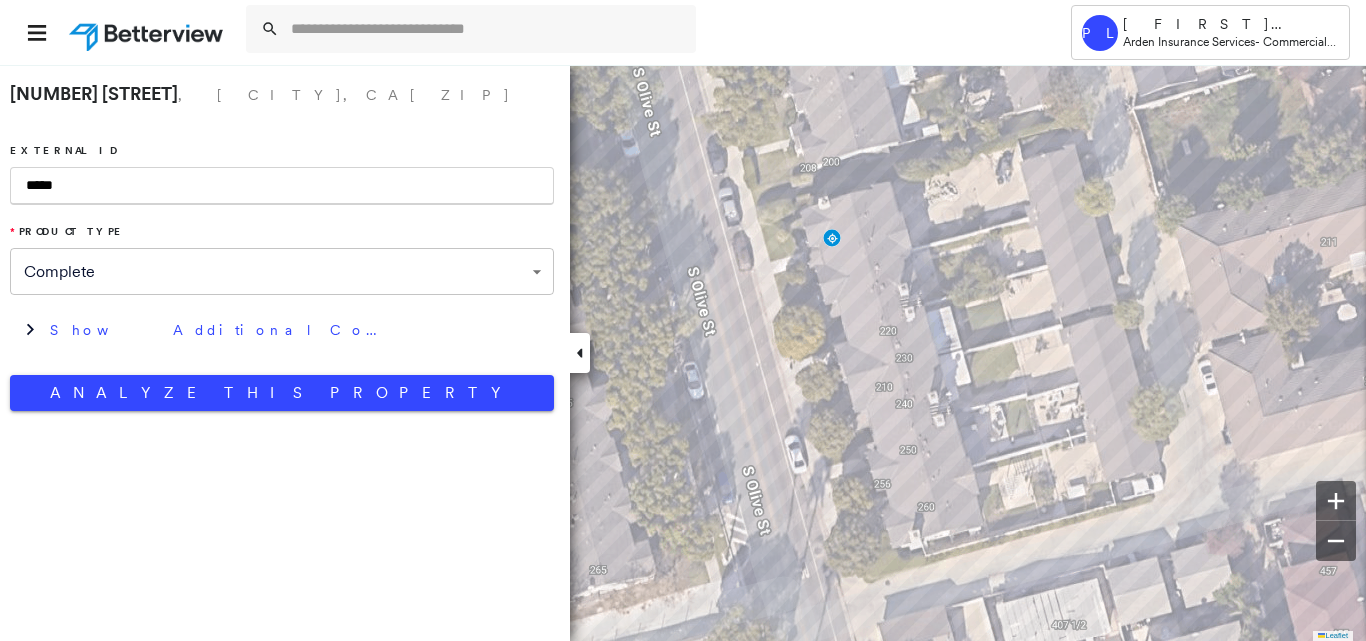 click on "*****" at bounding box center (282, 186) 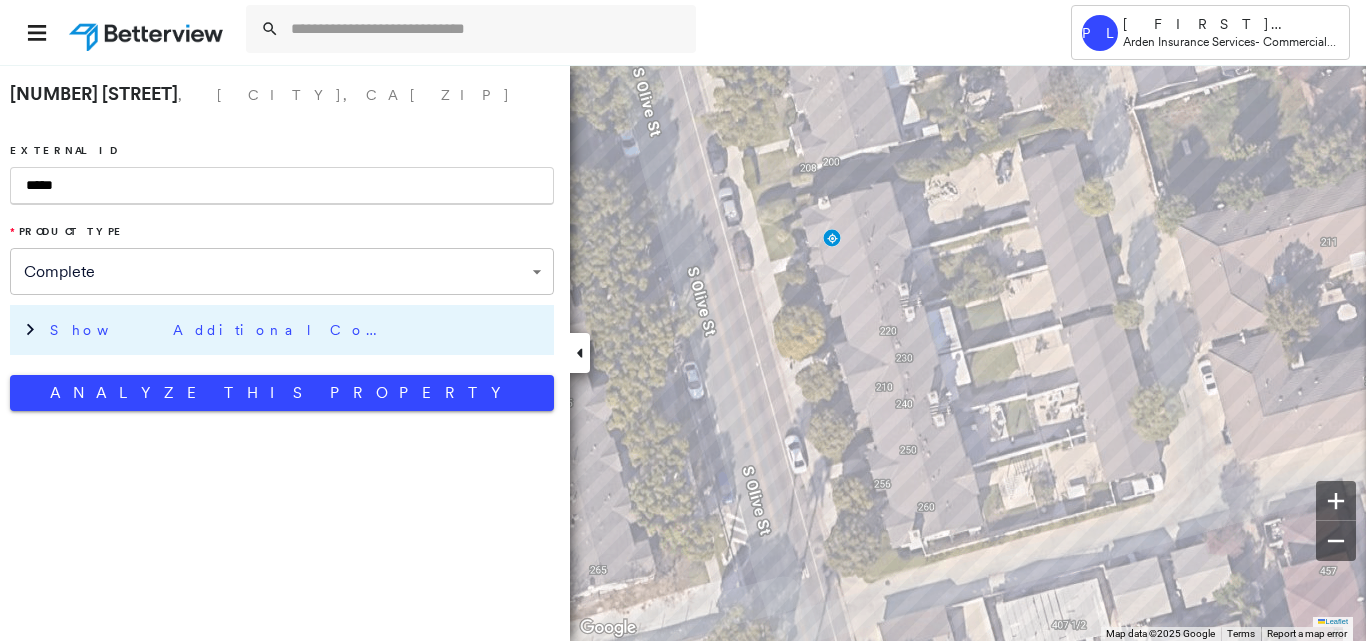 click on "Show Additional Company Data" at bounding box center (297, 330) 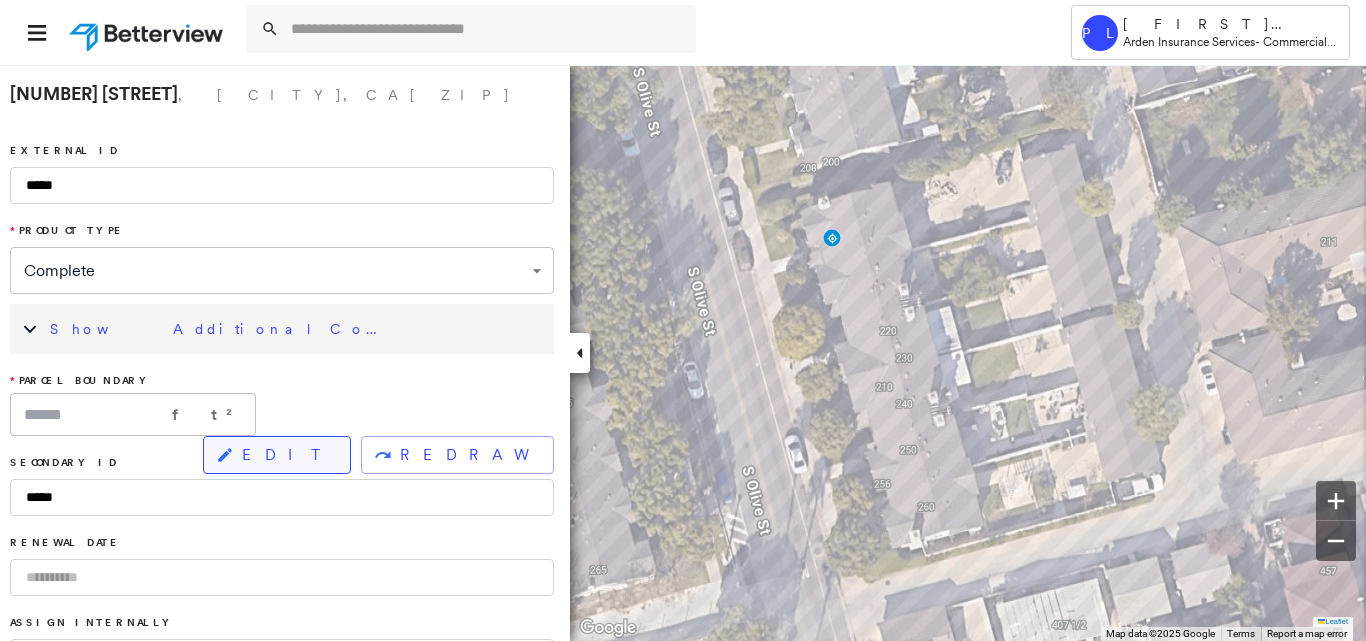 click on "EDIT" at bounding box center [288, 455] 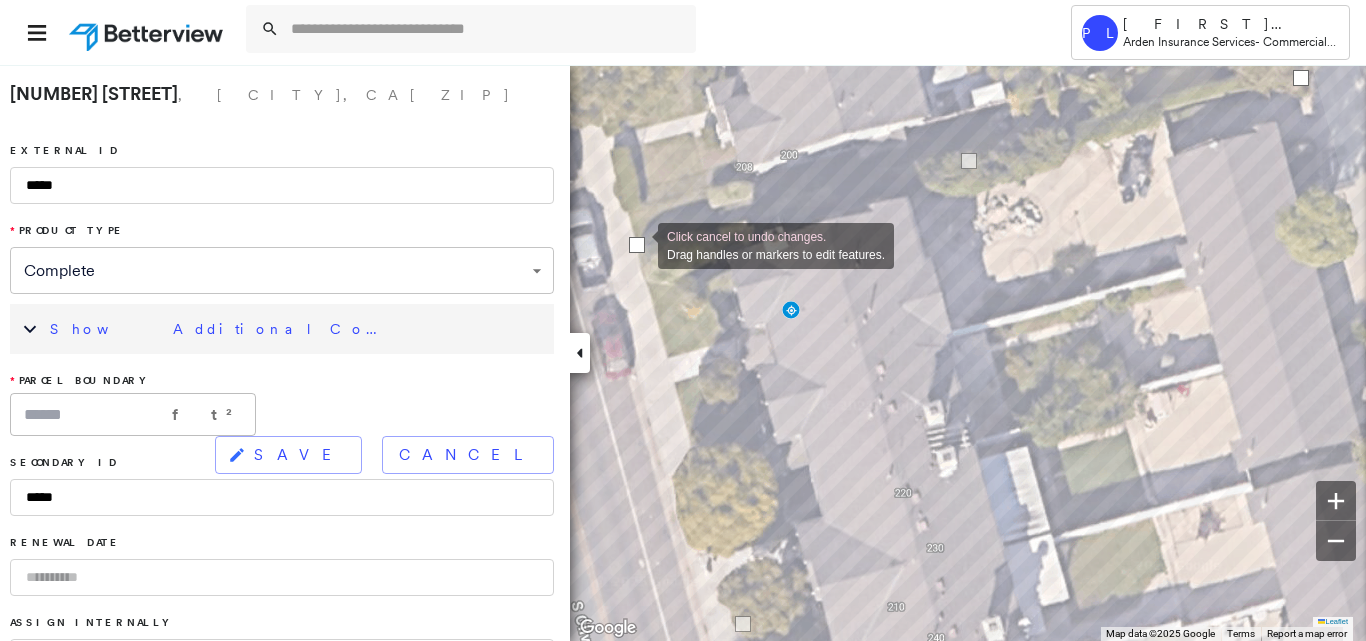 drag, startPoint x: 645, startPoint y: 259, endPoint x: 638, endPoint y: 244, distance: 16.552946 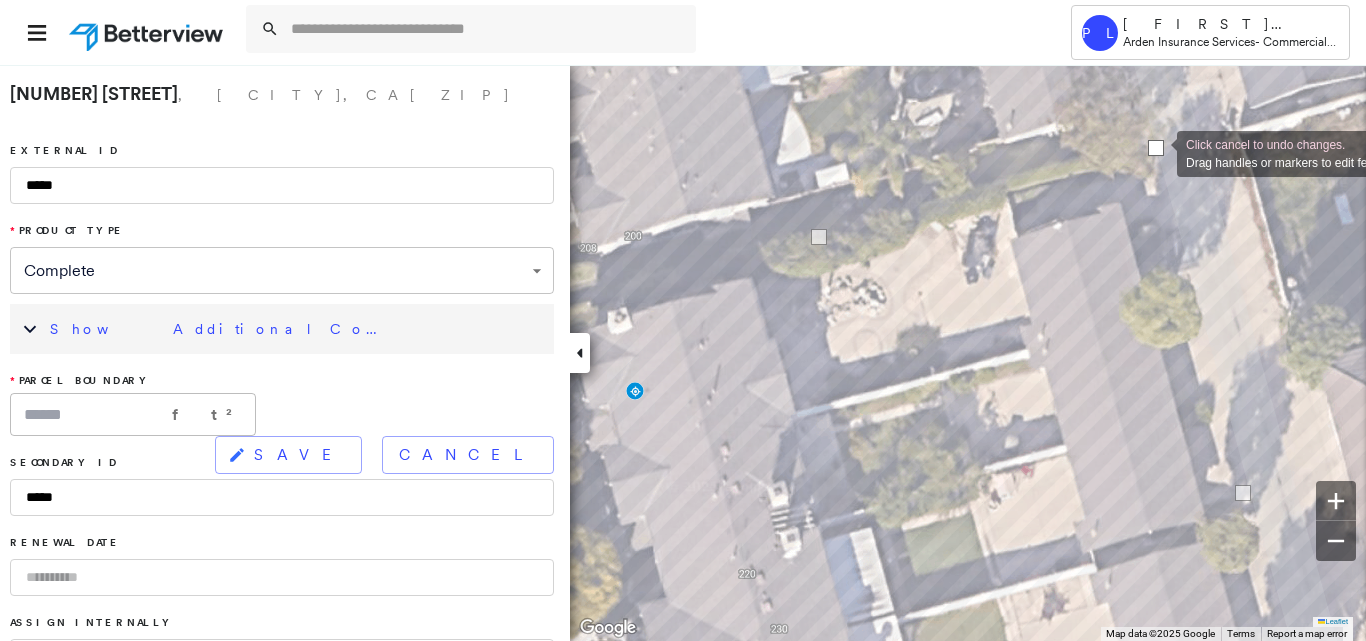drag, startPoint x: 1146, startPoint y: 163, endPoint x: 1157, endPoint y: 152, distance: 15.556349 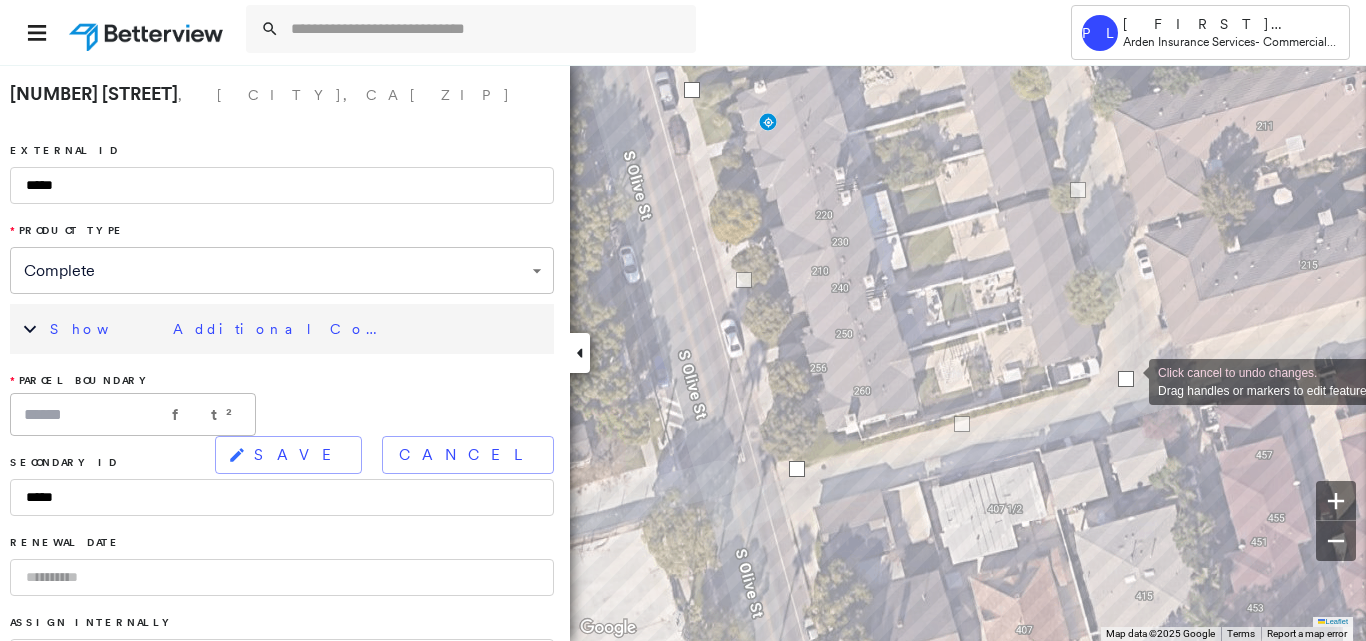 drag, startPoint x: 1119, startPoint y: 347, endPoint x: 1129, endPoint y: 380, distance: 34.48188 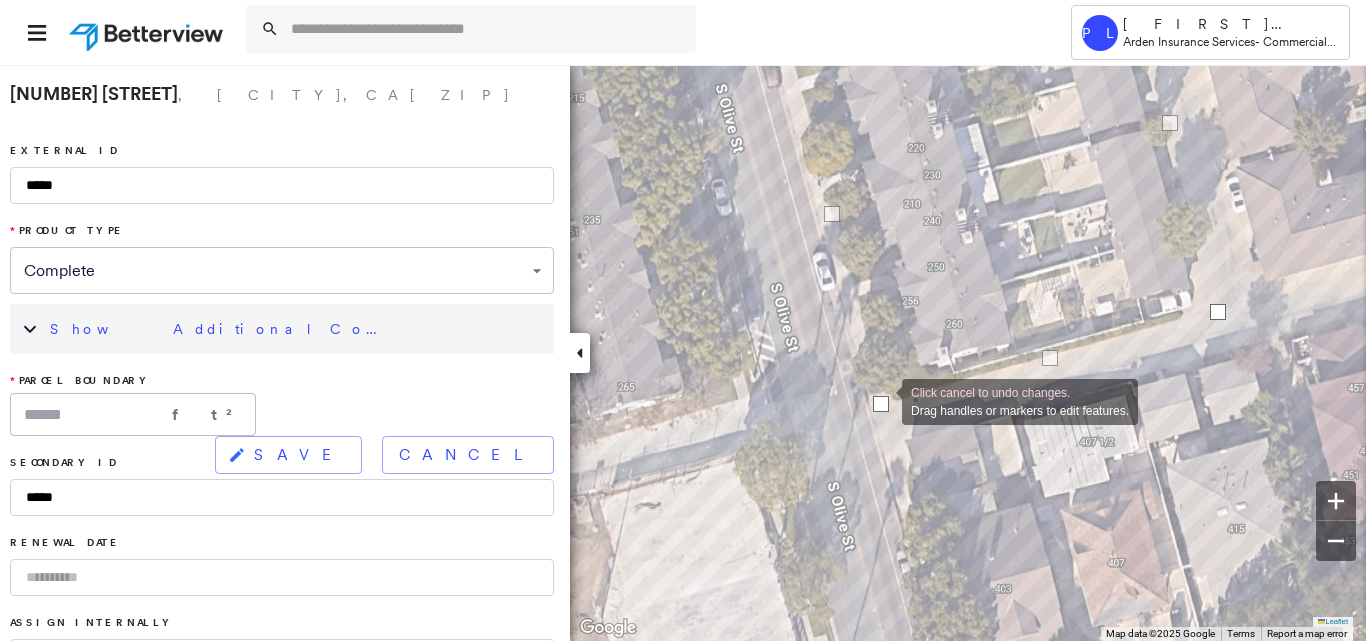 click at bounding box center (881, 404) 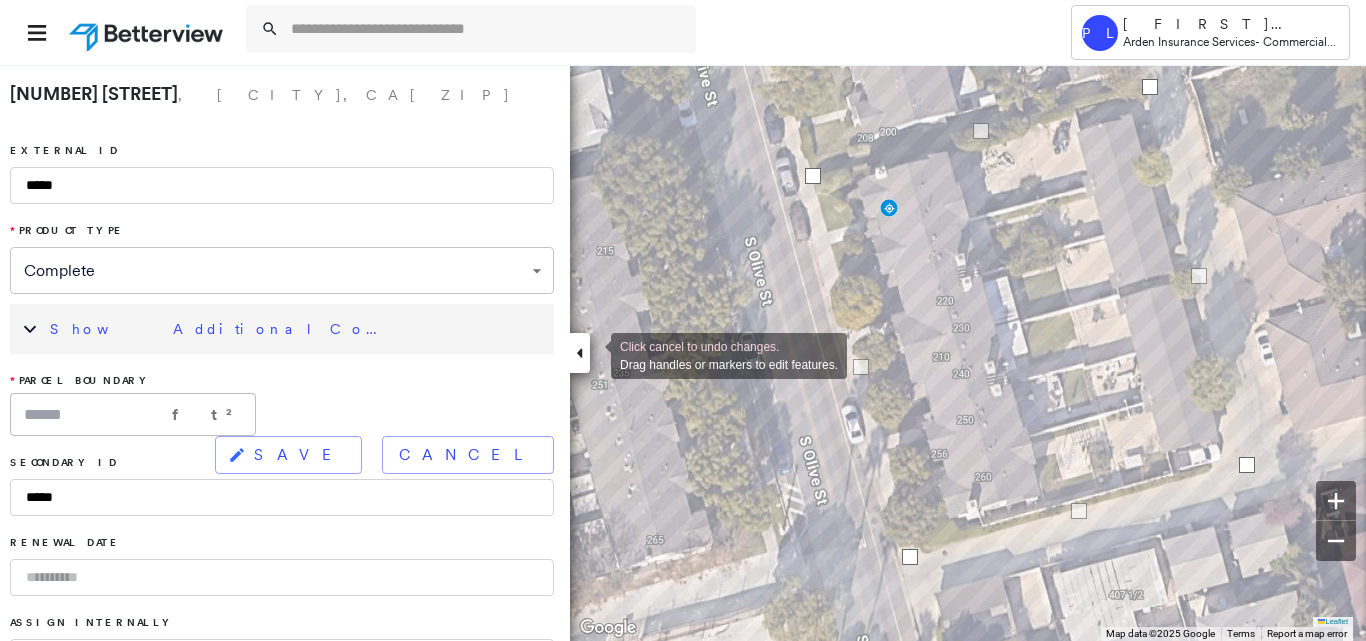 click on "Show Additional Company Data" at bounding box center (297, 329) 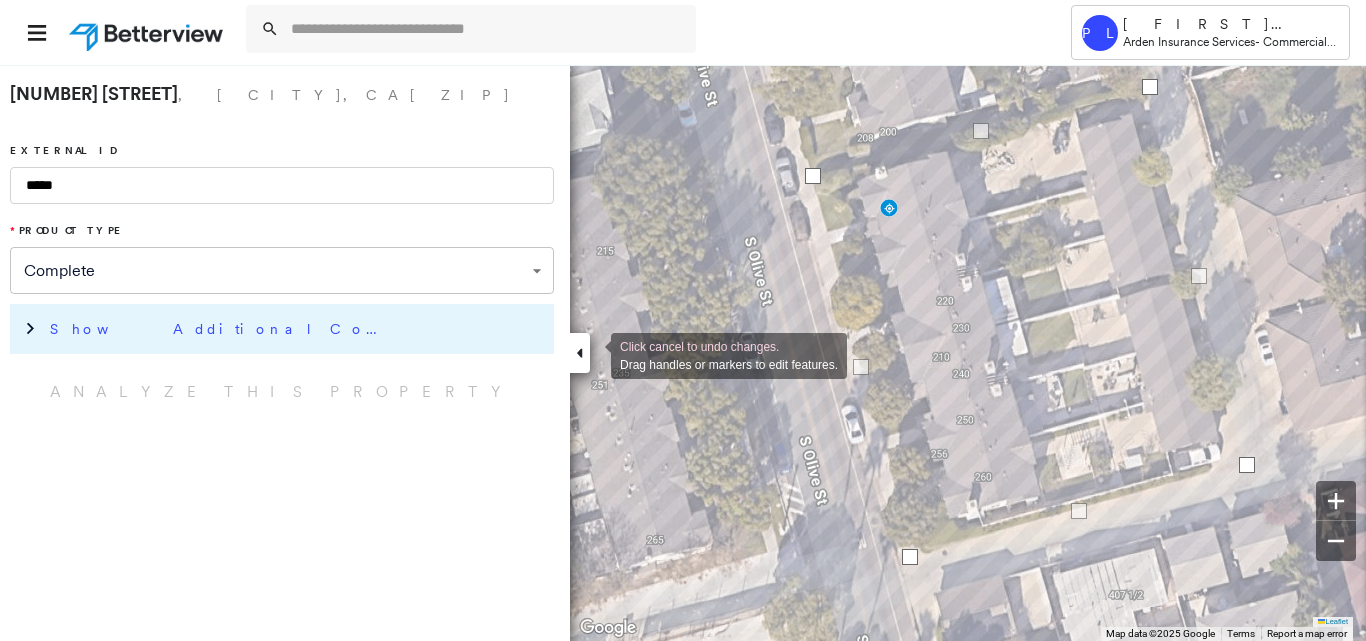 click on "Show Additional Company Data" at bounding box center [297, 329] 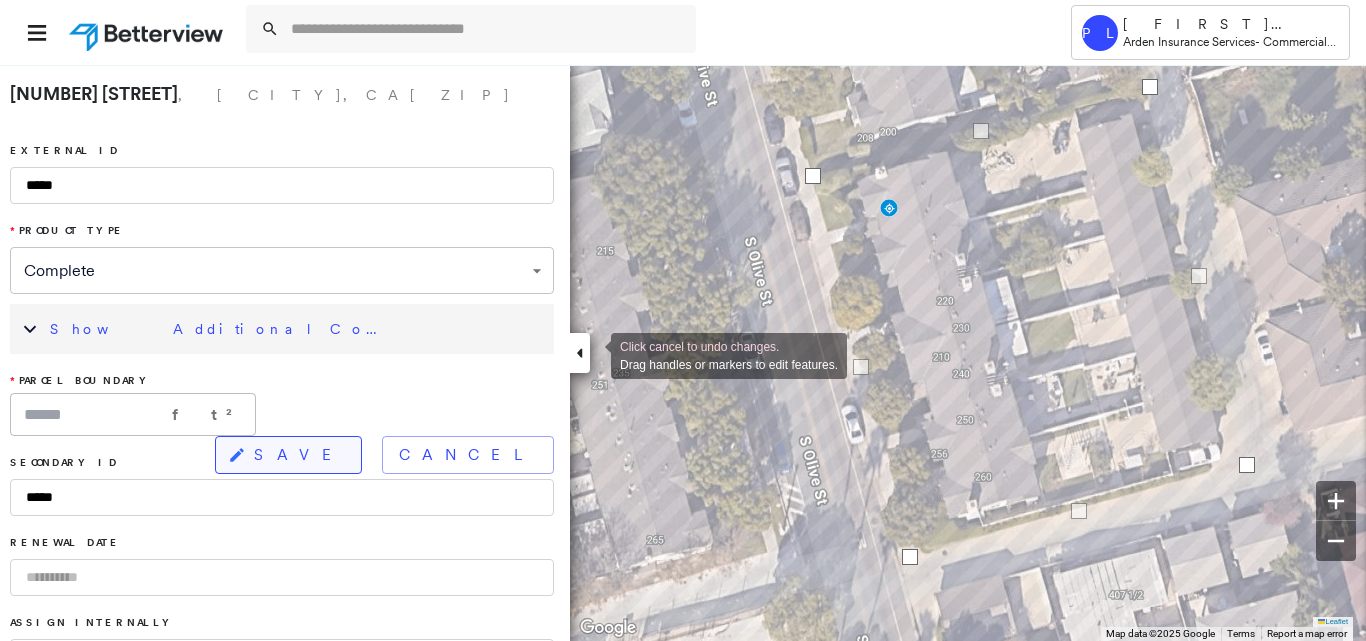 click on "SAVE" at bounding box center (299, 455) 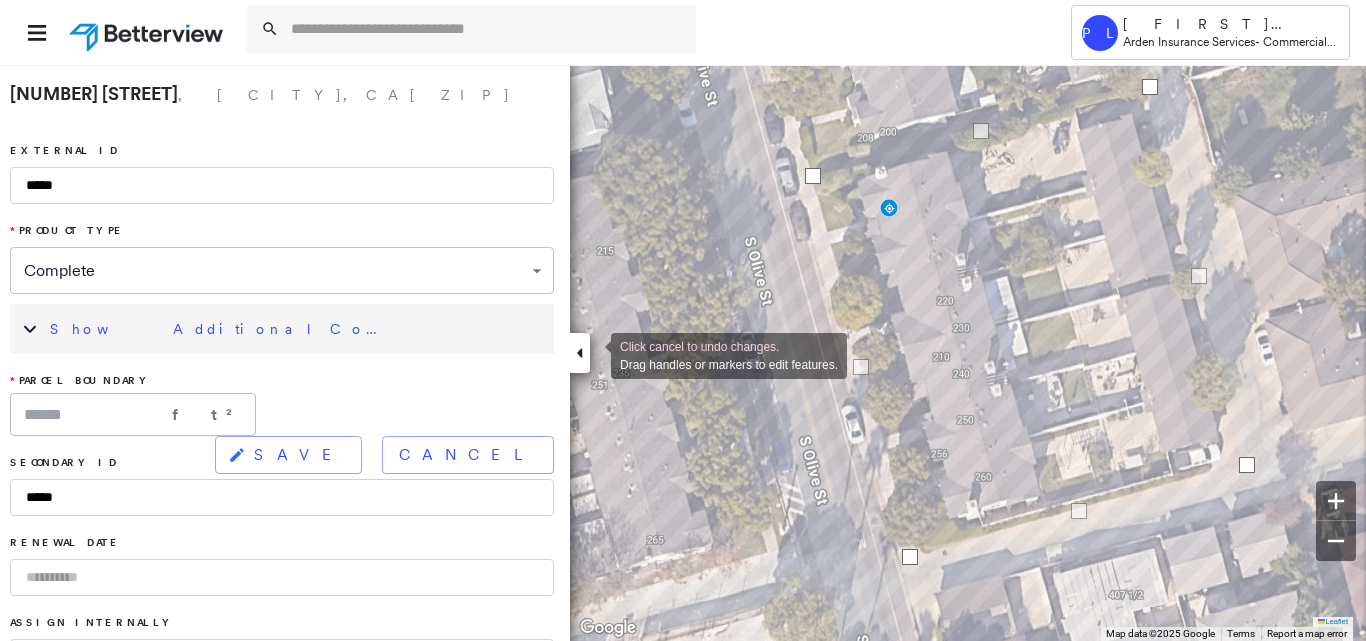 type on "******" 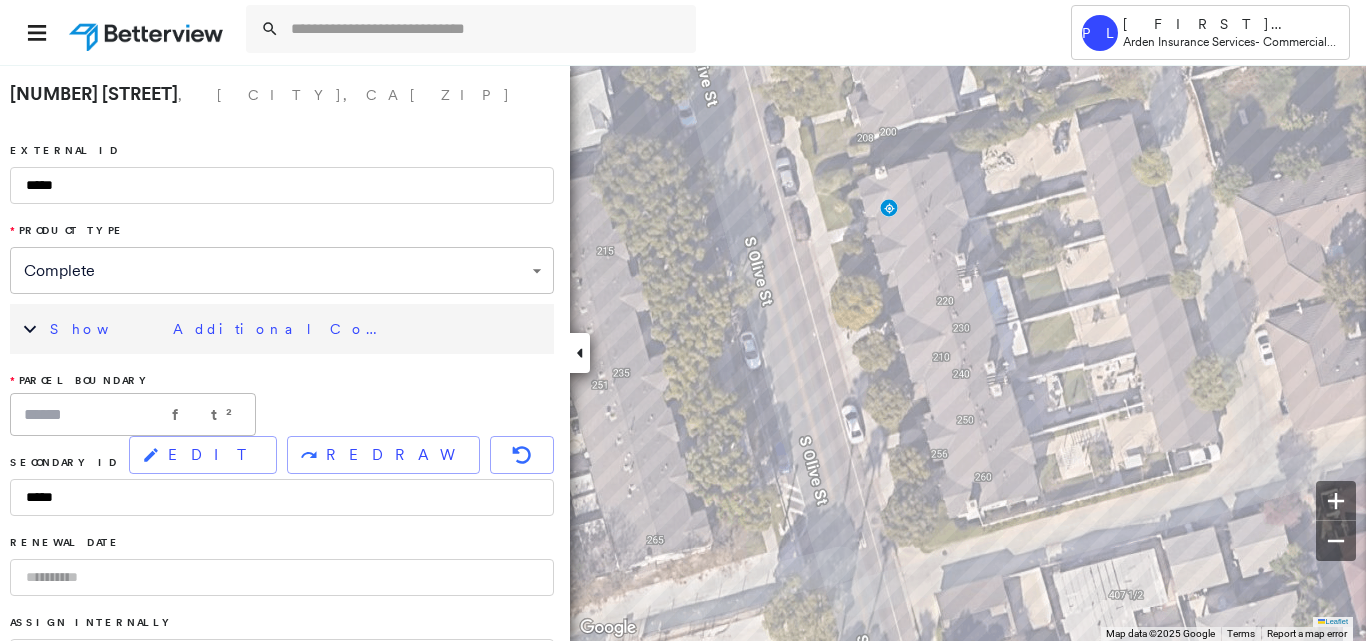 click on "Show Additional Company Data" at bounding box center [297, 329] 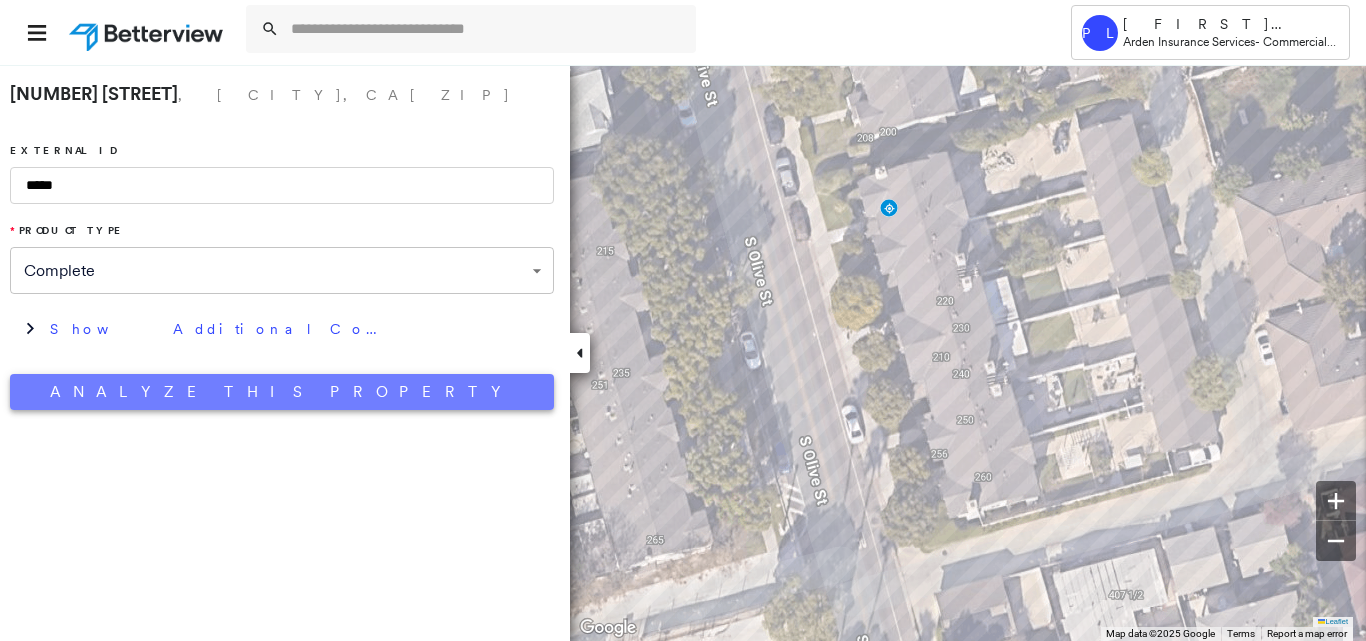 click on "Analyze This Property" at bounding box center [282, 392] 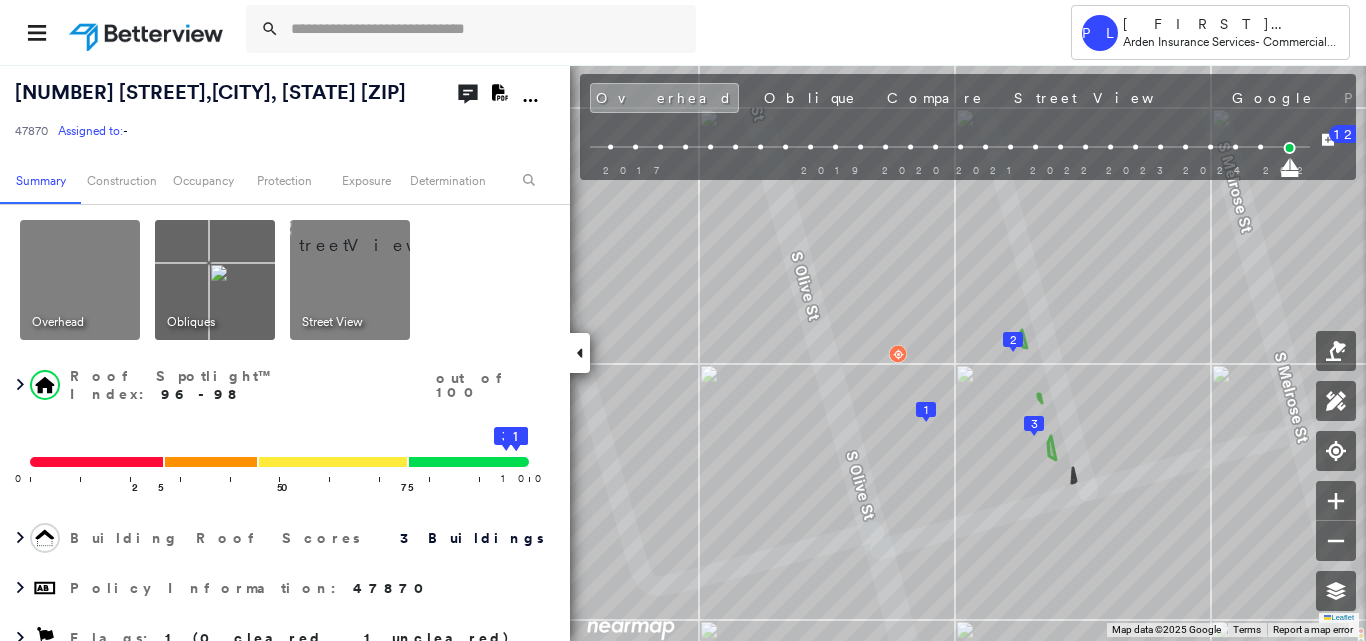click on "Download PDF Report" 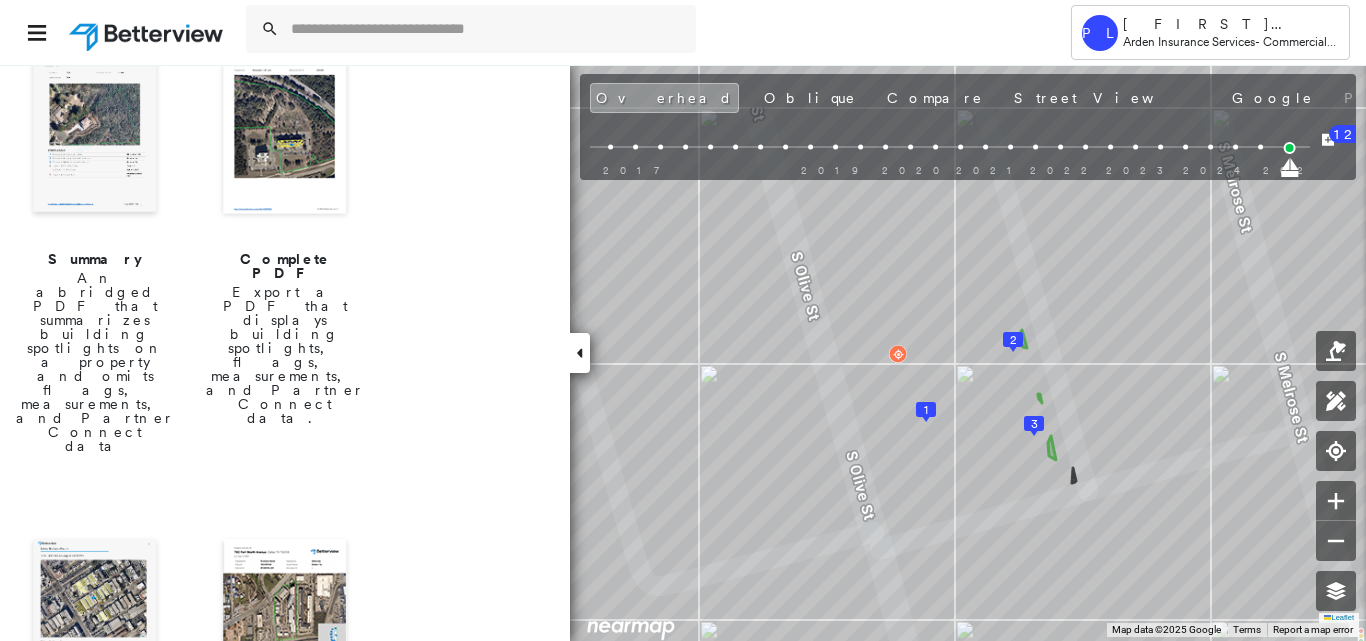 scroll, scrollTop: 300, scrollLeft: 0, axis: vertical 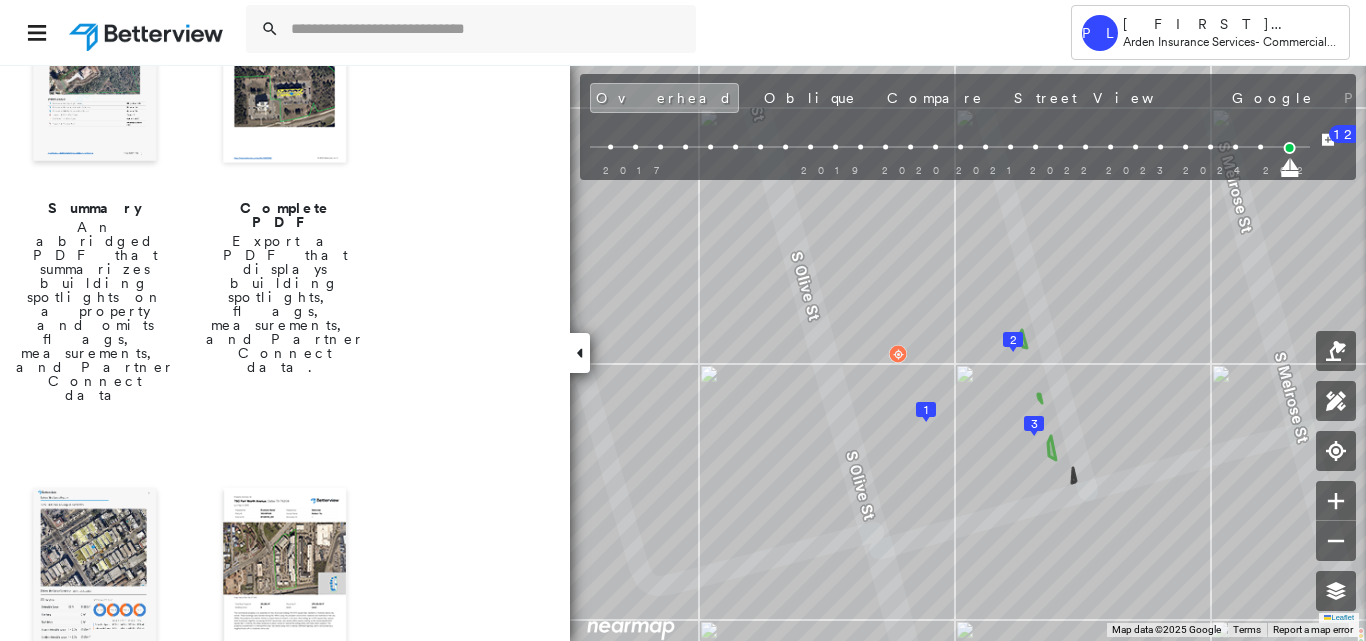 click at bounding box center (95, 572) 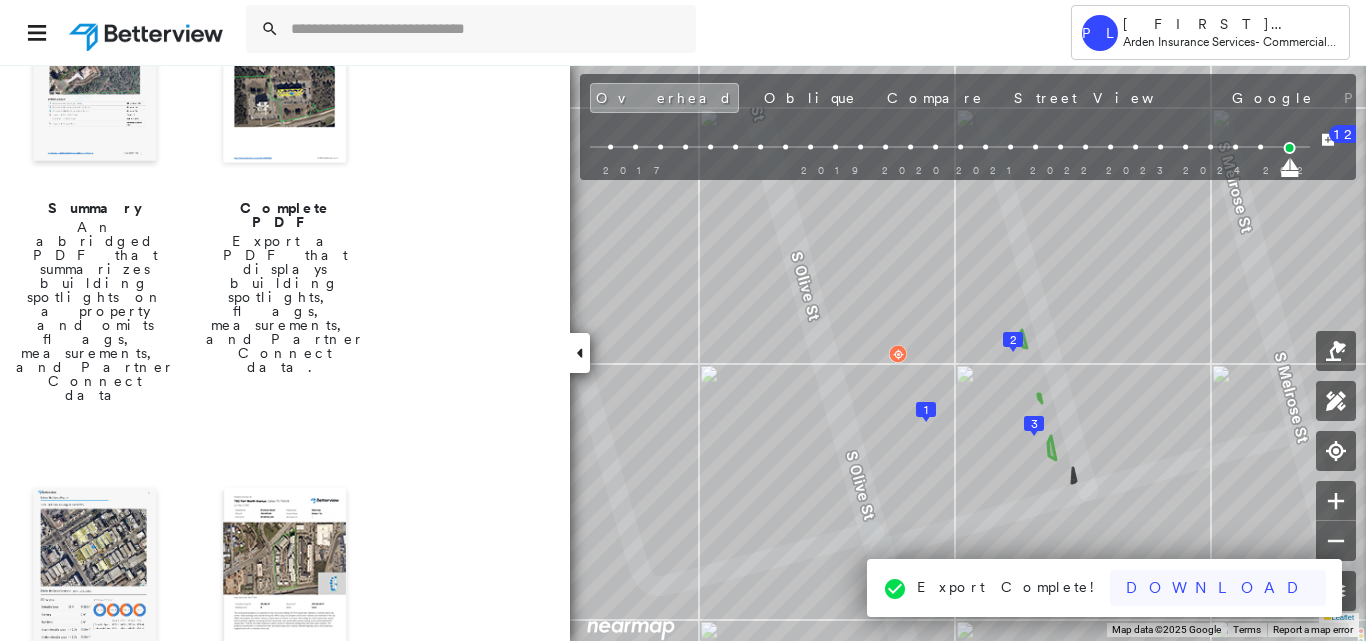 click on "Download" at bounding box center [1218, 588] 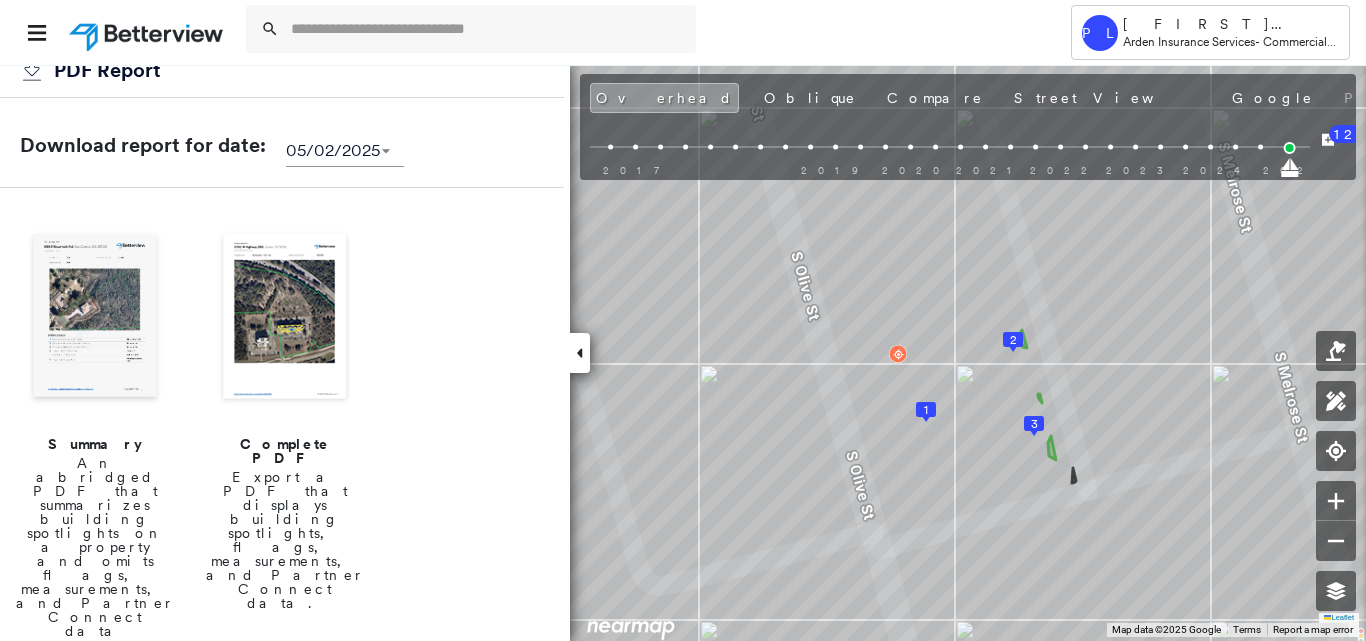scroll, scrollTop: 0, scrollLeft: 0, axis: both 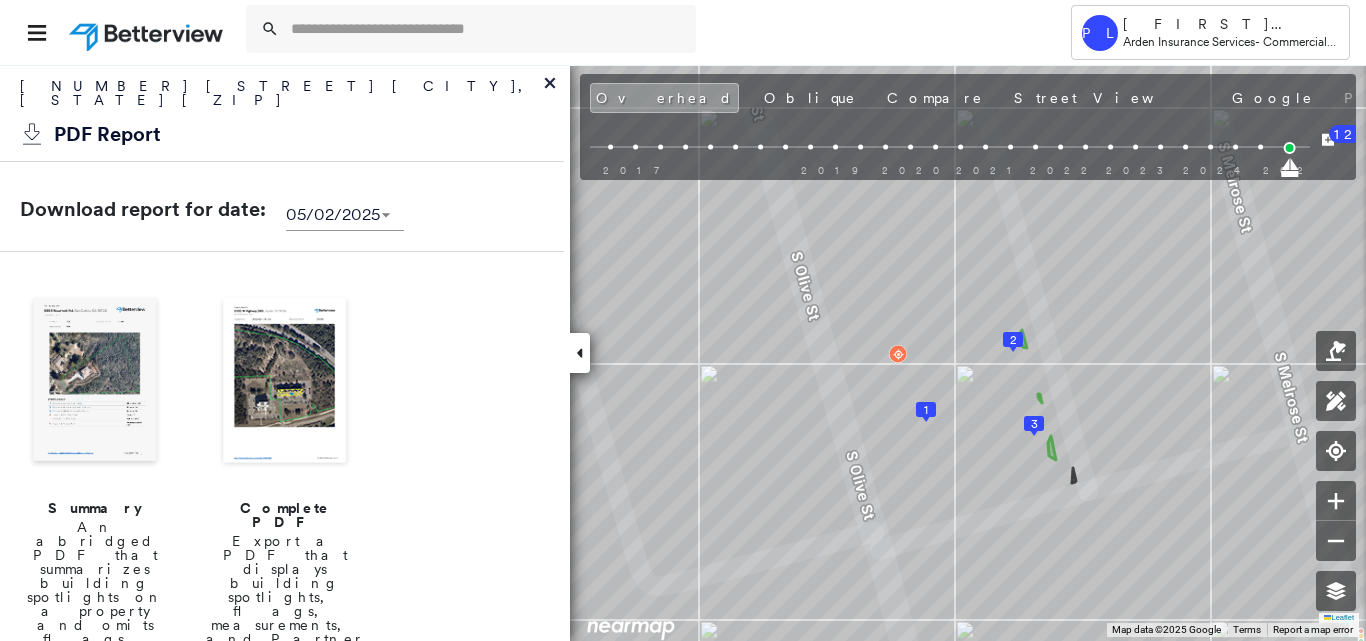 click 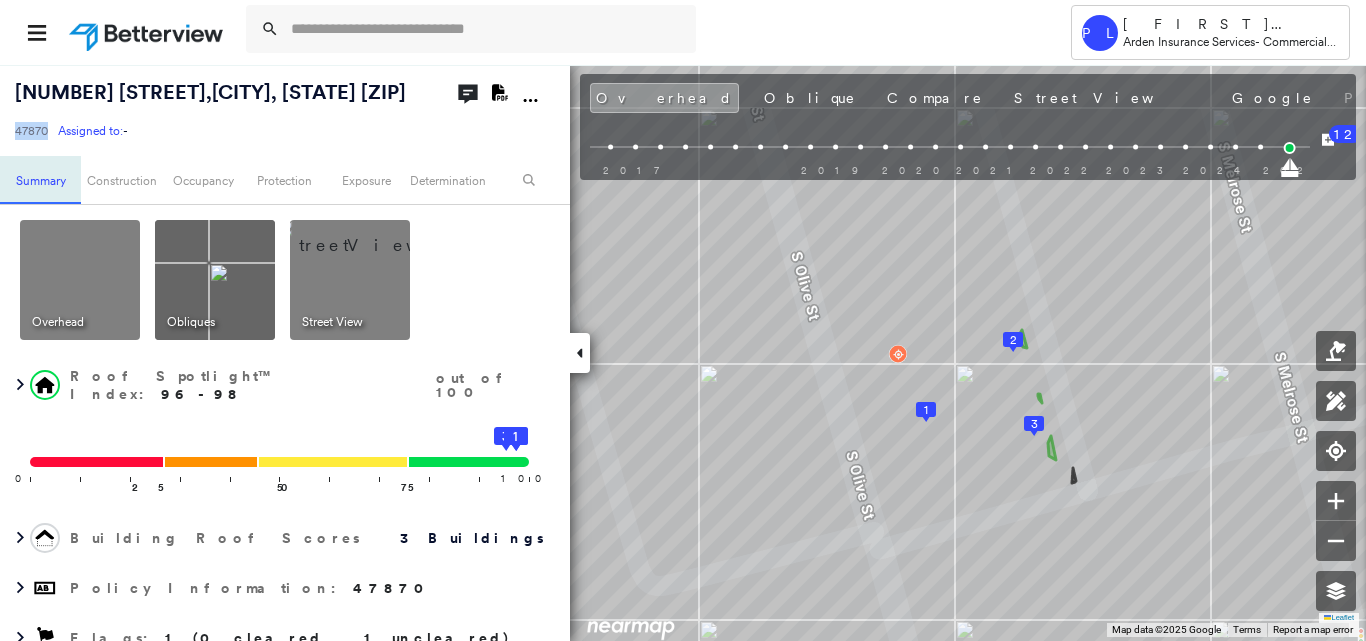 drag, startPoint x: 13, startPoint y: 137, endPoint x: 0, endPoint y: 201, distance: 65.30697 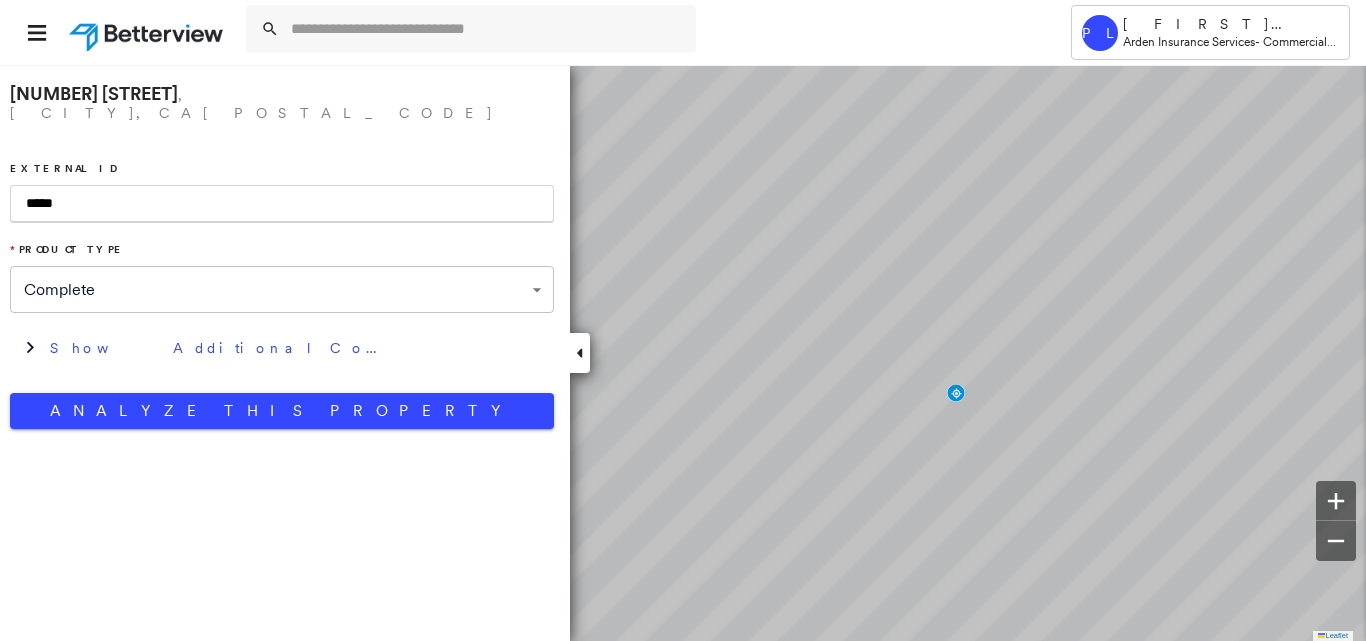 scroll, scrollTop: 0, scrollLeft: 0, axis: both 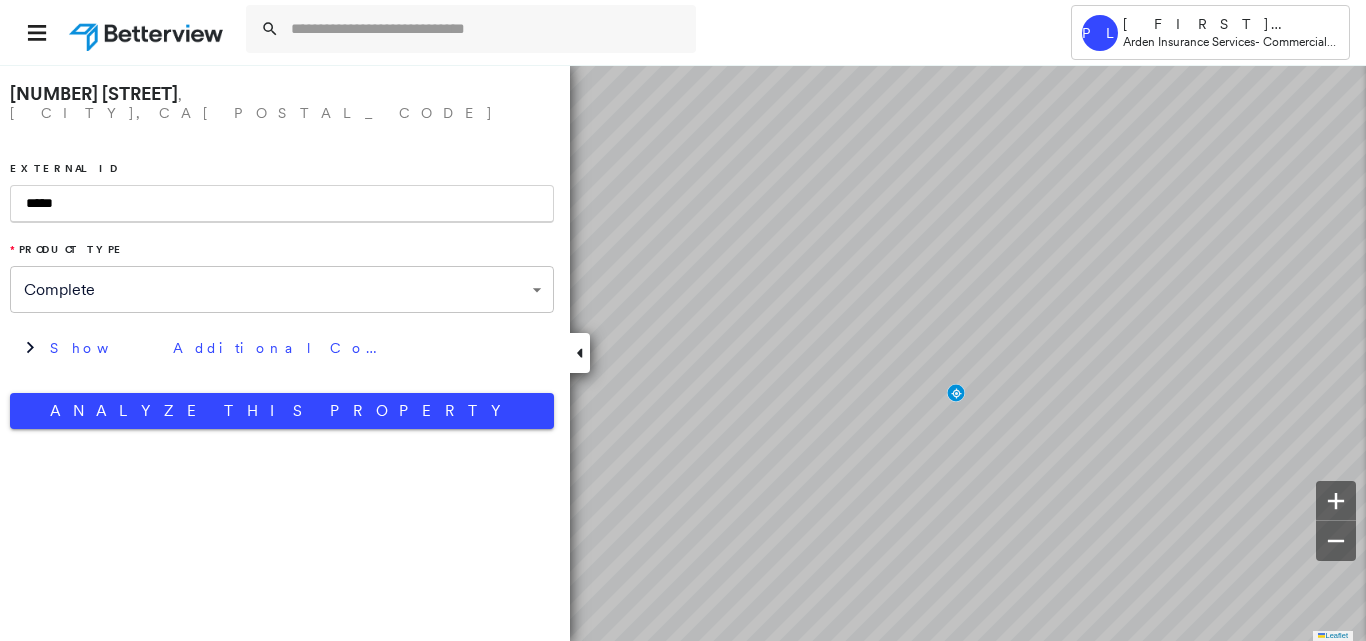 click on "*****" at bounding box center (282, 204) 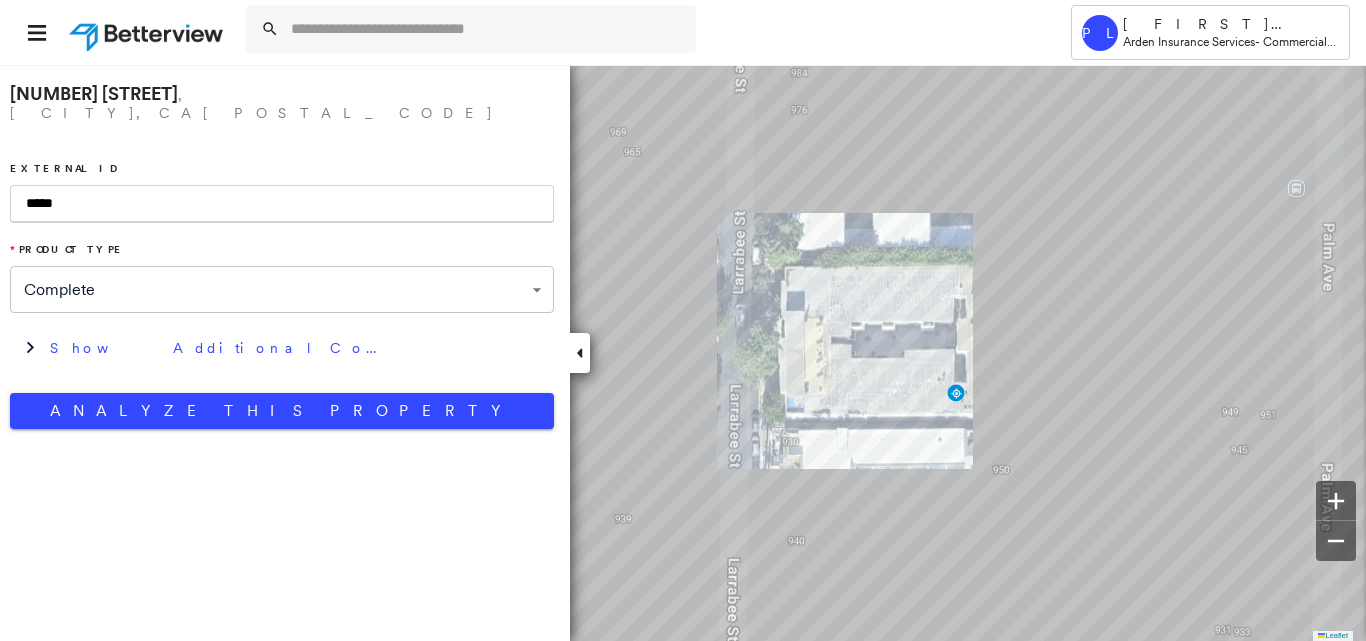 click on "*****" at bounding box center (282, 204) 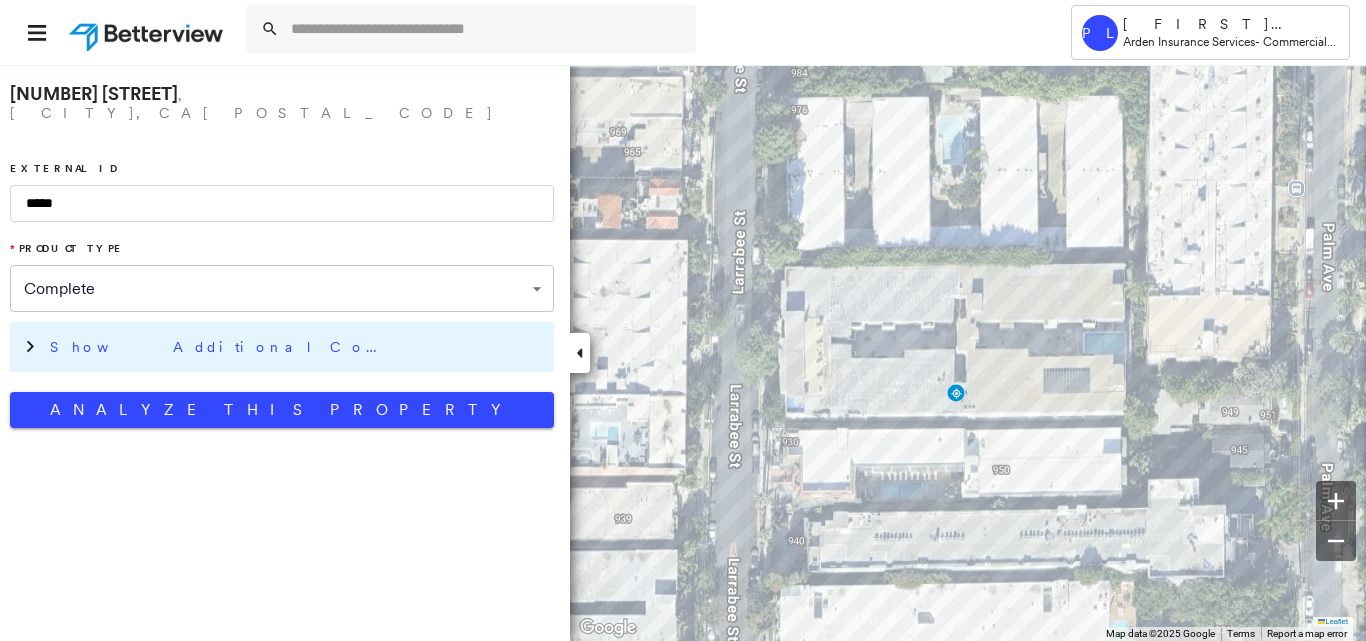click on "Show Additional Company Data" at bounding box center (297, 347) 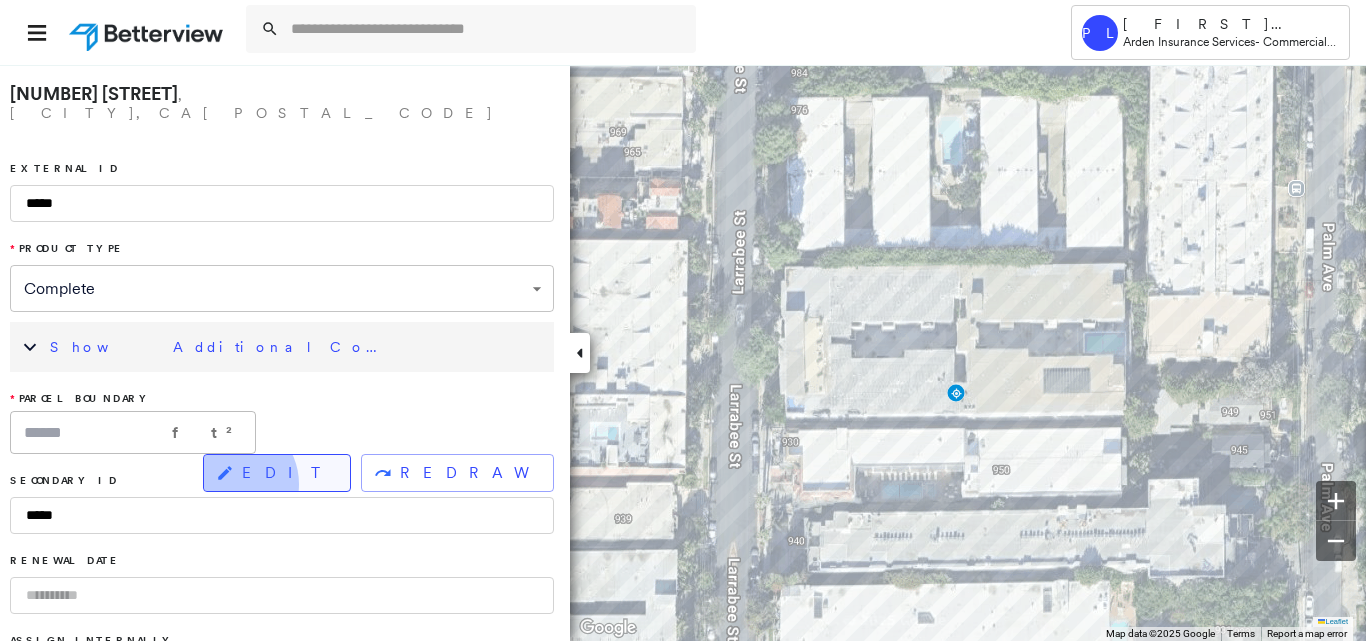 click on "EDIT" at bounding box center [277, 473] 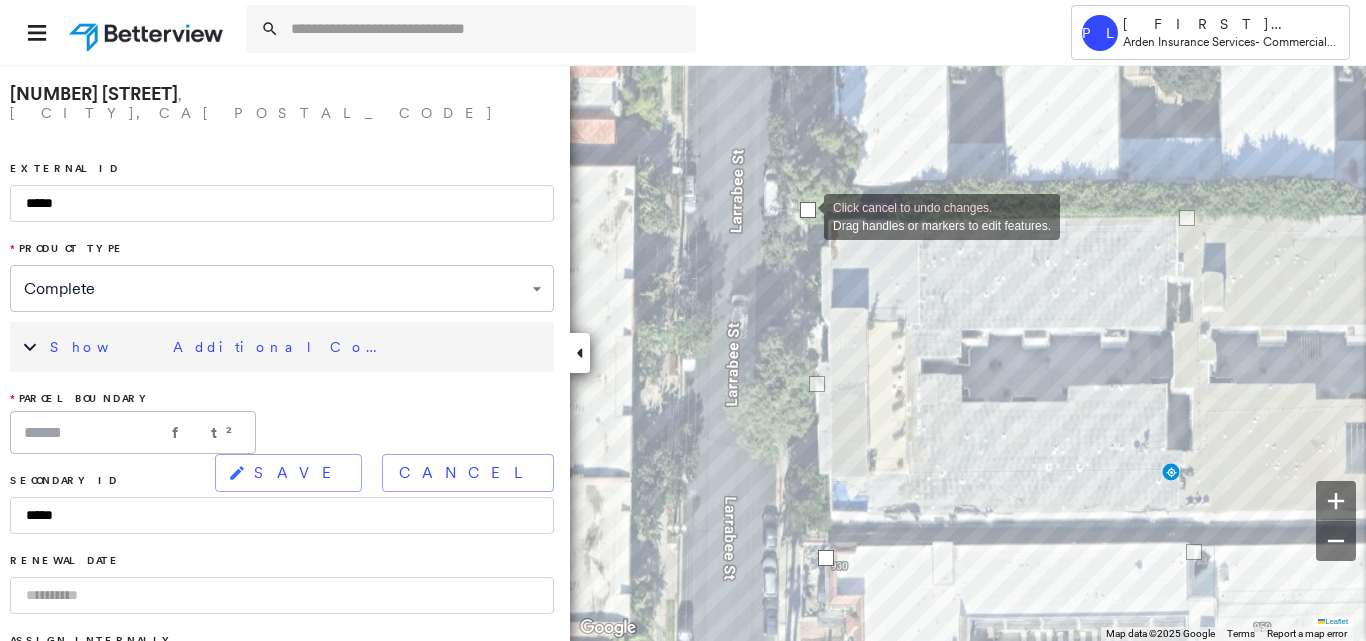 drag, startPoint x: 823, startPoint y: 236, endPoint x: 802, endPoint y: 214, distance: 30.413813 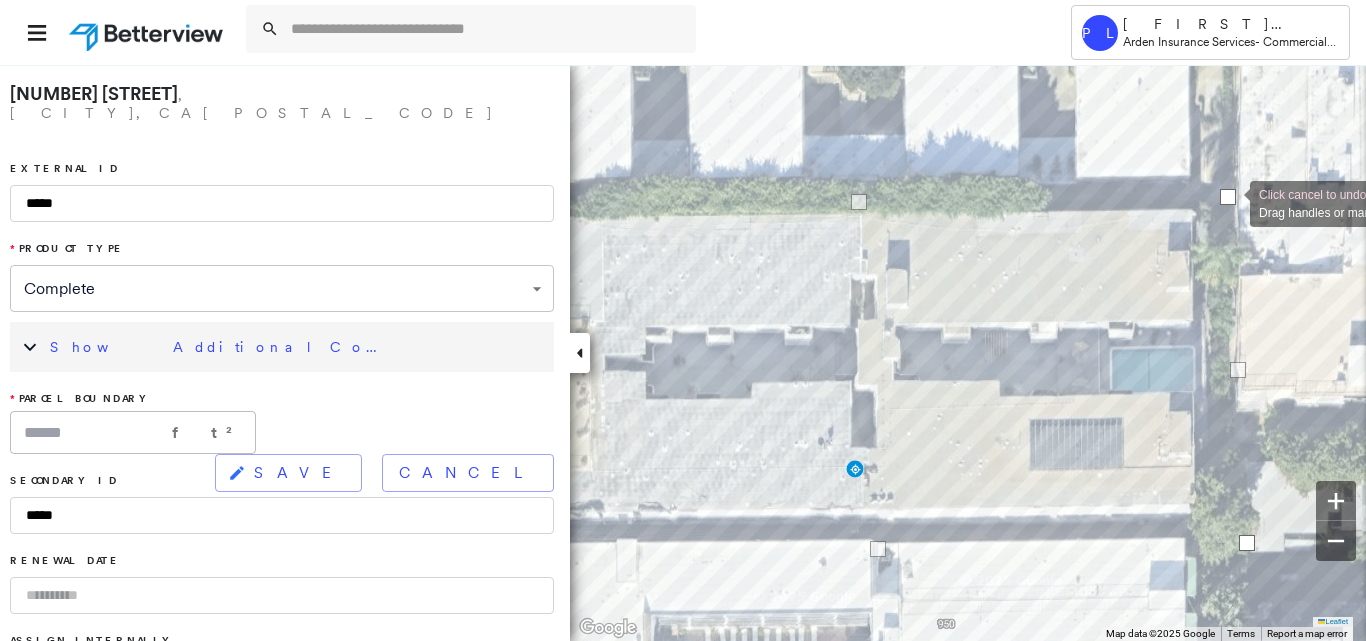 drag, startPoint x: 1251, startPoint y: 227, endPoint x: 1230, endPoint y: 202, distance: 32.649654 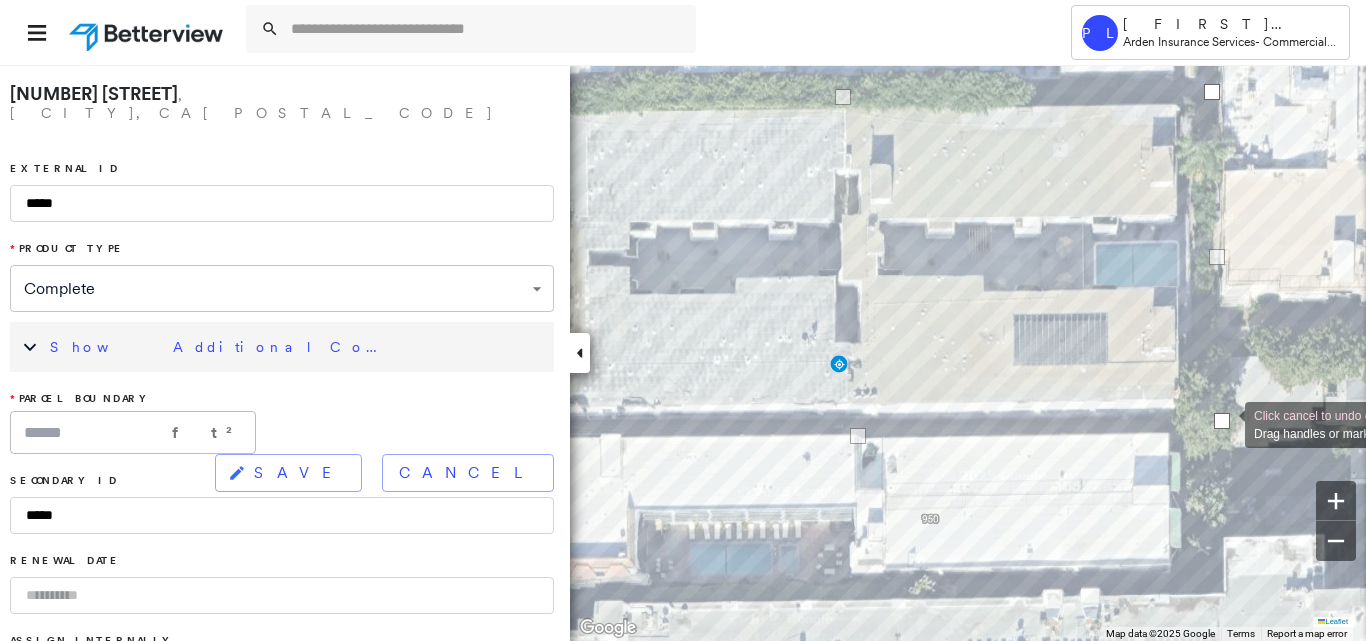 drag, startPoint x: 1234, startPoint y: 440, endPoint x: 1225, endPoint y: 423, distance: 19.235384 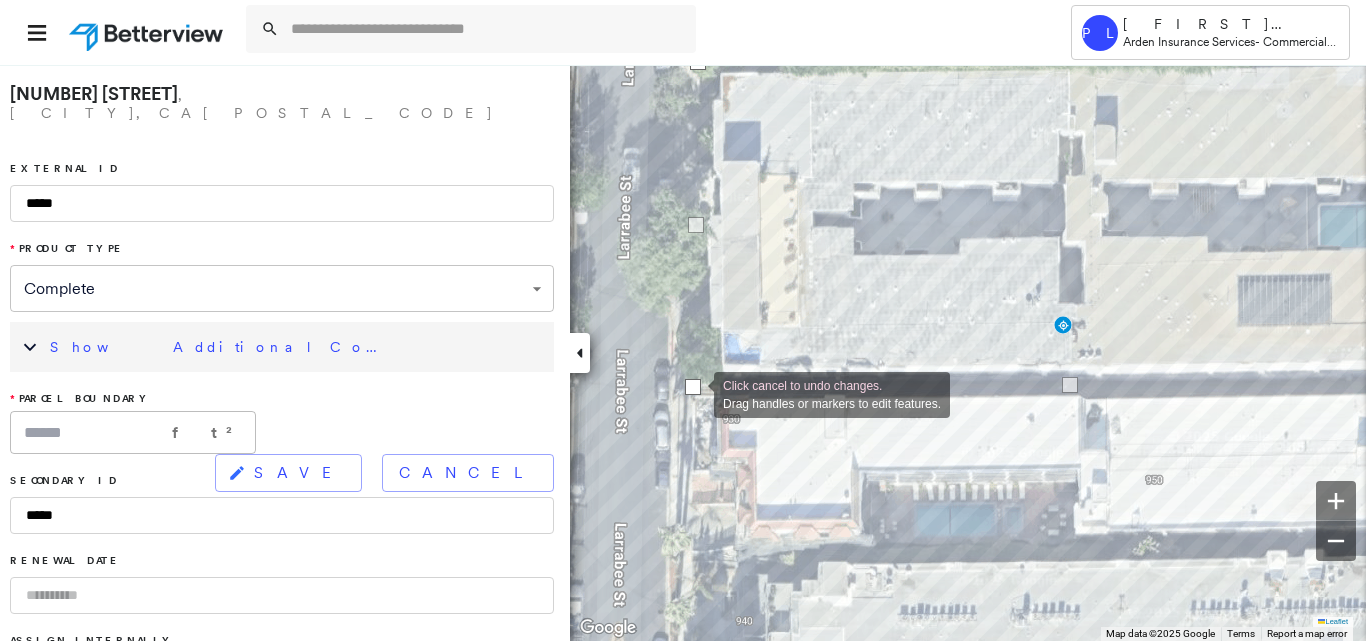 drag, startPoint x: 719, startPoint y: 418, endPoint x: 694, endPoint y: 393, distance: 35.35534 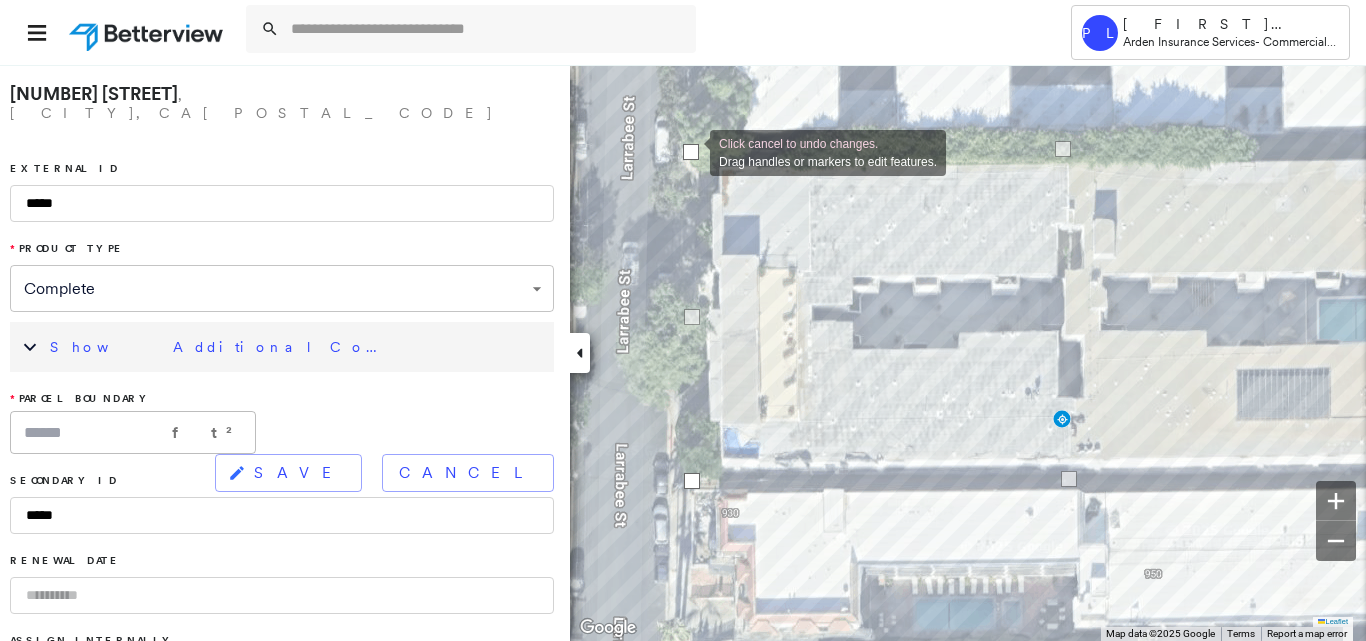 click at bounding box center (691, 152) 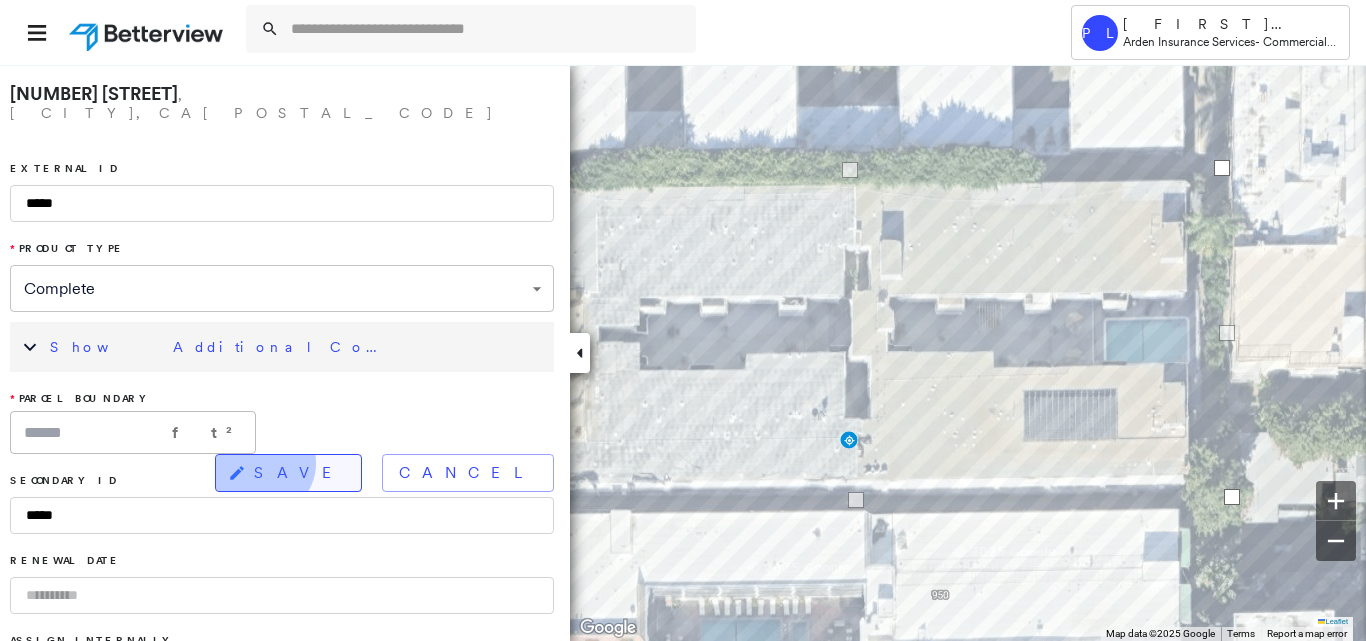 click on "SAVE" at bounding box center [299, 473] 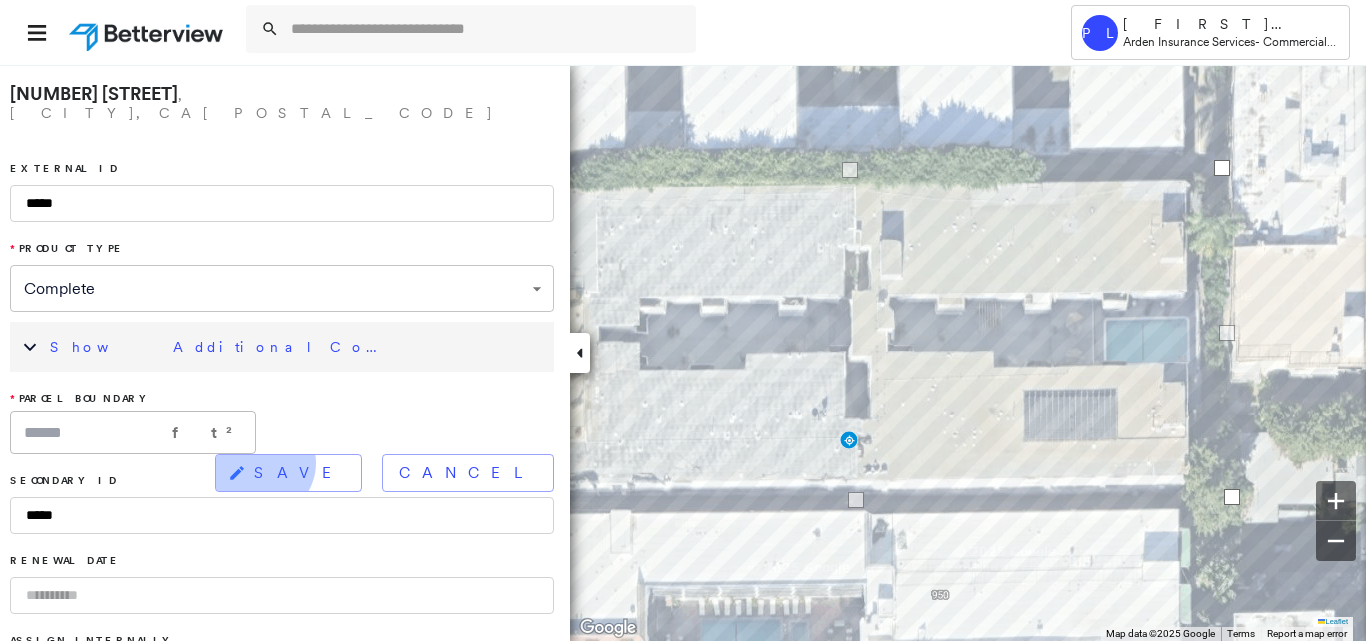 type on "******" 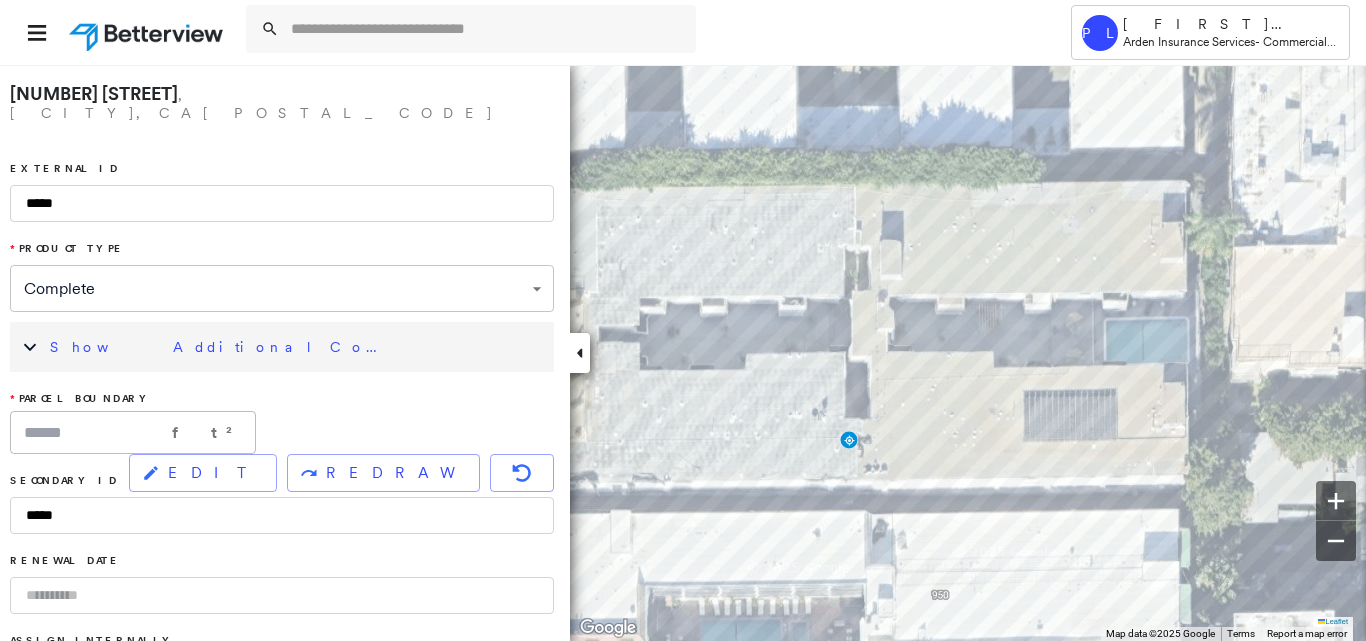 click on "Show Additional Company Data" at bounding box center [297, 347] 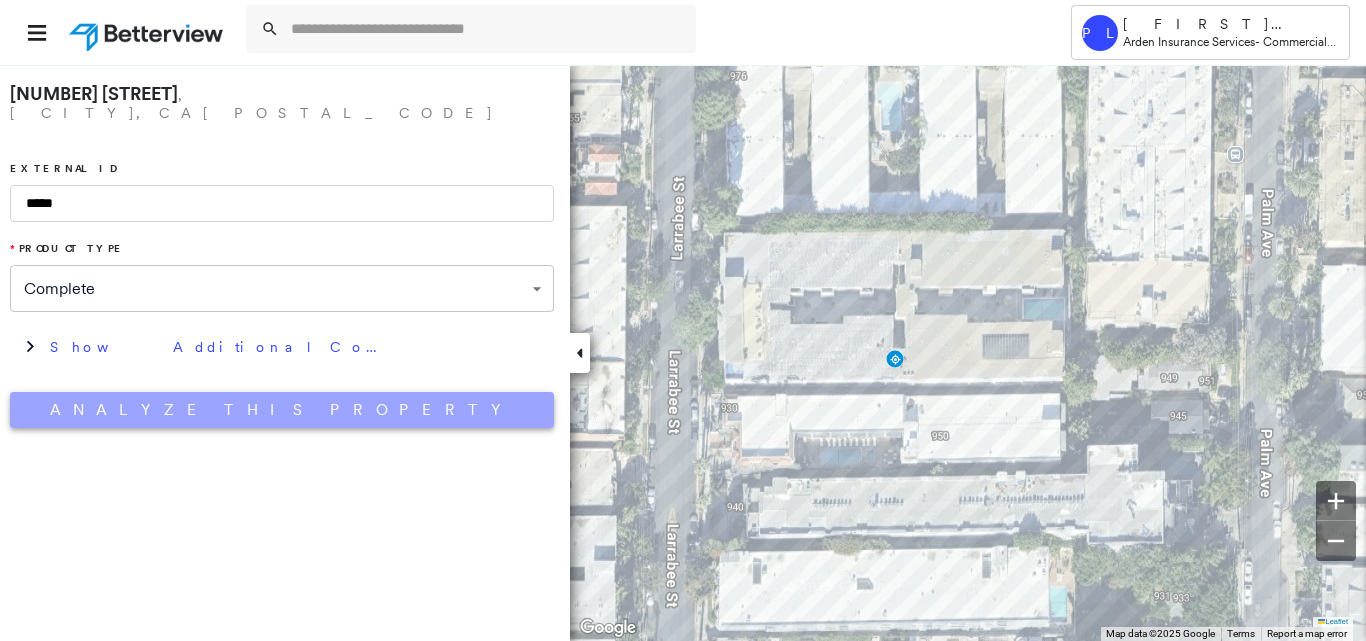 click on "Analyze This Property" at bounding box center [282, 410] 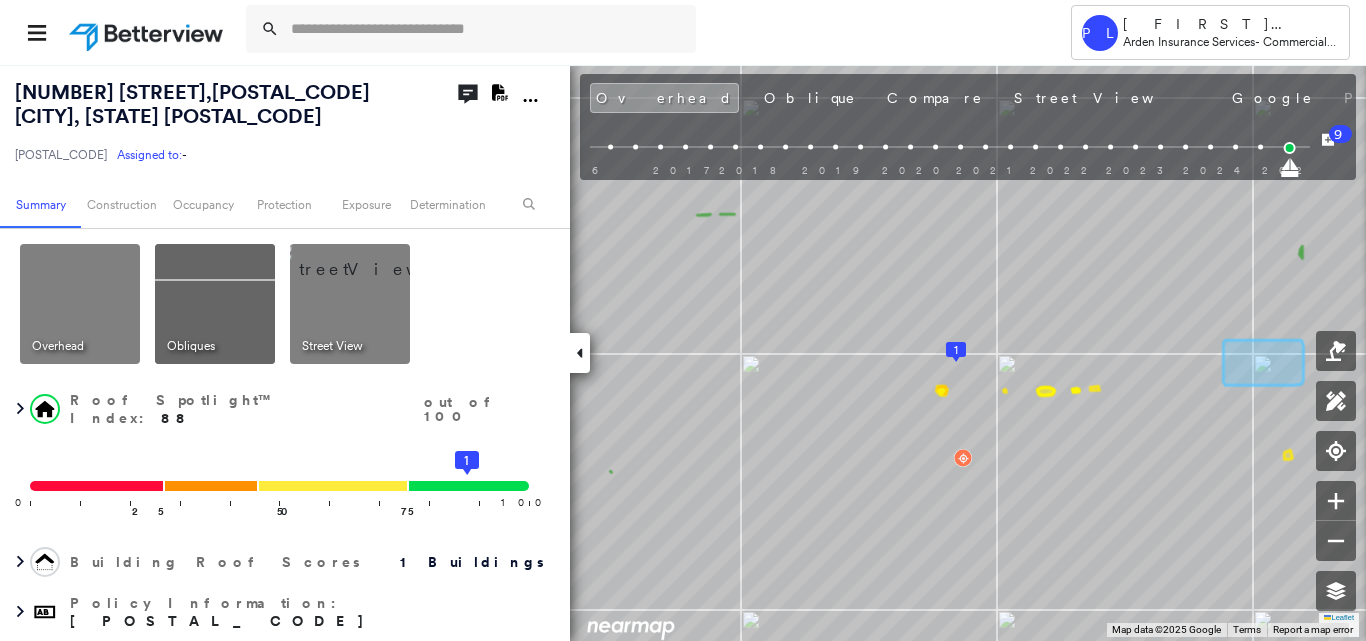 click 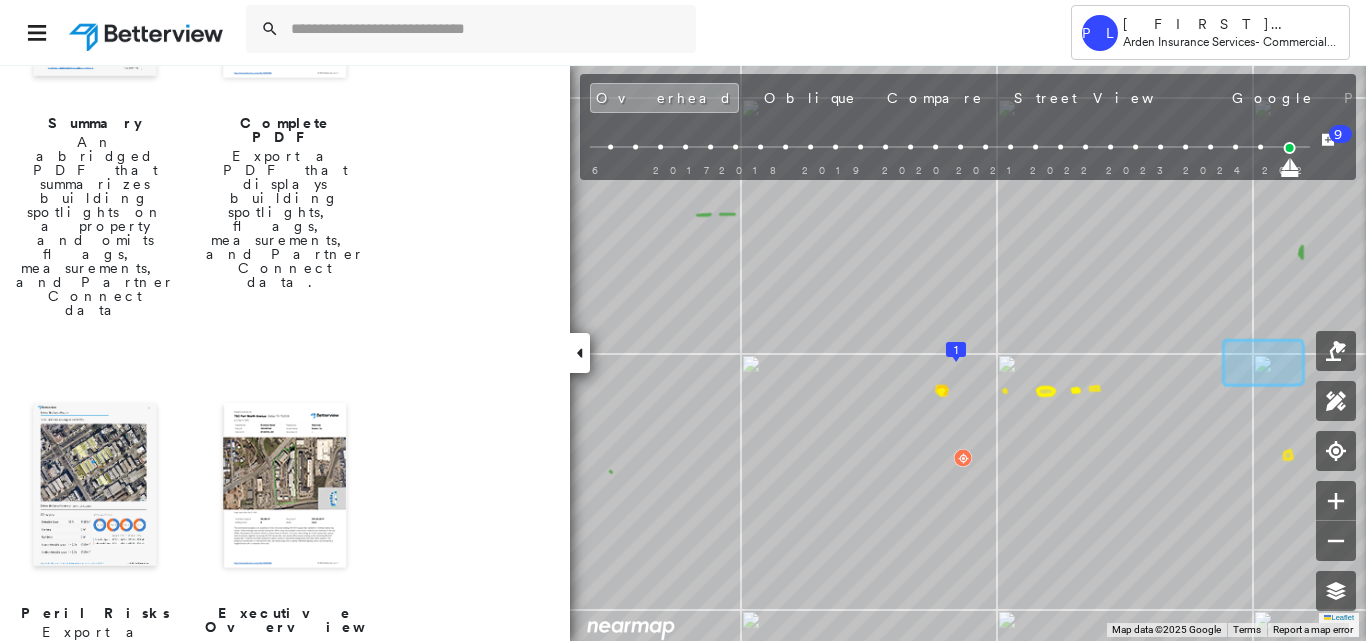 scroll, scrollTop: 400, scrollLeft: 0, axis: vertical 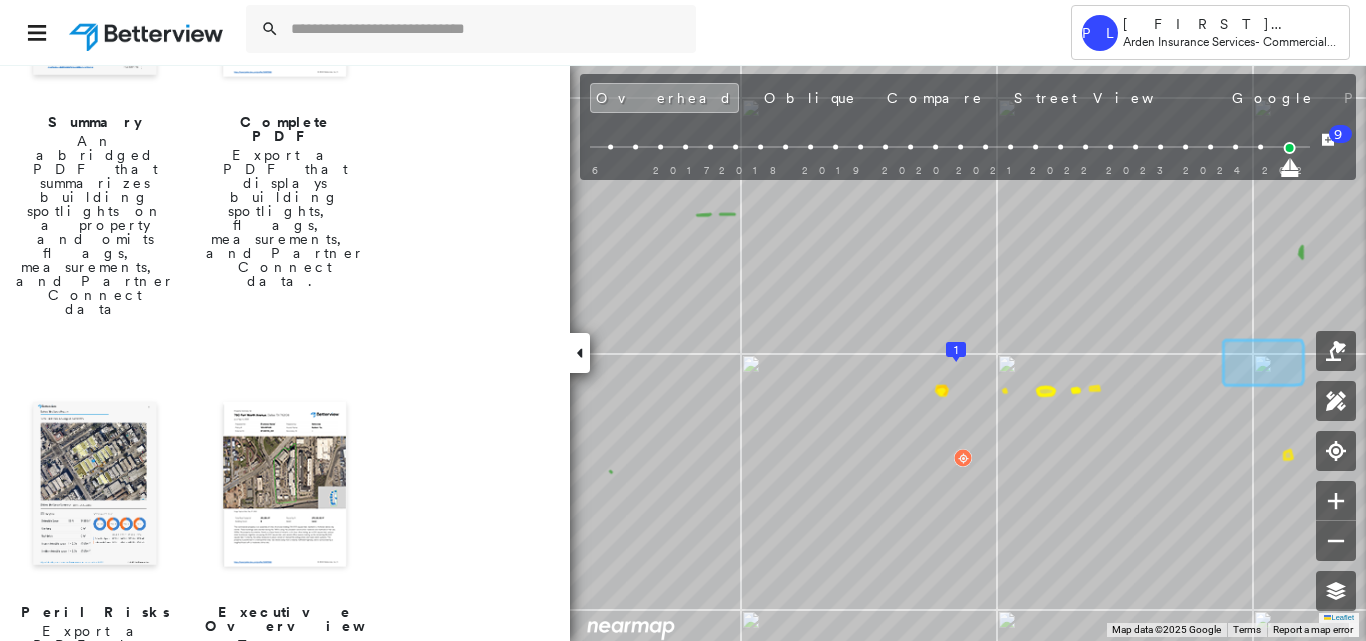 click at bounding box center (95, 486) 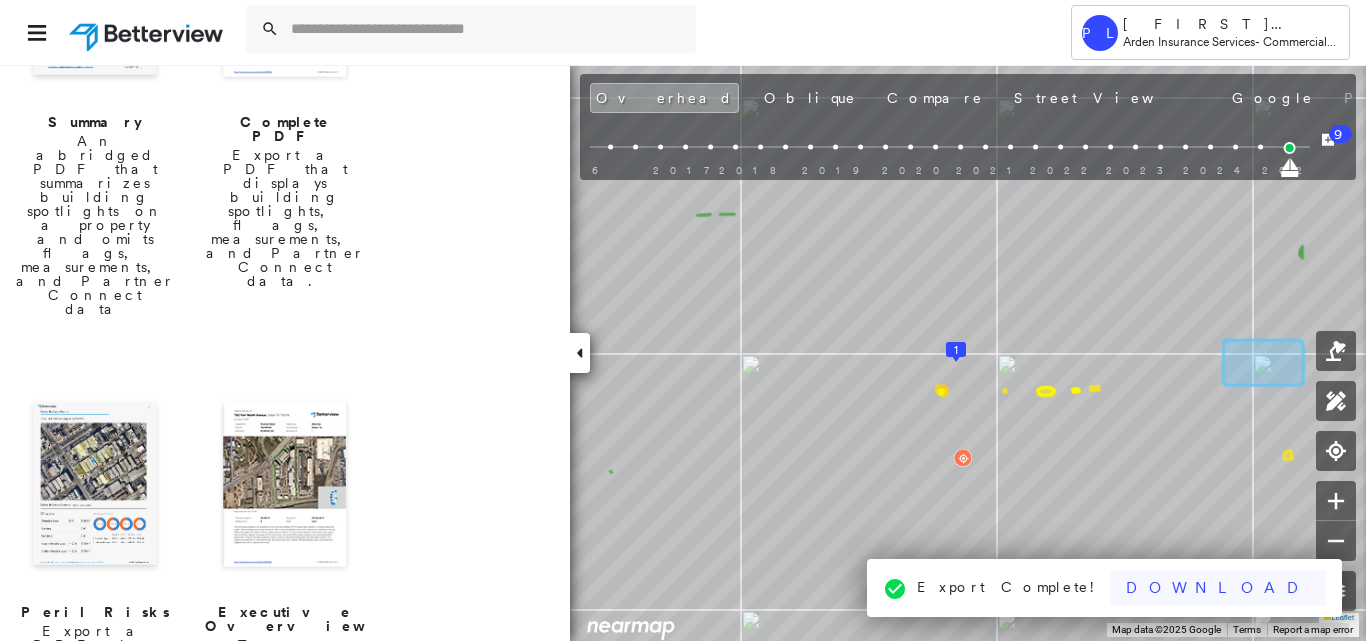 click on "Download" at bounding box center [1218, 588] 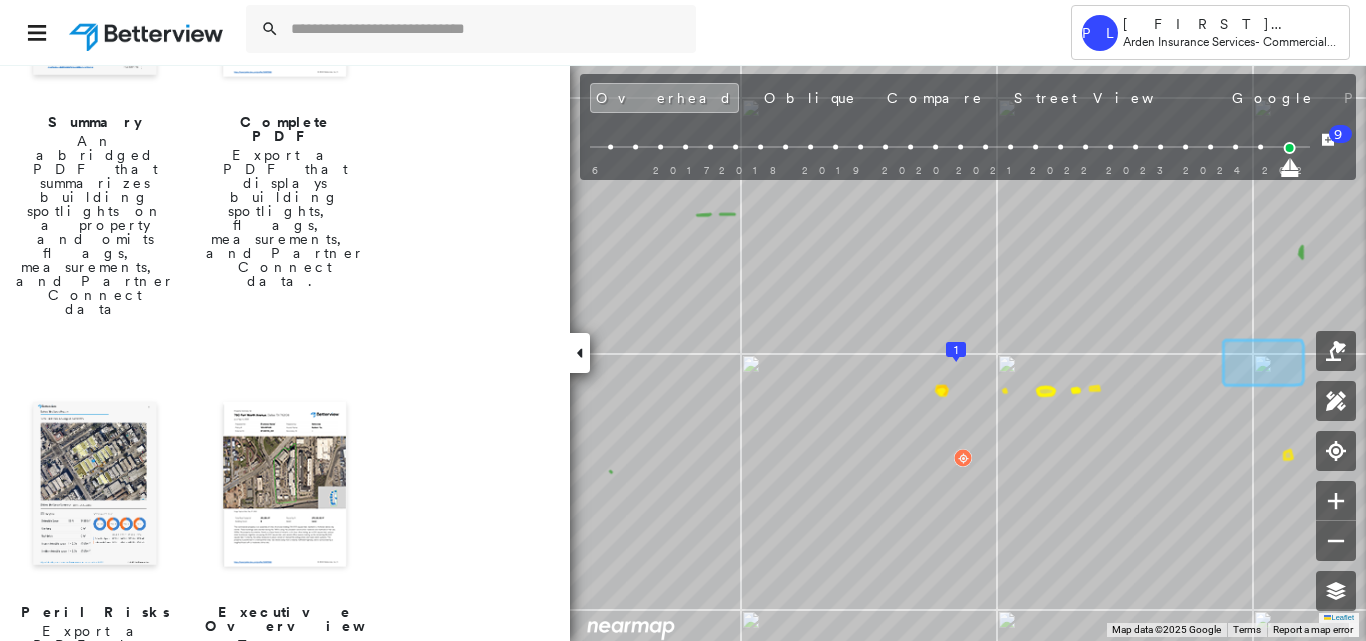 scroll, scrollTop: 0, scrollLeft: 0, axis: both 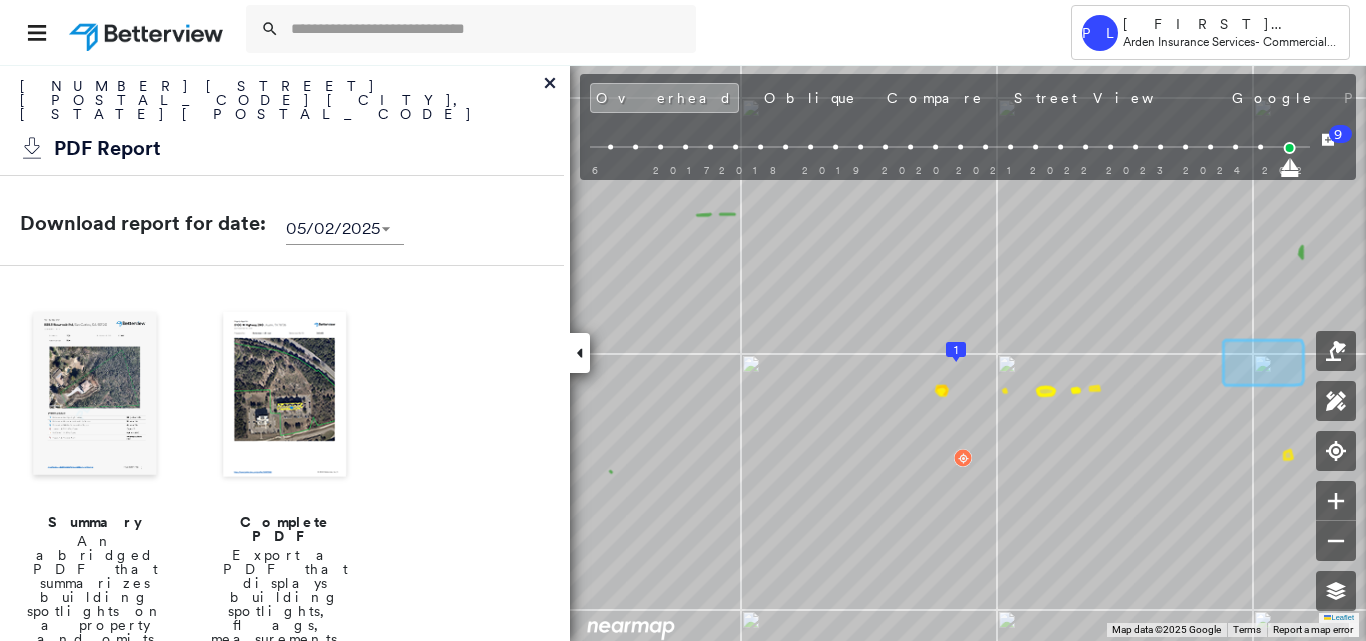 click on "960  Larrabee St   West Hollywood, CA 90069 PDF Report" at bounding box center (282, 120) 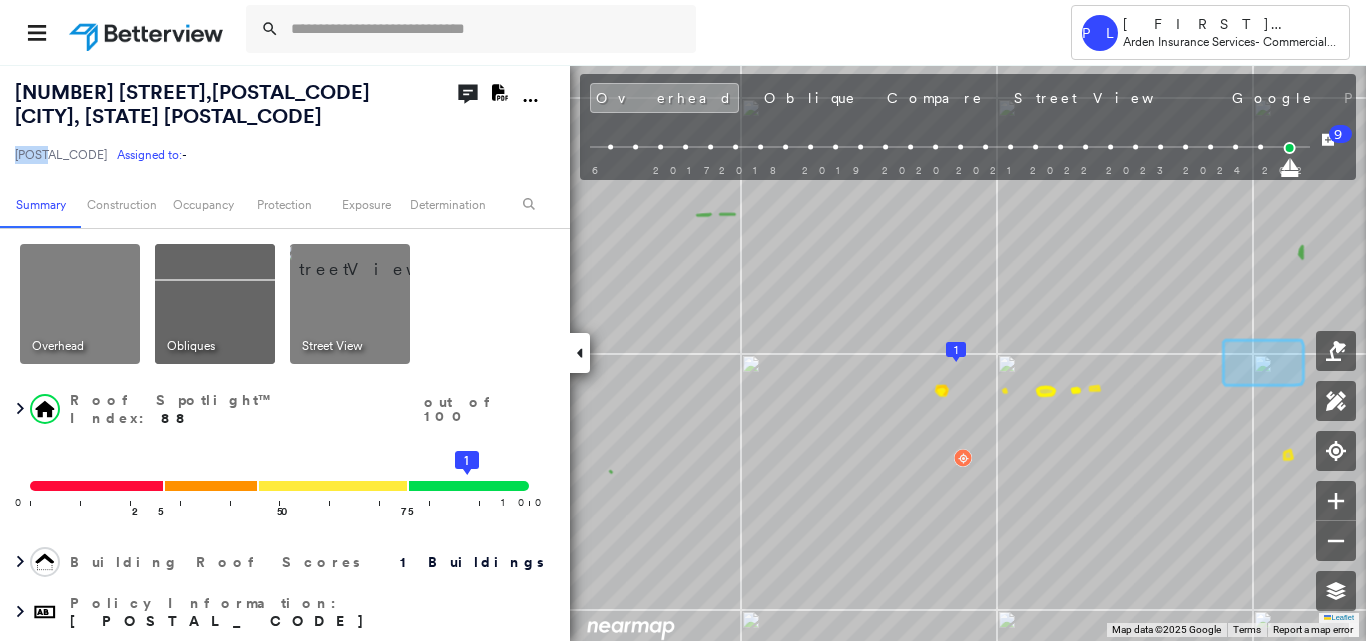 drag, startPoint x: 14, startPoint y: 162, endPoint x: 50, endPoint y: 167, distance: 36.345562 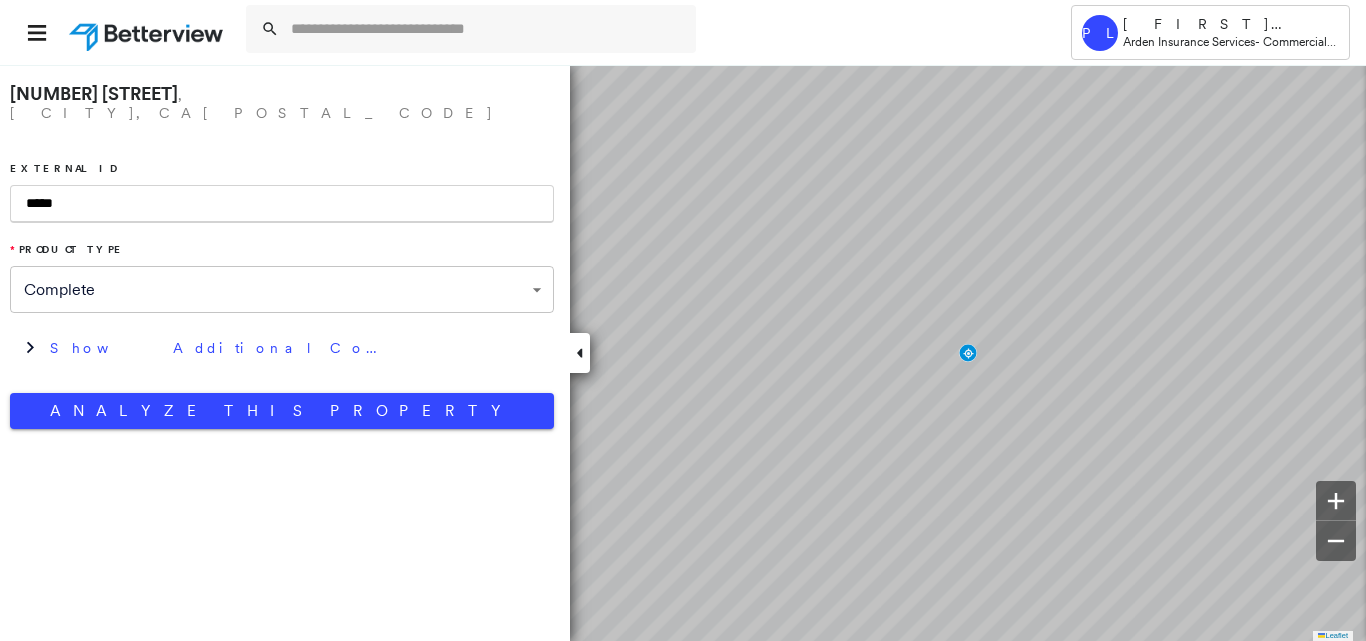 scroll, scrollTop: 0, scrollLeft: 0, axis: both 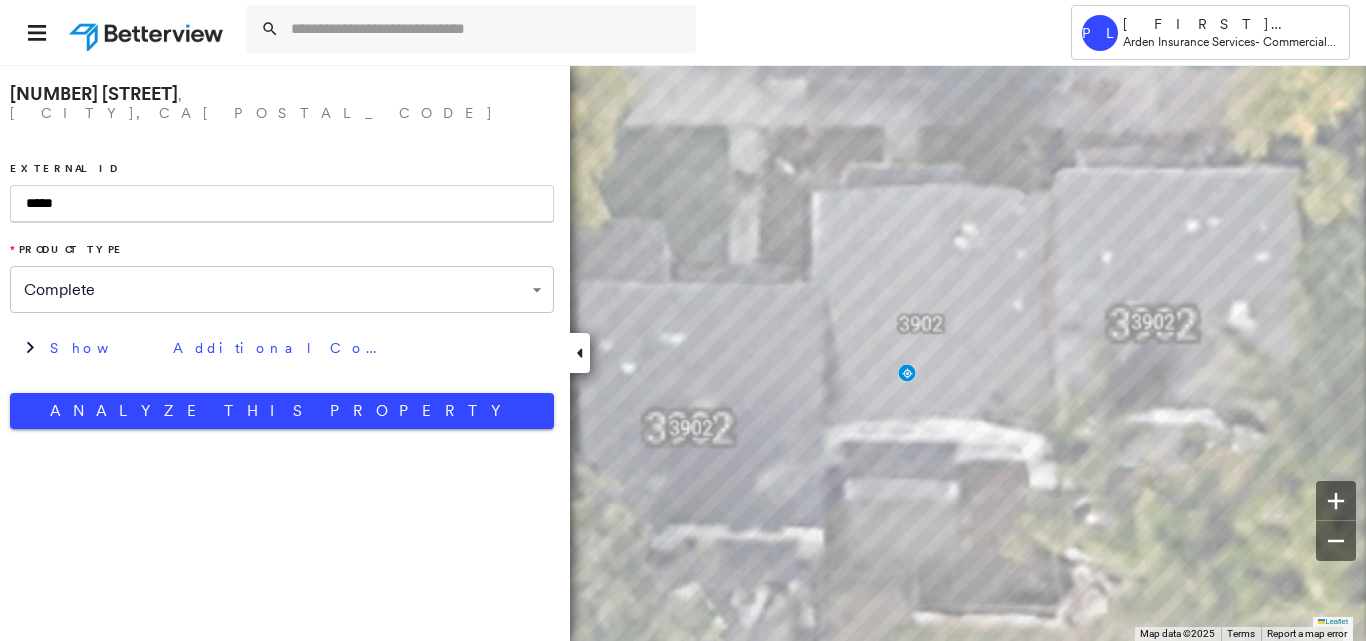 click on "*****" at bounding box center (282, 204) 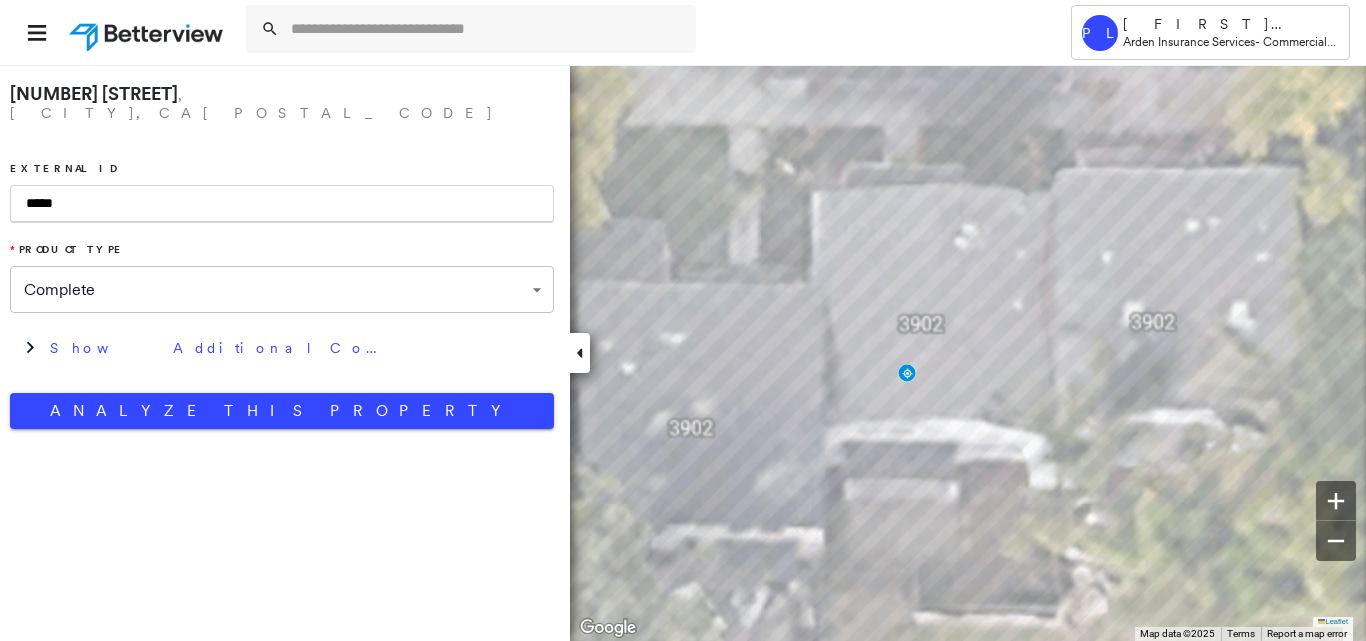 click on "*****" at bounding box center (282, 204) 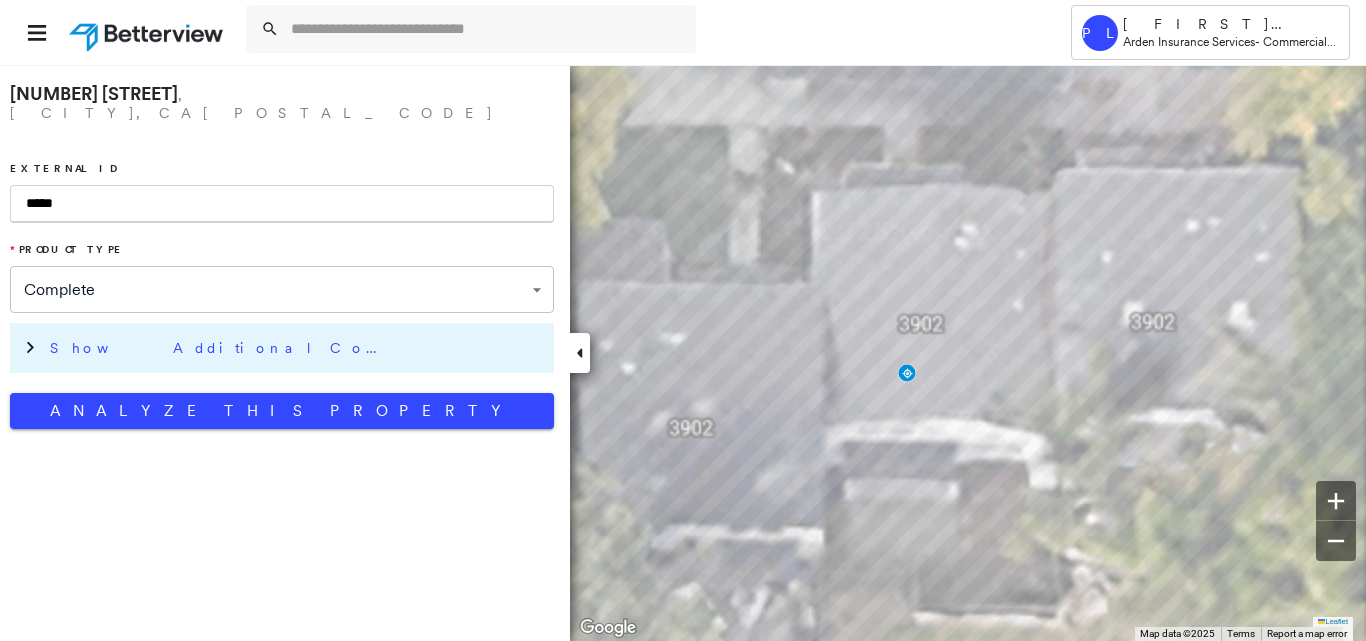 click on "Show Additional Company Data" at bounding box center (282, 348) 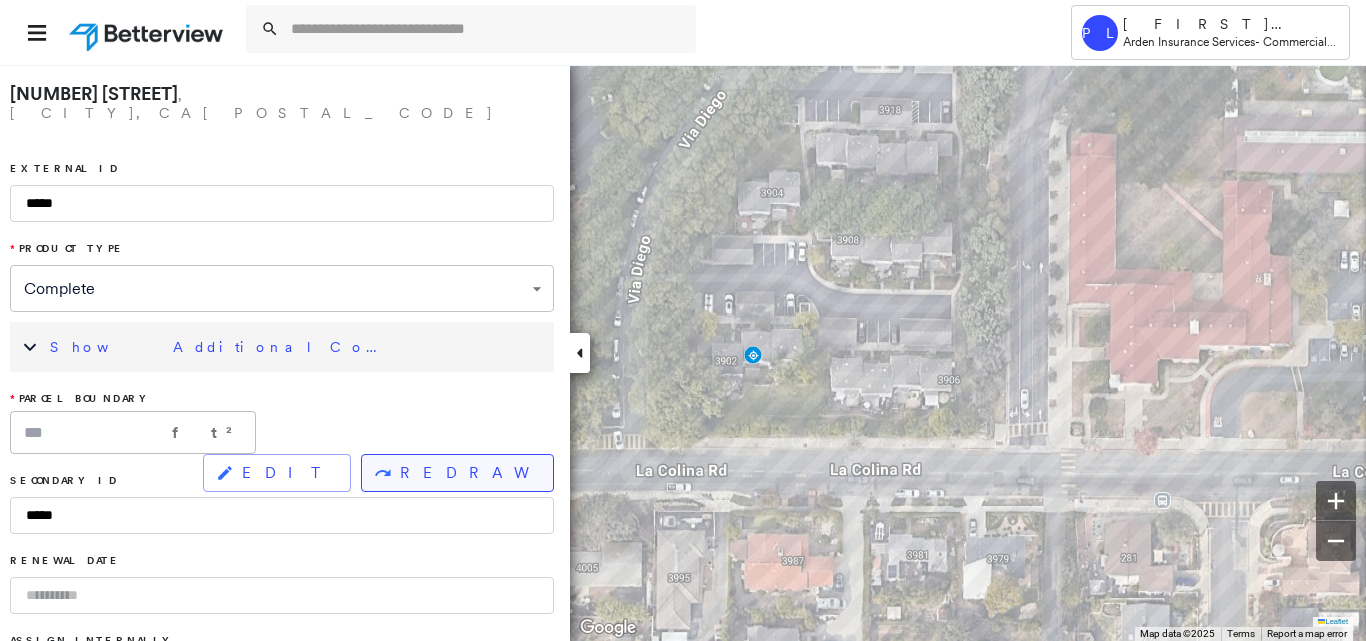 click on "REDRAW" at bounding box center [468, 473] 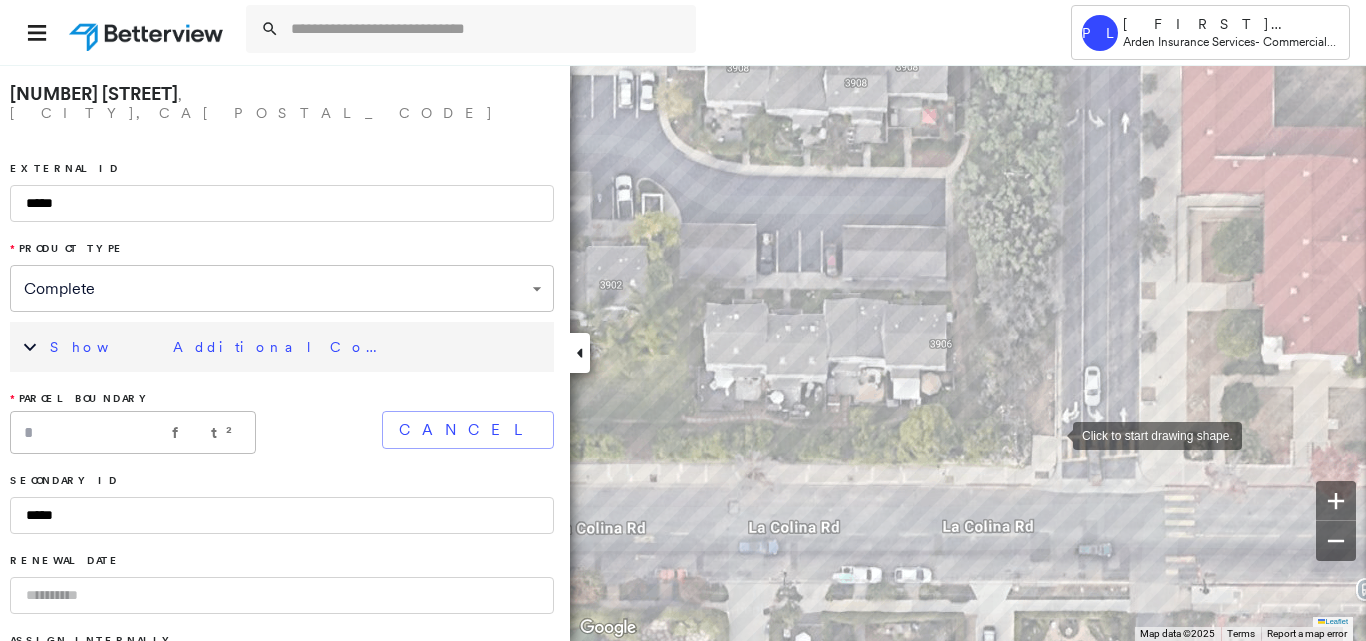 click at bounding box center (1053, 434) 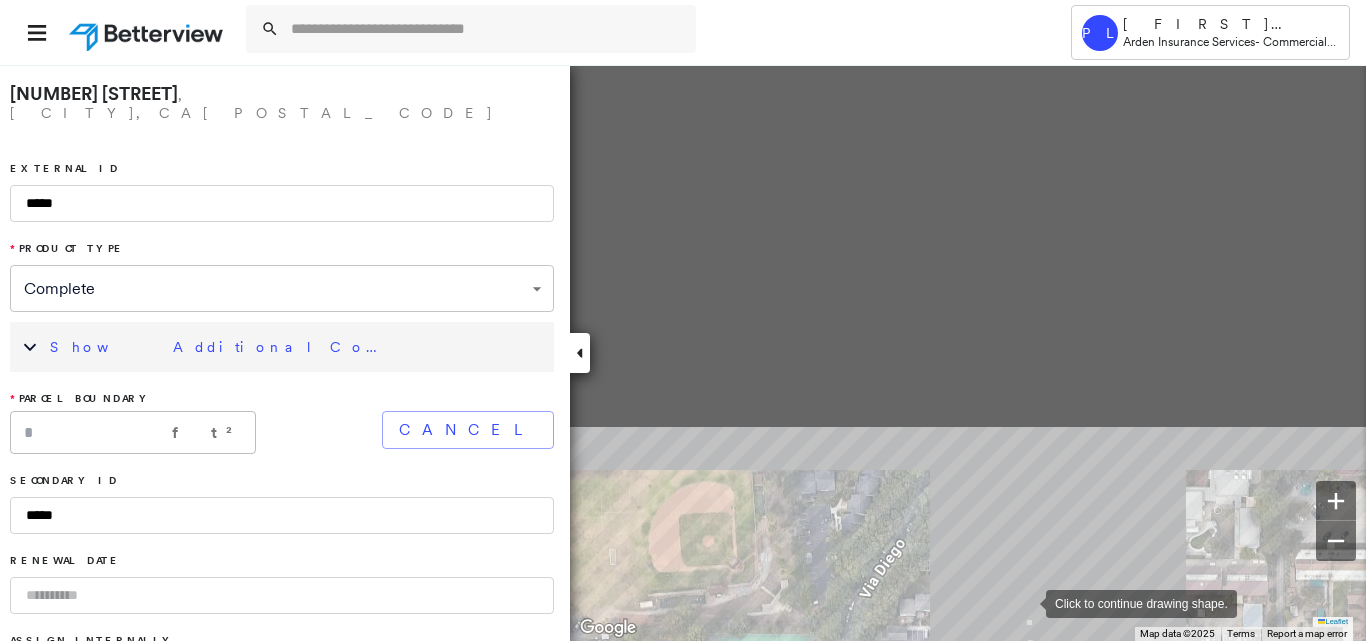 drag, startPoint x: 1043, startPoint y: 179, endPoint x: 1026, endPoint y: 579, distance: 400.36108 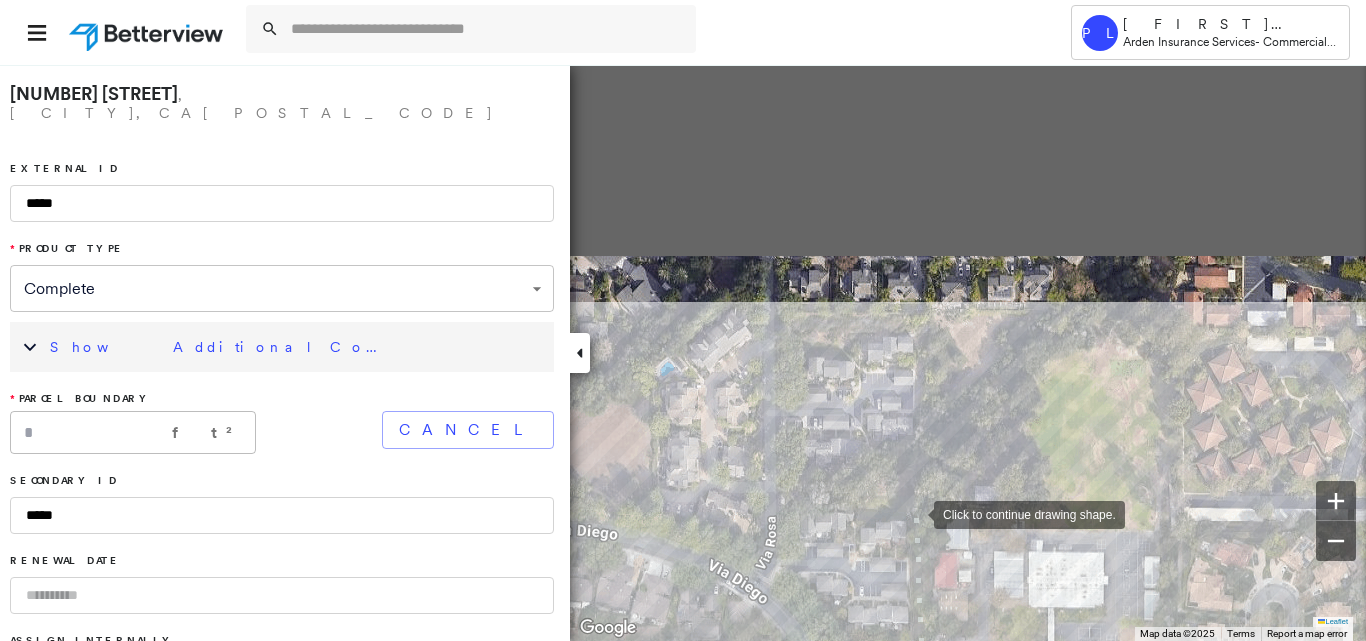 drag, startPoint x: 1014, startPoint y: 213, endPoint x: 907, endPoint y: 524, distance: 328.8921 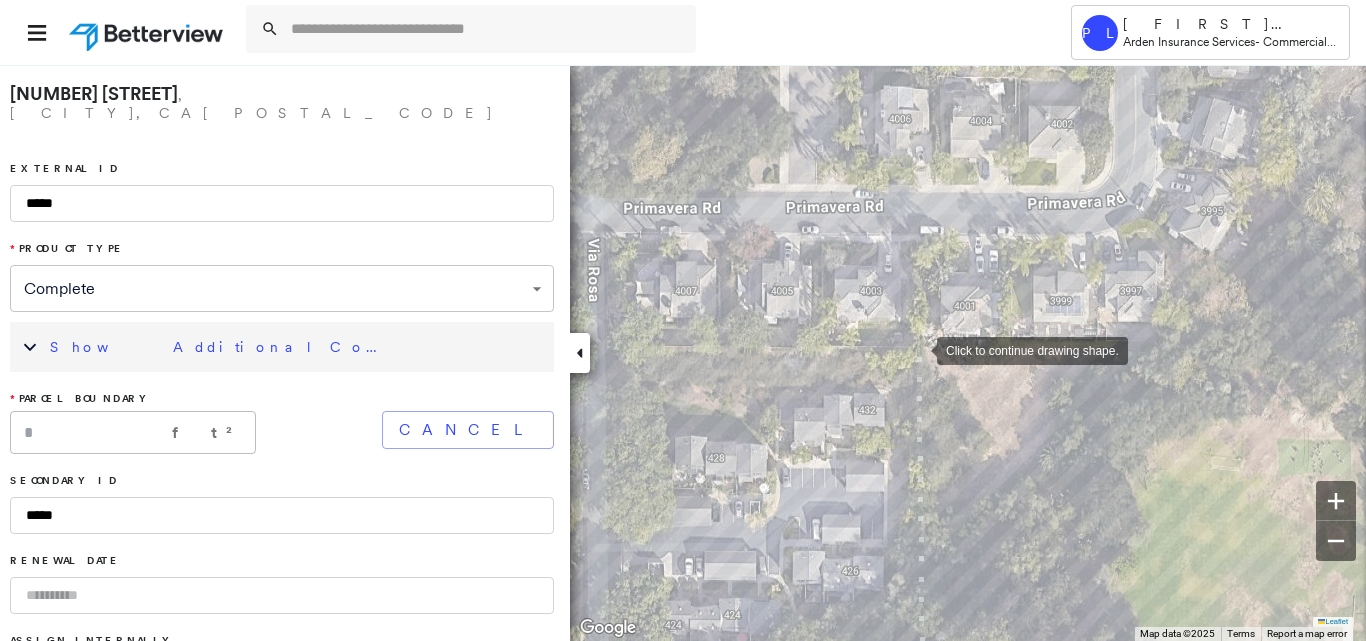 click at bounding box center (917, 349) 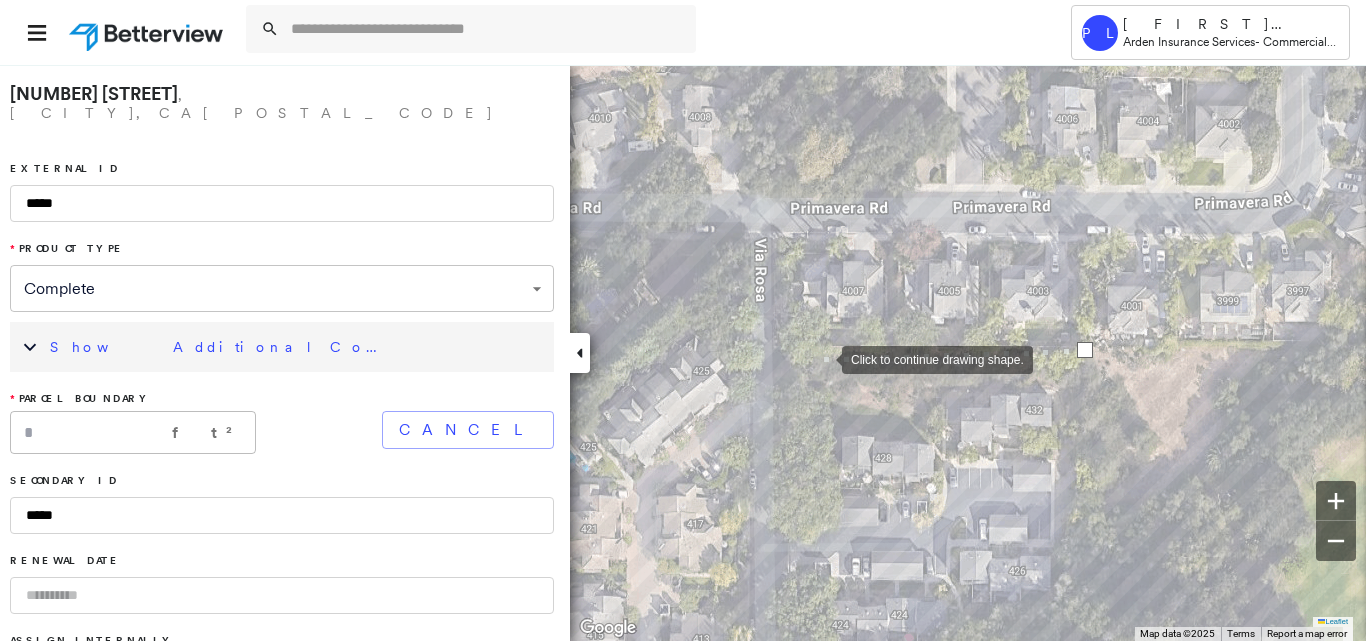 drag, startPoint x: 654, startPoint y: 358, endPoint x: 821, endPoint y: 358, distance: 167 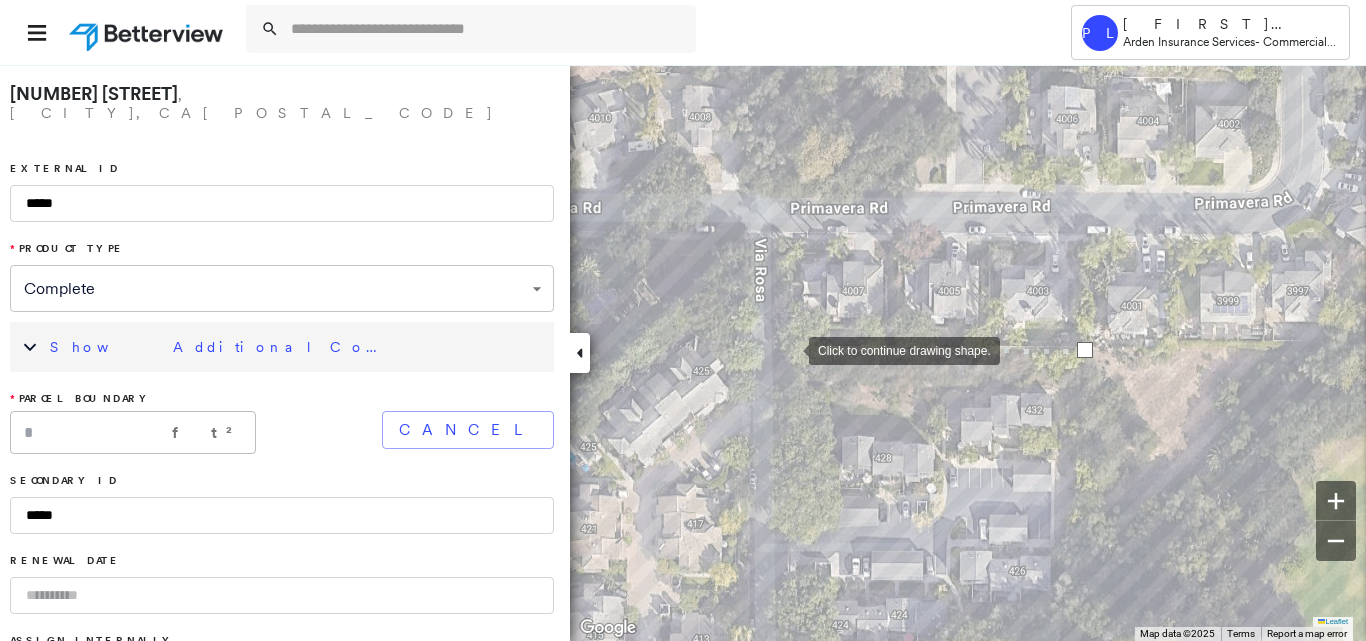 click at bounding box center [789, 349] 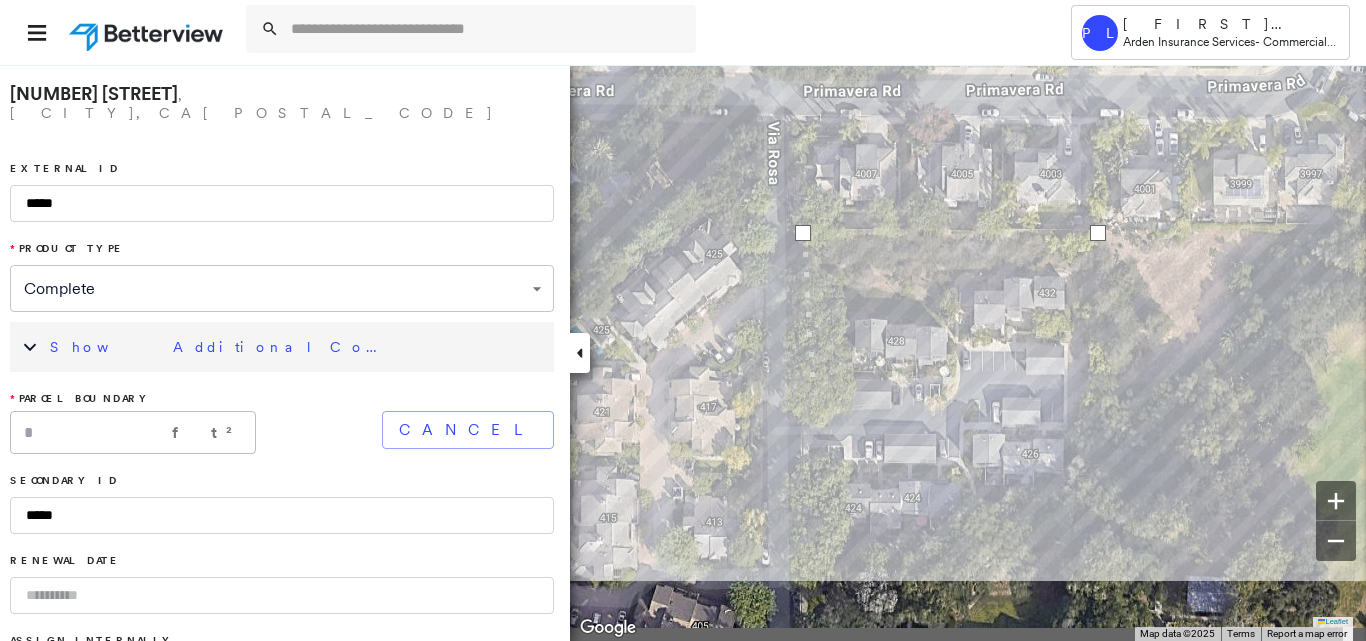 click on "1.26 ha Click first point to close this shape." at bounding box center [57, 684] 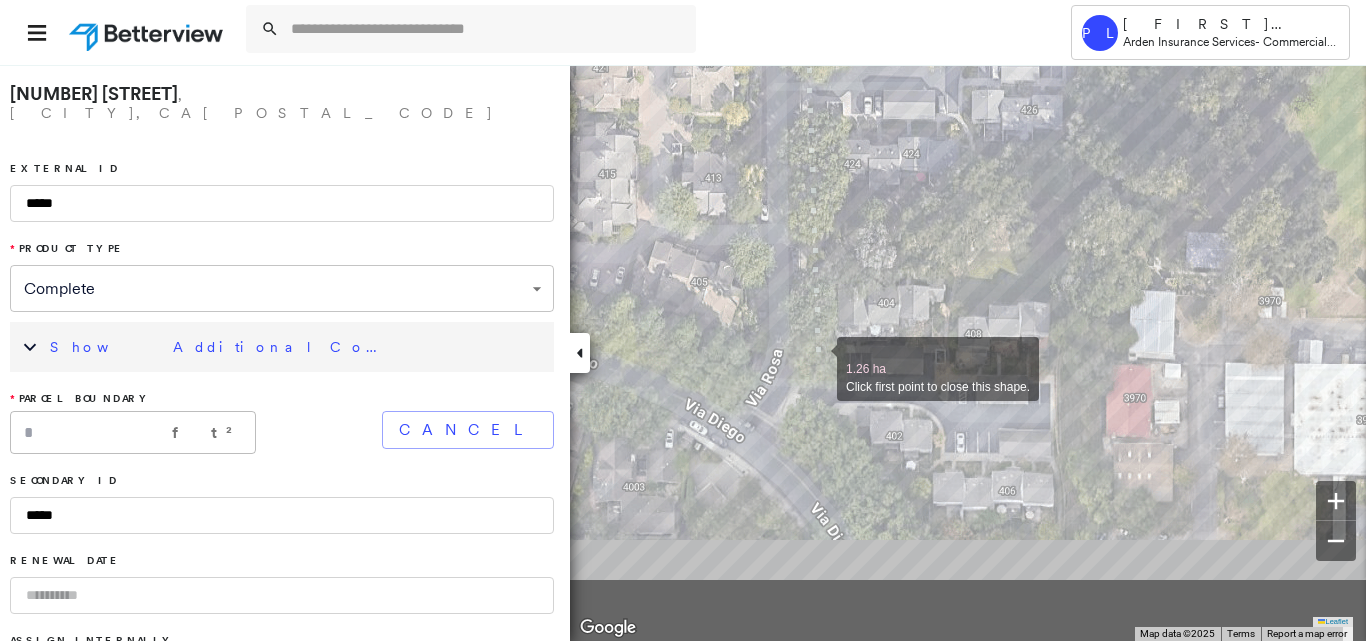 drag, startPoint x: 822, startPoint y: 477, endPoint x: 817, endPoint y: 359, distance: 118.10589 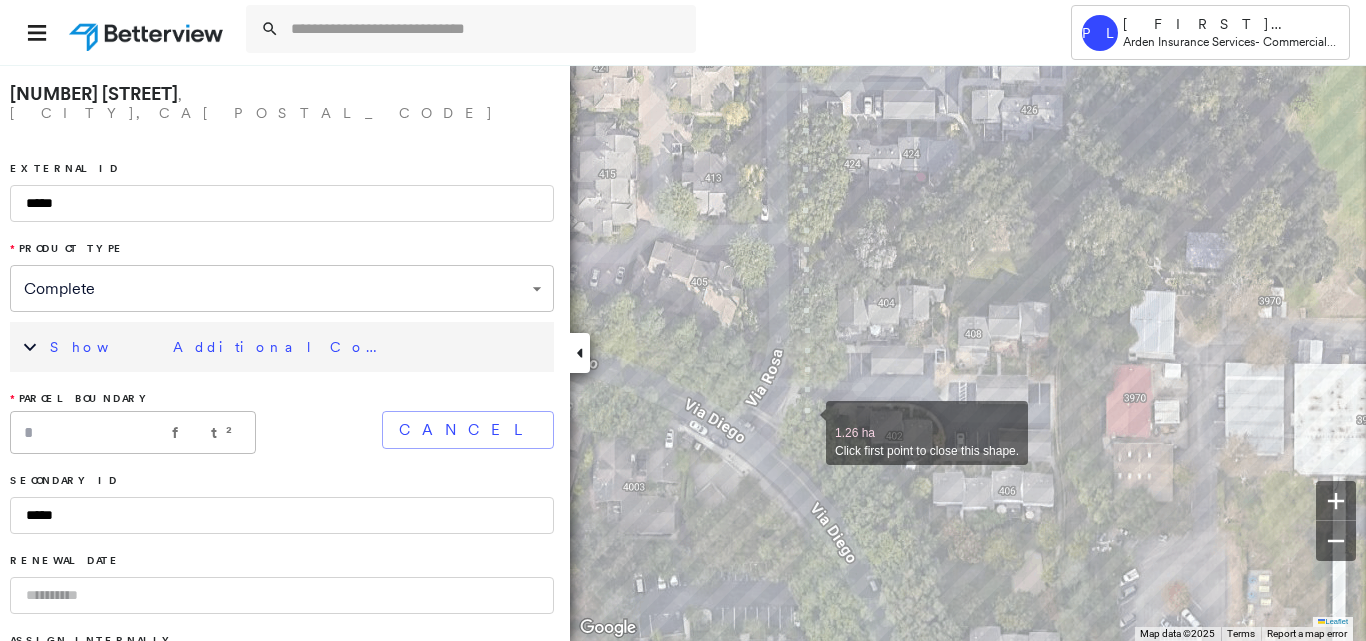 click at bounding box center (806, 422) 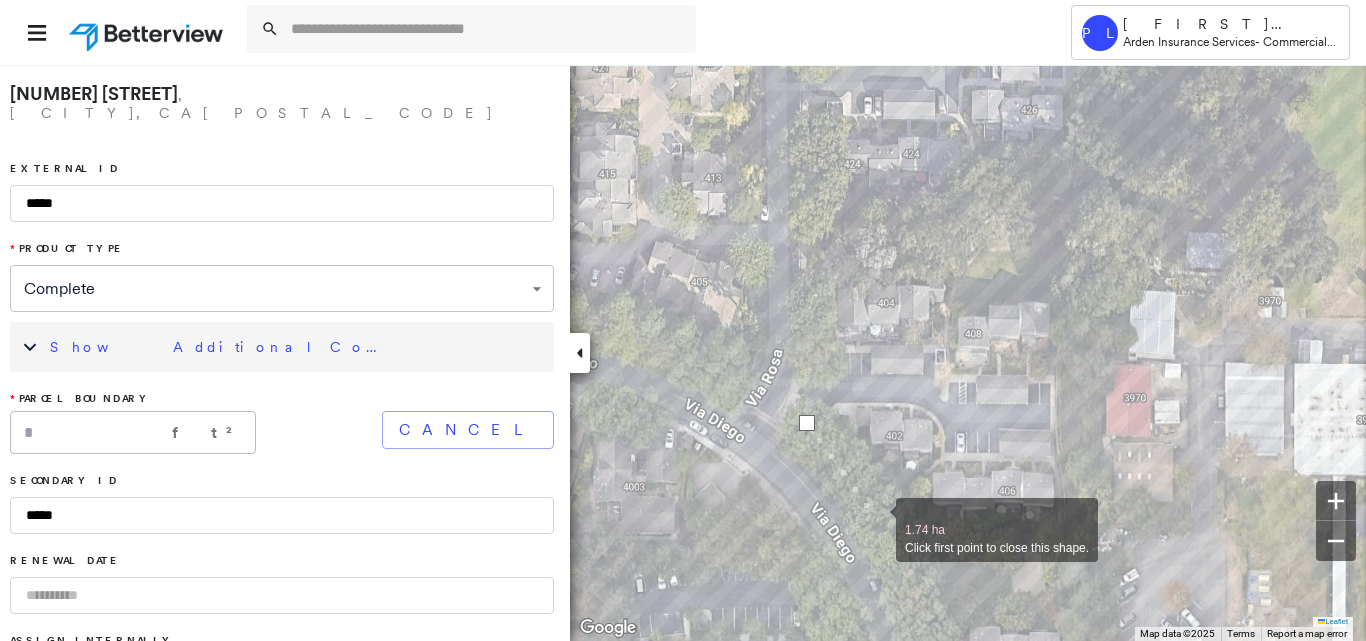 click at bounding box center (876, 519) 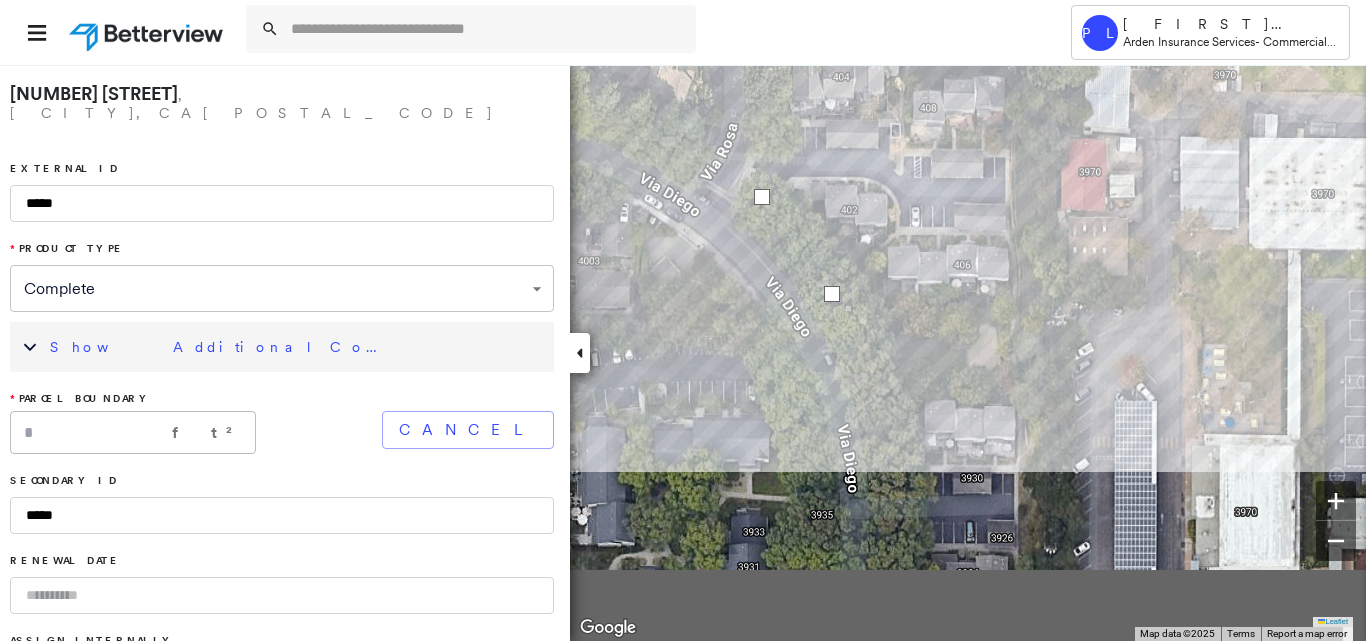 drag, startPoint x: 912, startPoint y: 578, endPoint x: 865, endPoint y: 309, distance: 273.07507 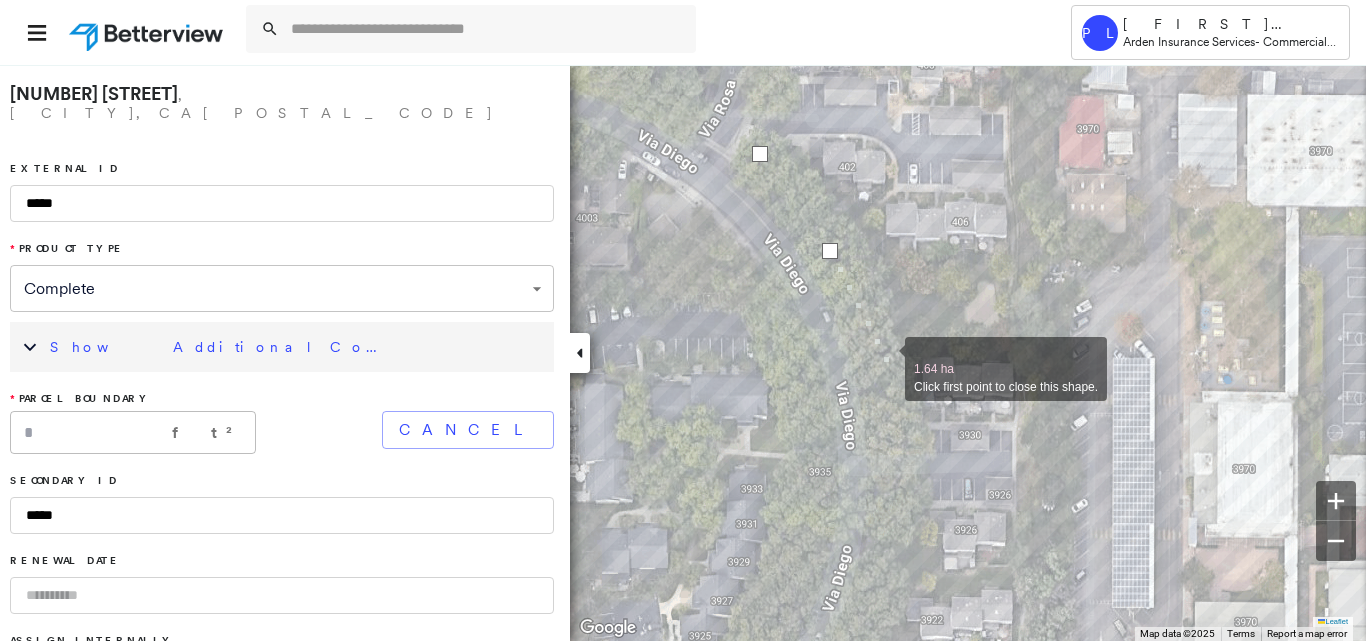 drag, startPoint x: 887, startPoint y: 360, endPoint x: 903, endPoint y: 406, distance: 48.703182 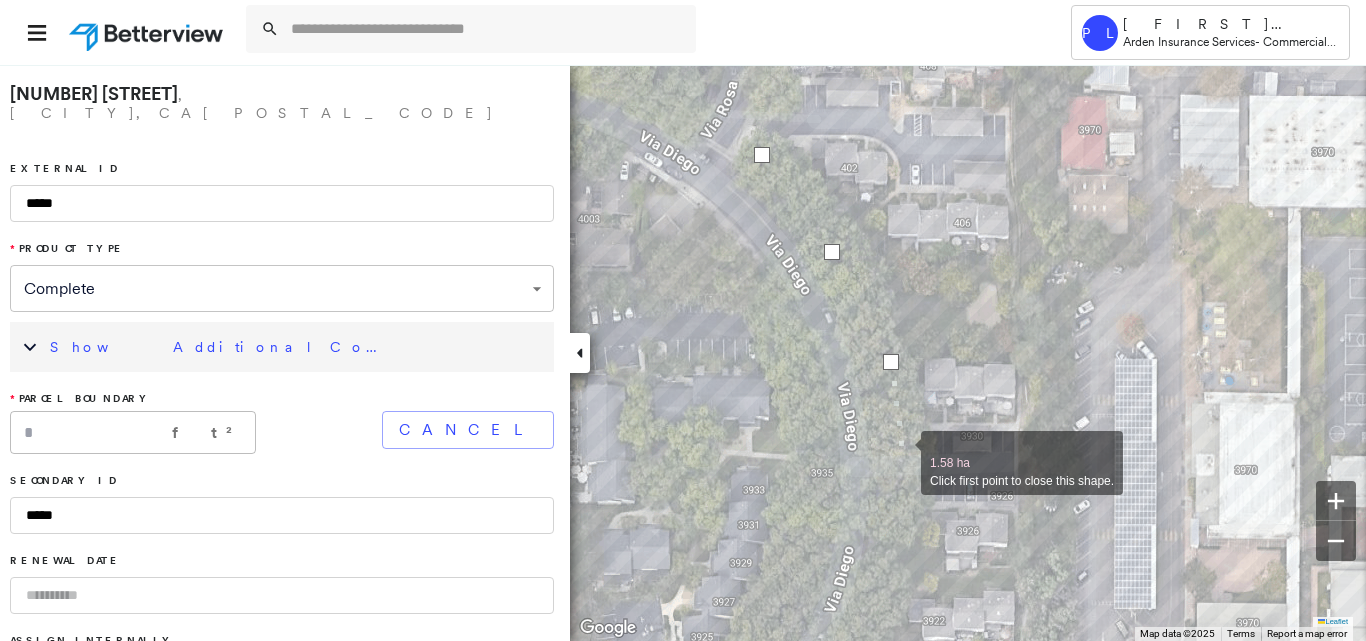 click at bounding box center [901, 452] 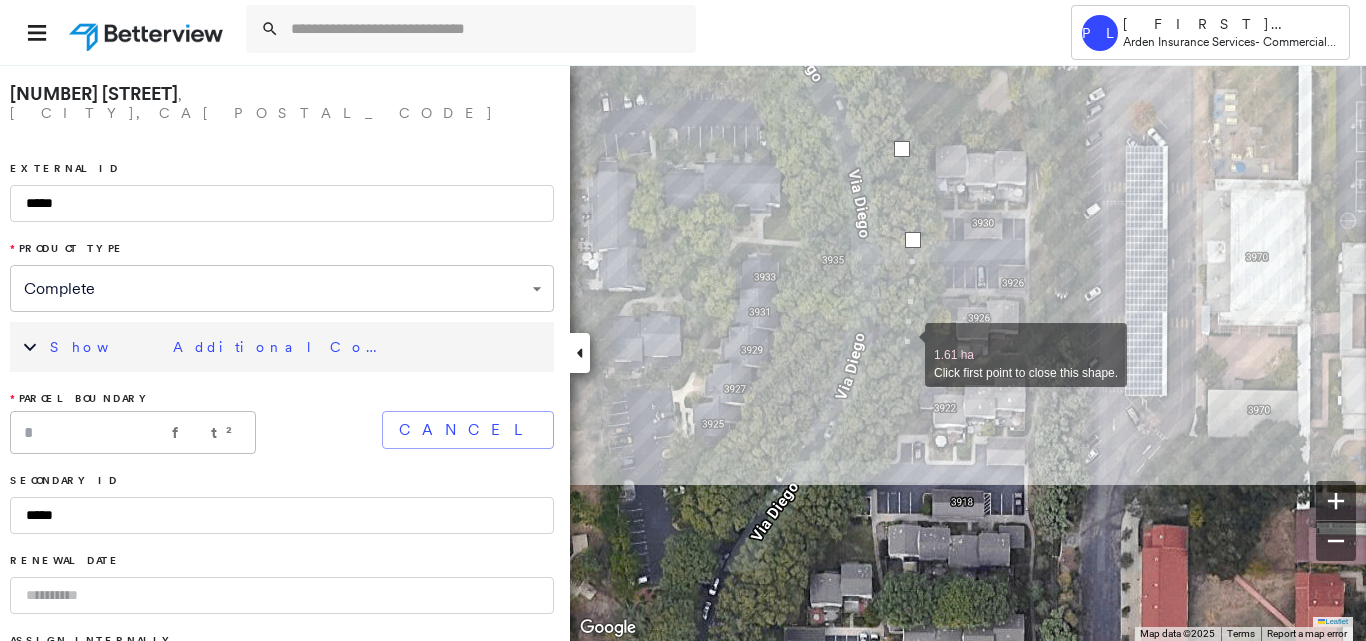 drag, startPoint x: 894, startPoint y: 559, endPoint x: 905, endPoint y: 345, distance: 214.28252 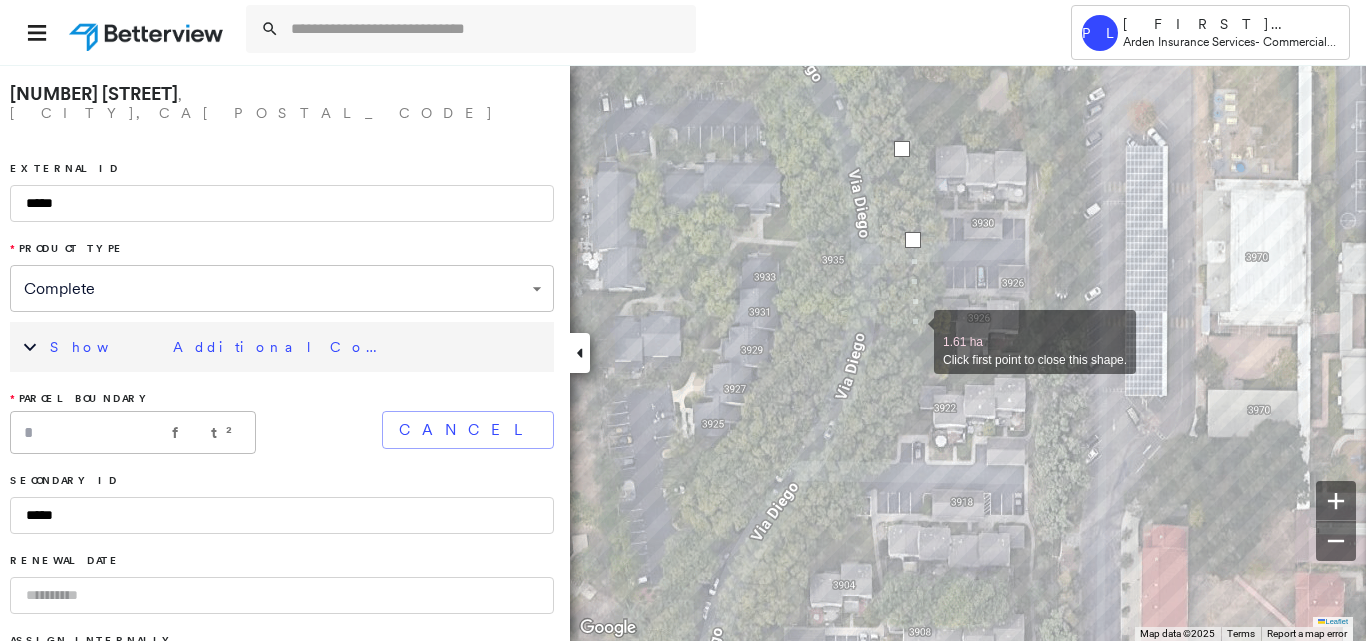 click at bounding box center [914, 331] 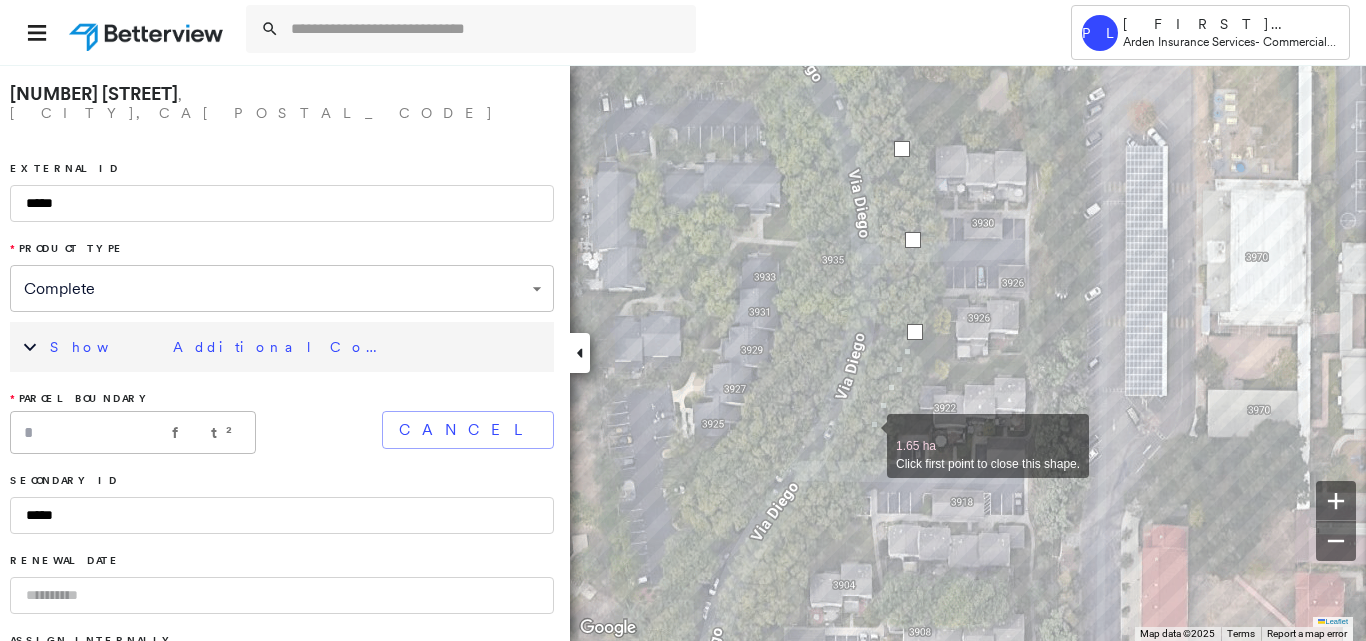 click at bounding box center [867, 435] 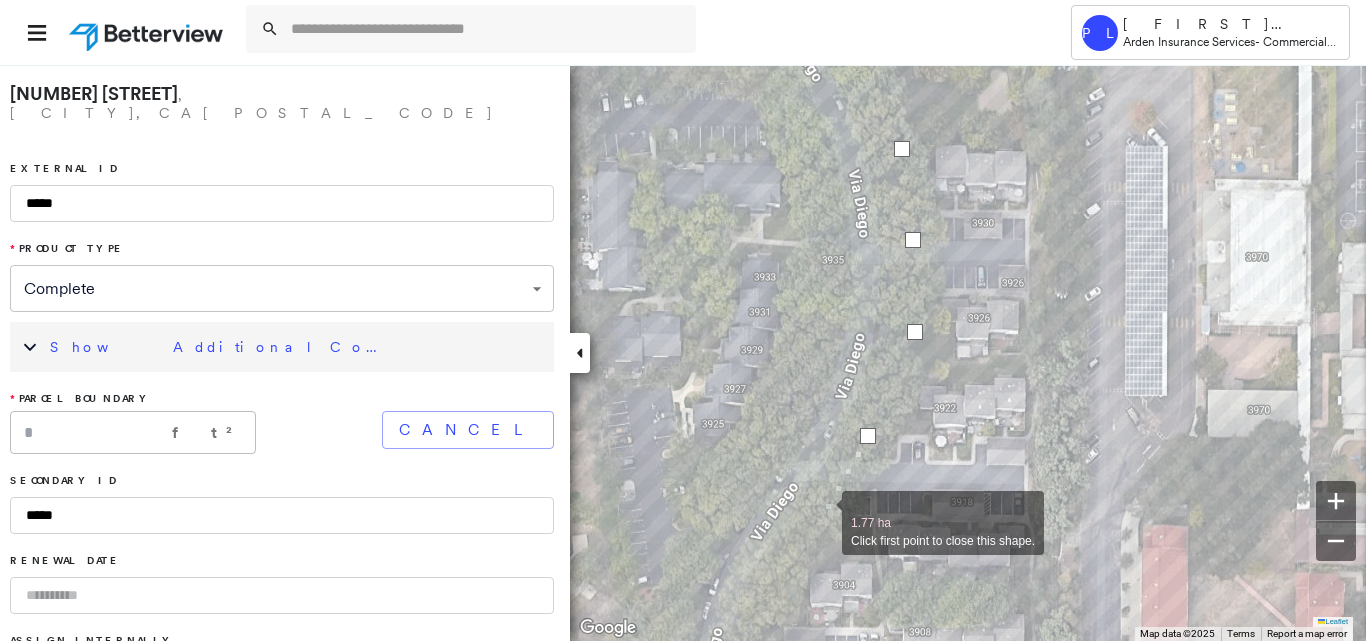 click at bounding box center [822, 512] 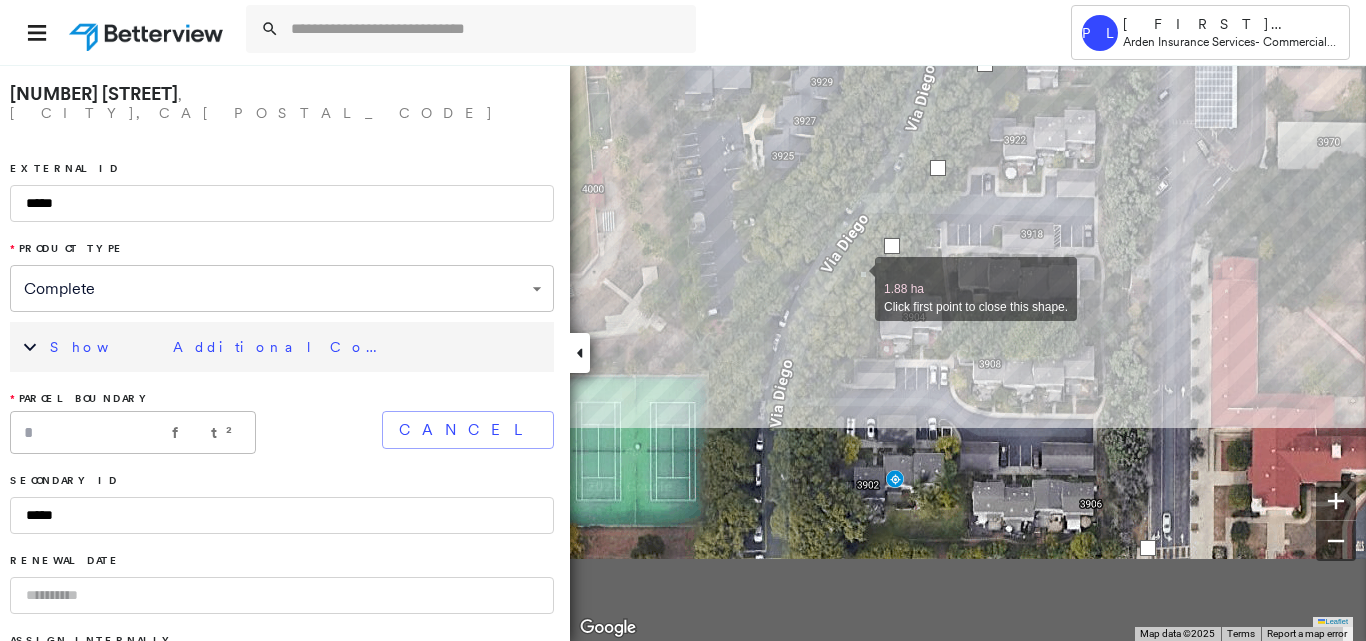 drag, startPoint x: 781, startPoint y: 546, endPoint x: 854, endPoint y: 279, distance: 276.79956 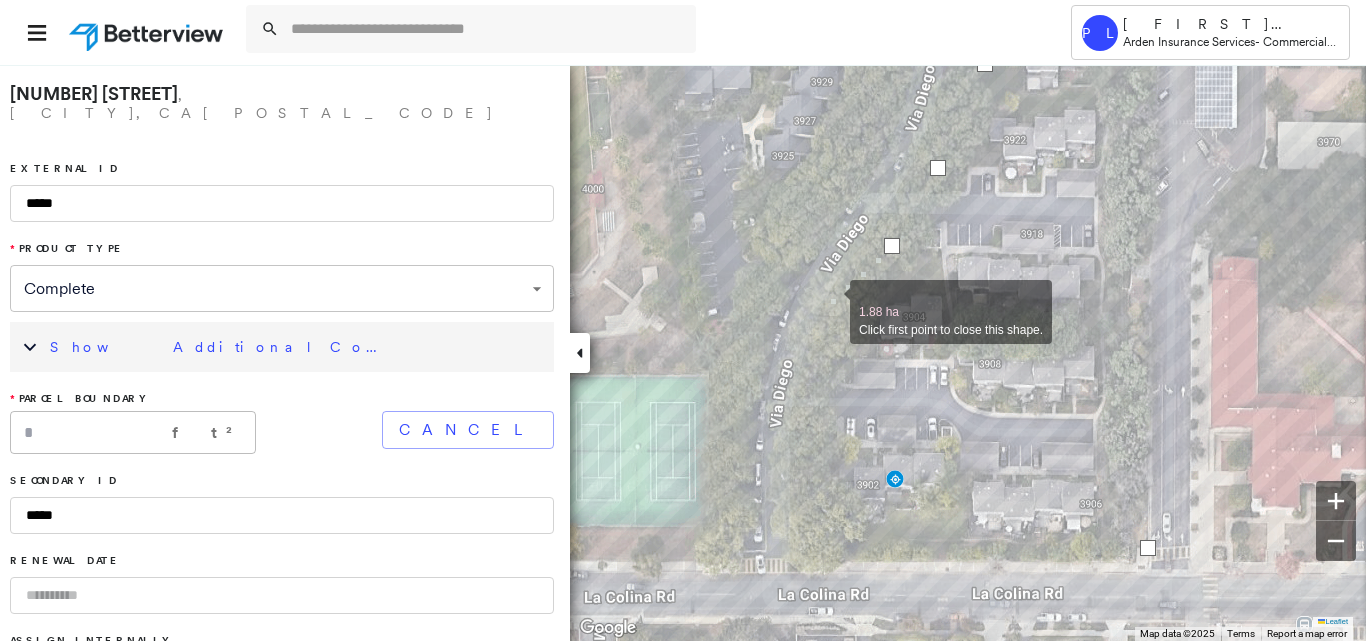 click at bounding box center [830, 301] 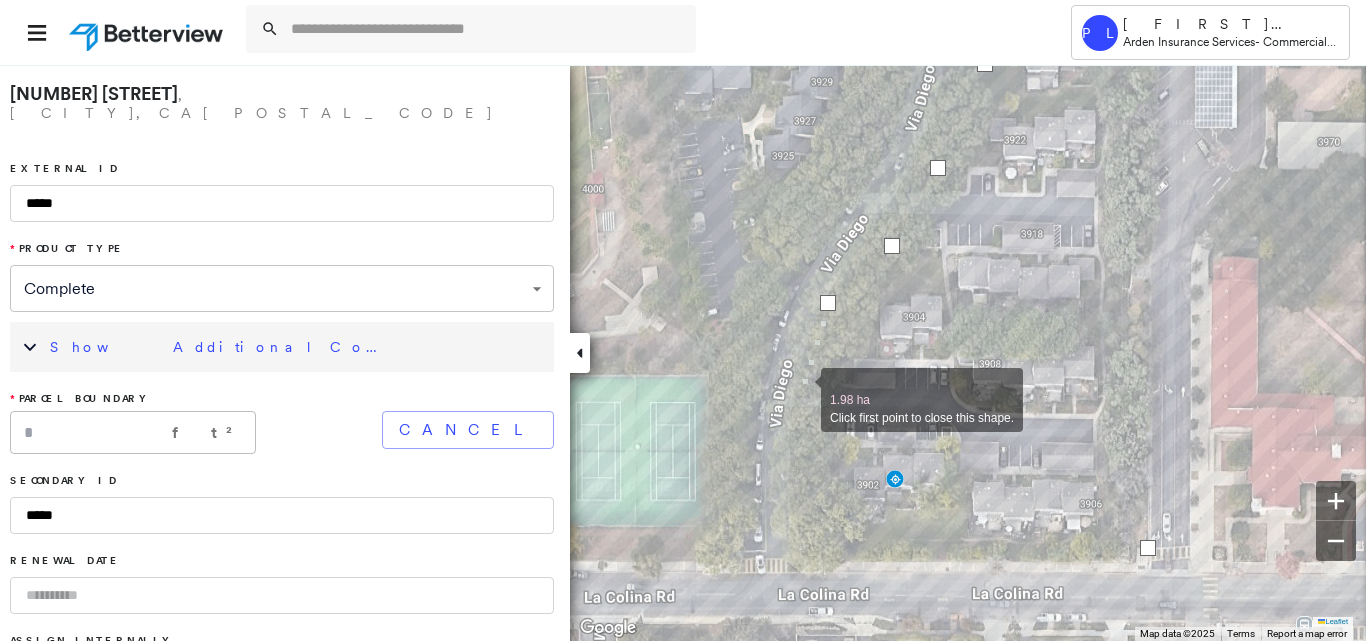 click at bounding box center (801, 389) 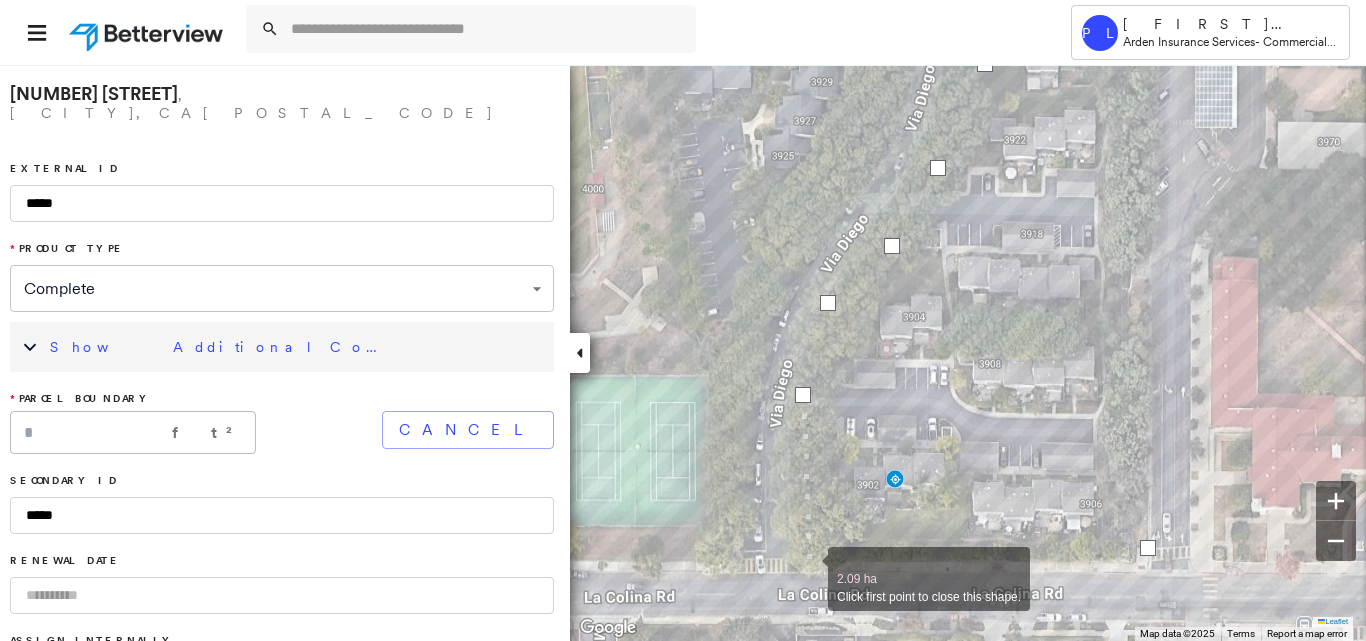 click at bounding box center (808, 568) 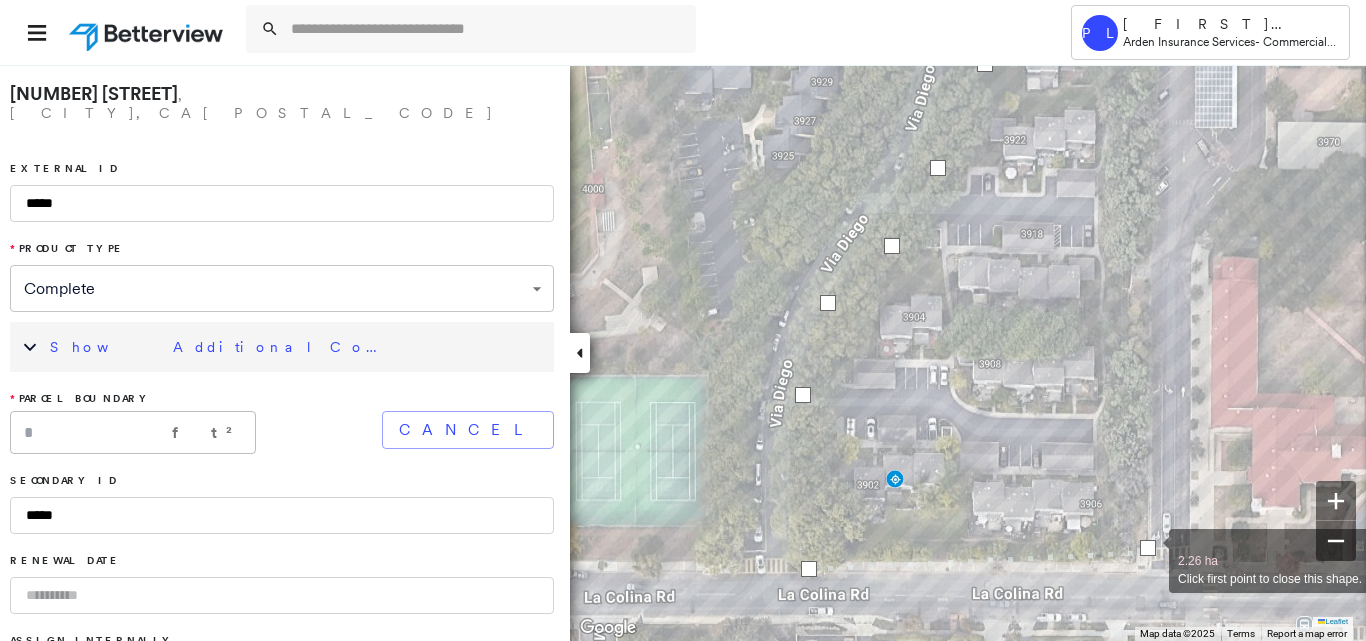 click at bounding box center [1148, 548] 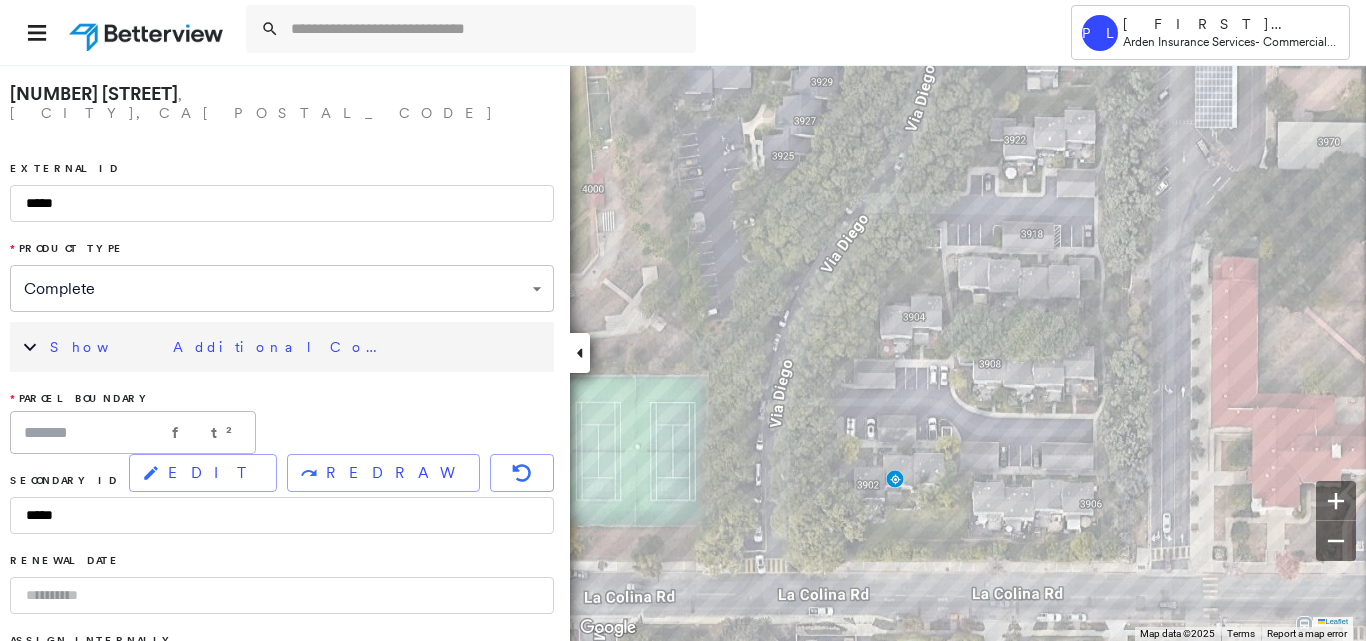 click on "Show Additional Company Data" at bounding box center [297, 347] 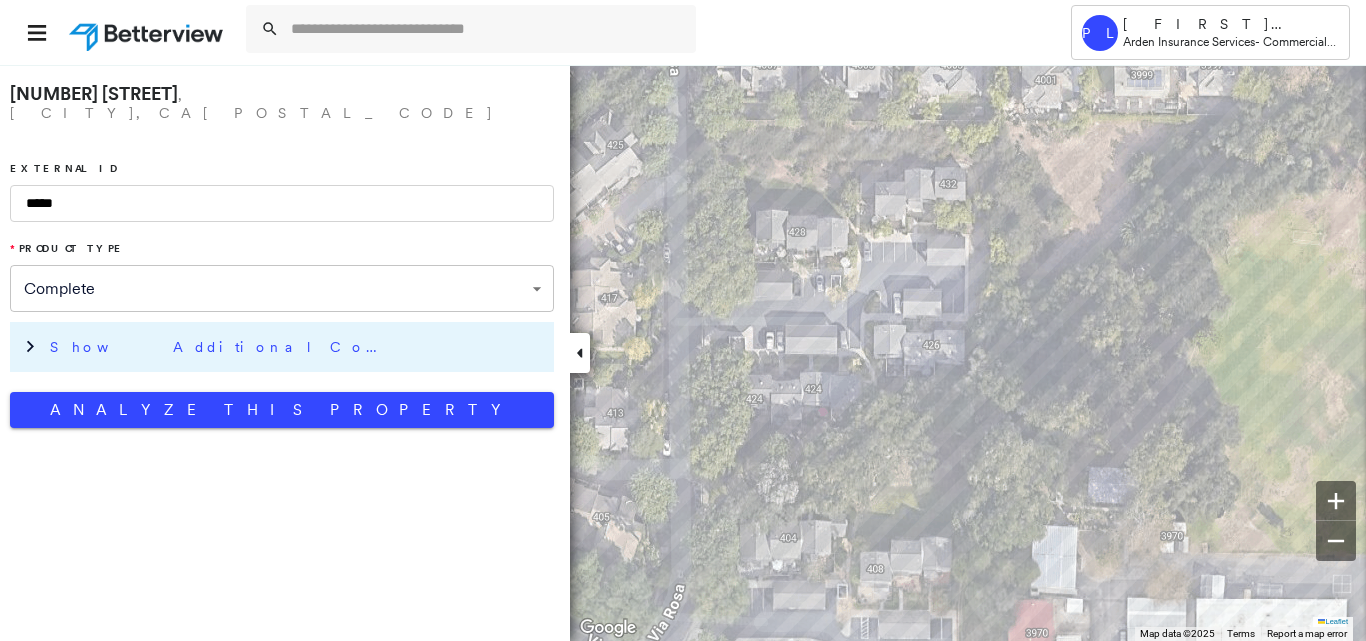 click on "Show Additional Company Data" at bounding box center [297, 347] 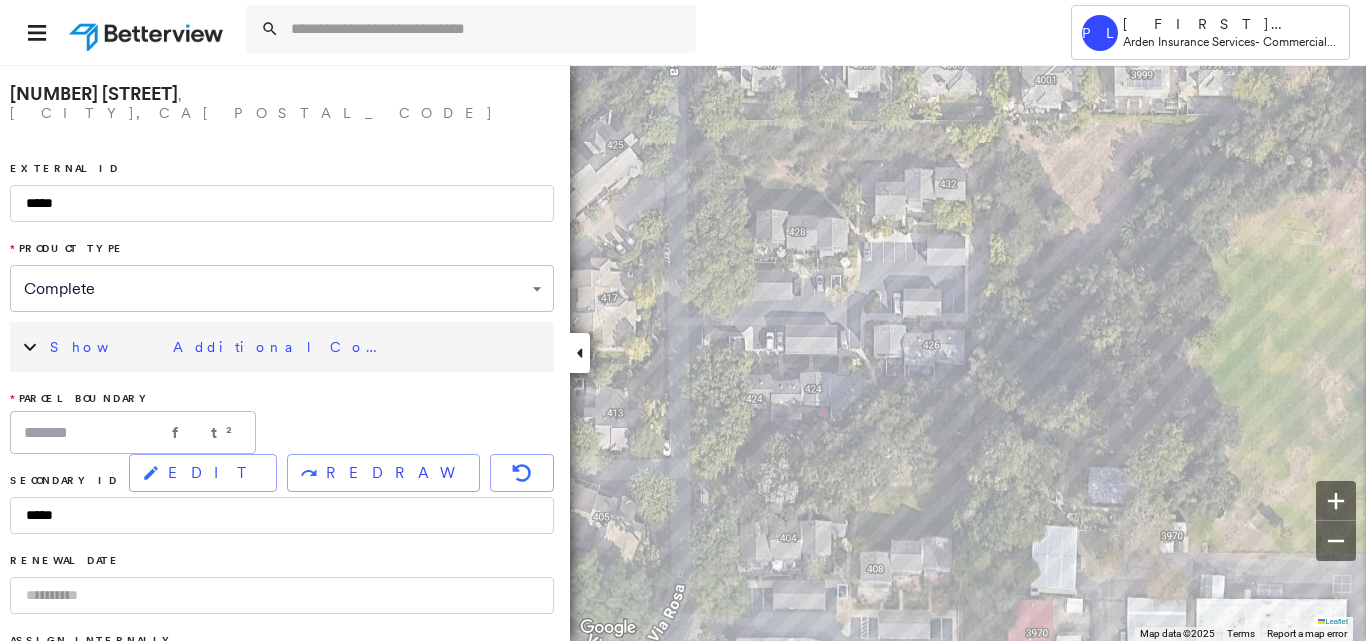 click on "Show Additional Company Data" at bounding box center [297, 347] 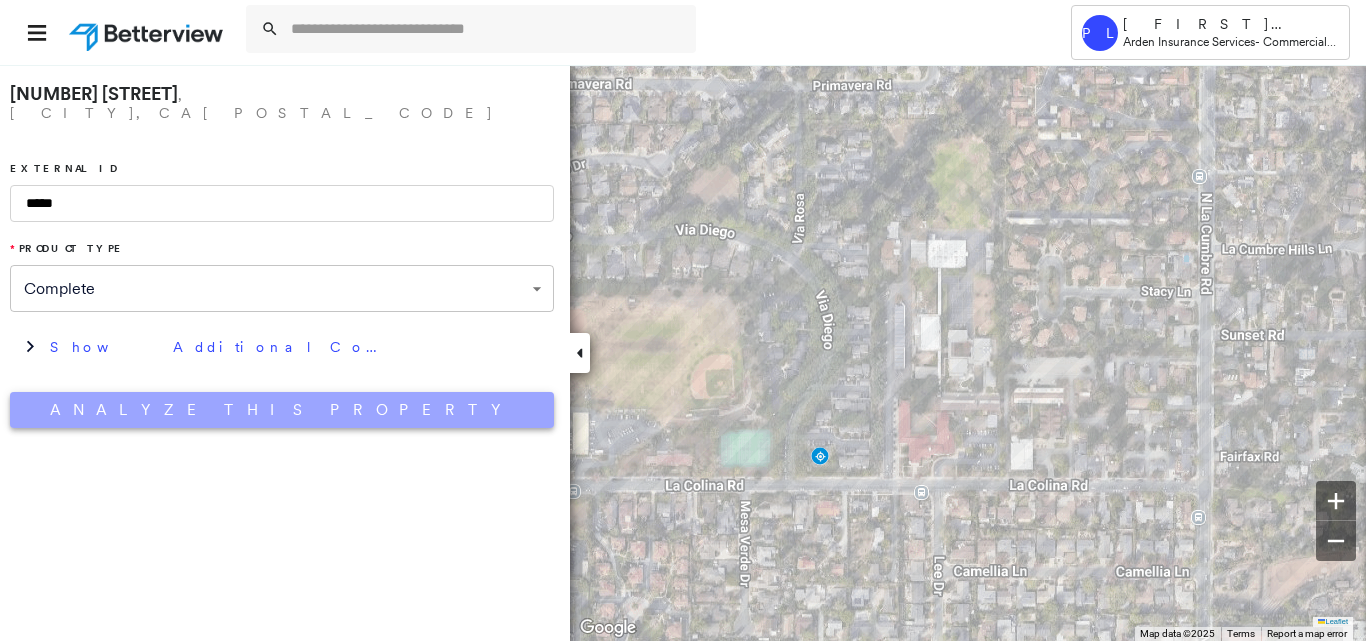 click on "Analyze This Property" at bounding box center (282, 410) 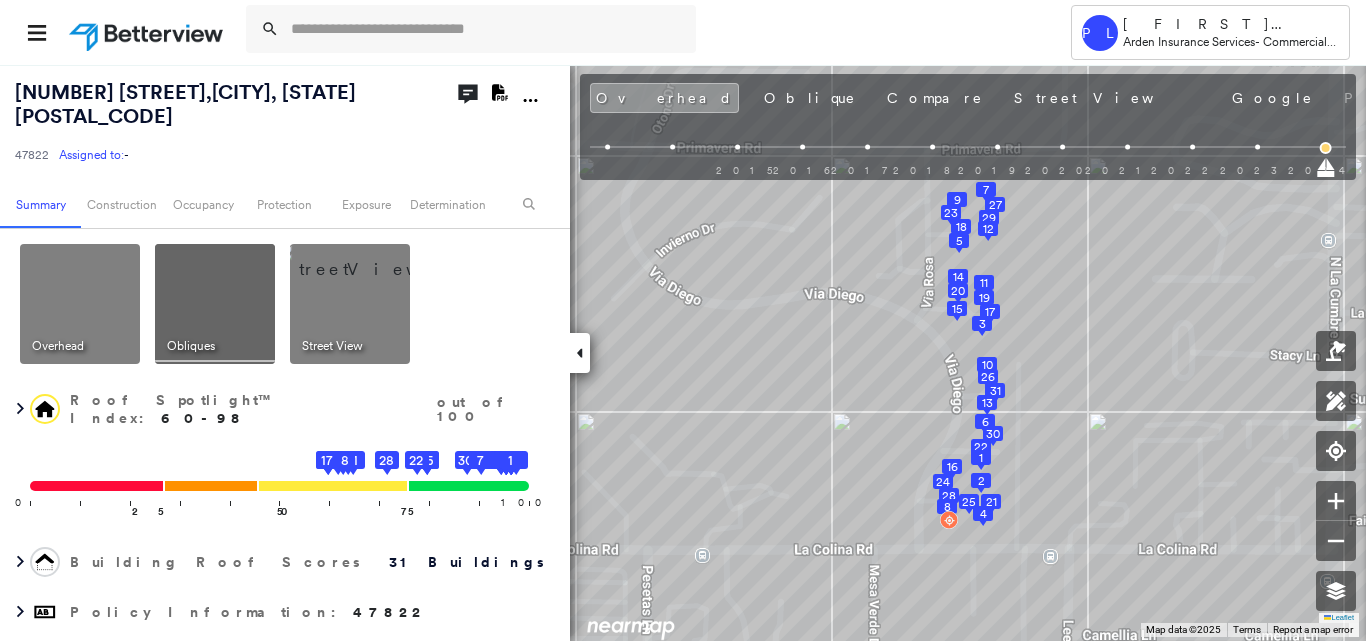 click 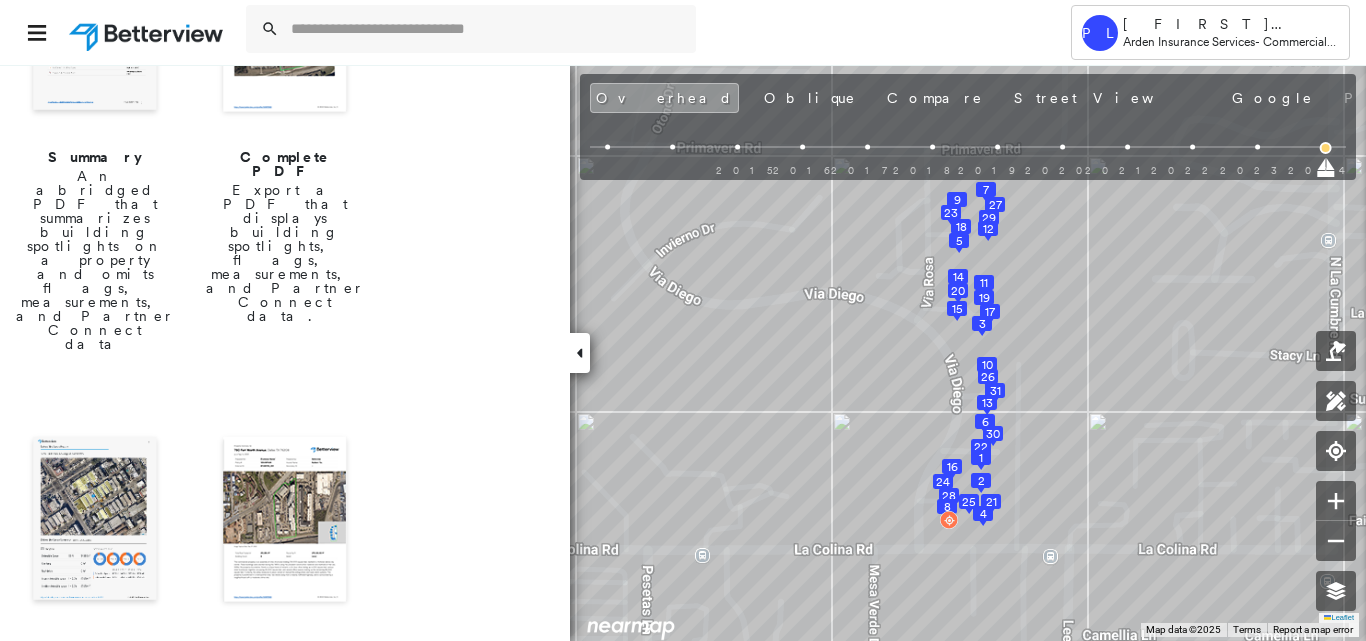 scroll, scrollTop: 400, scrollLeft: 0, axis: vertical 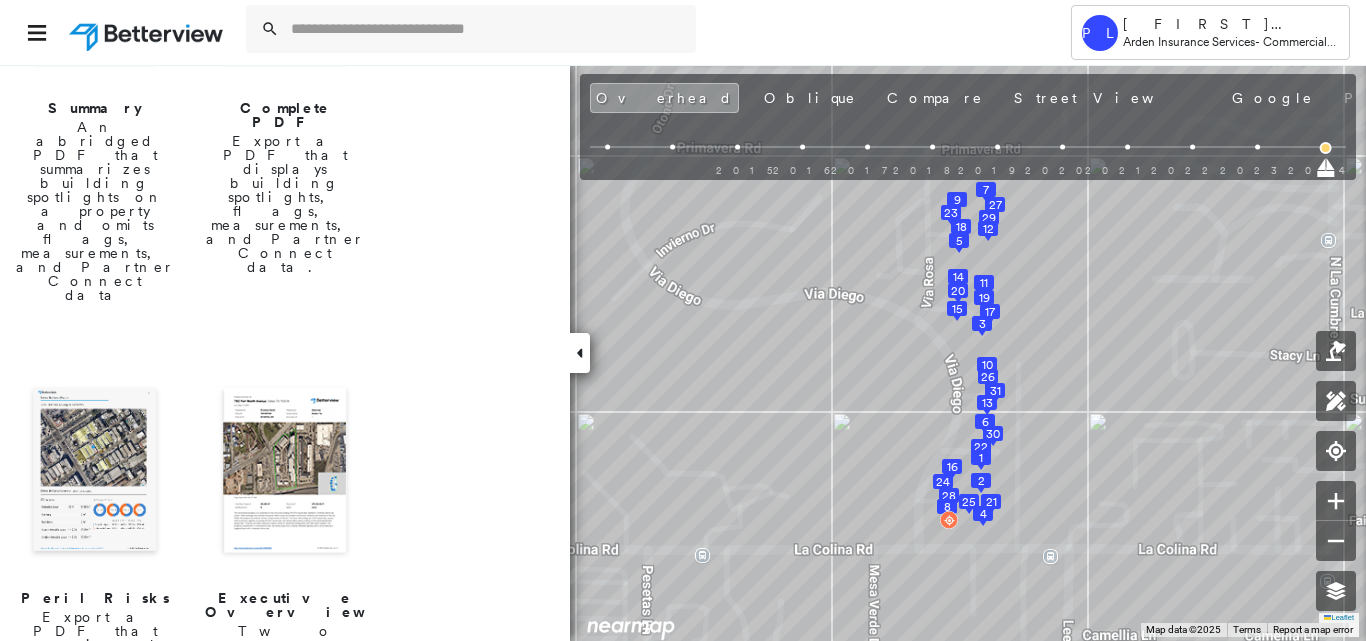 click at bounding box center [95, 472] 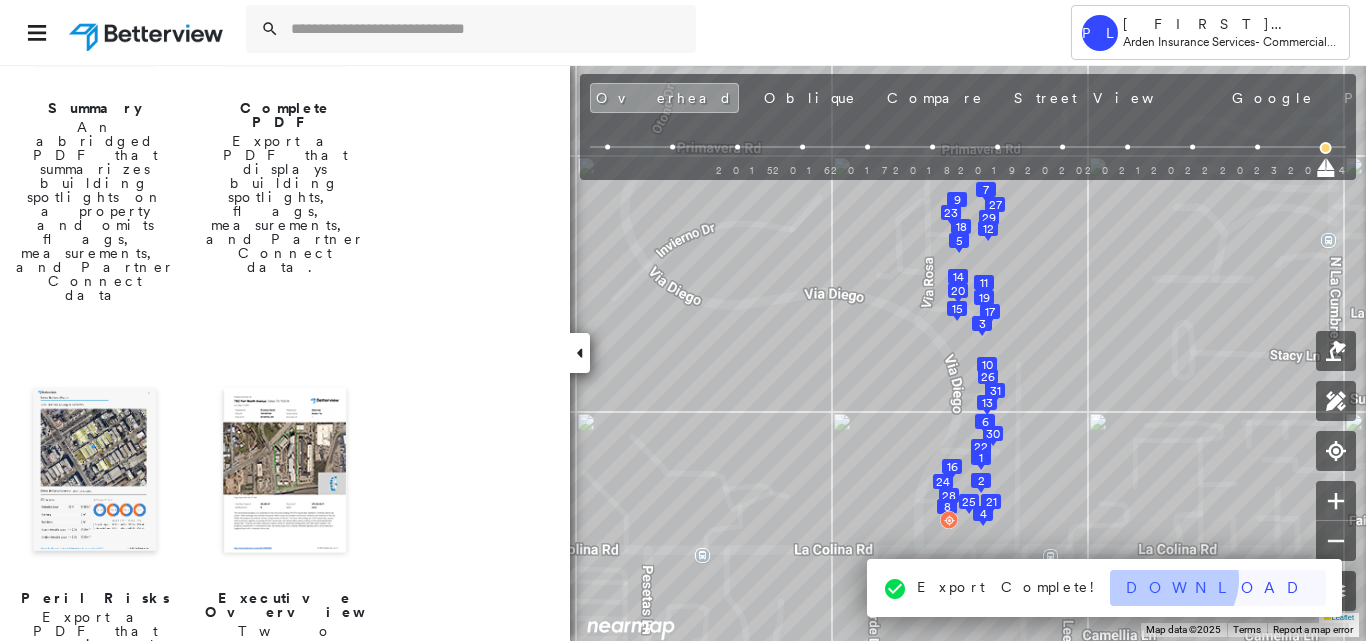 click on "Download" at bounding box center [1218, 588] 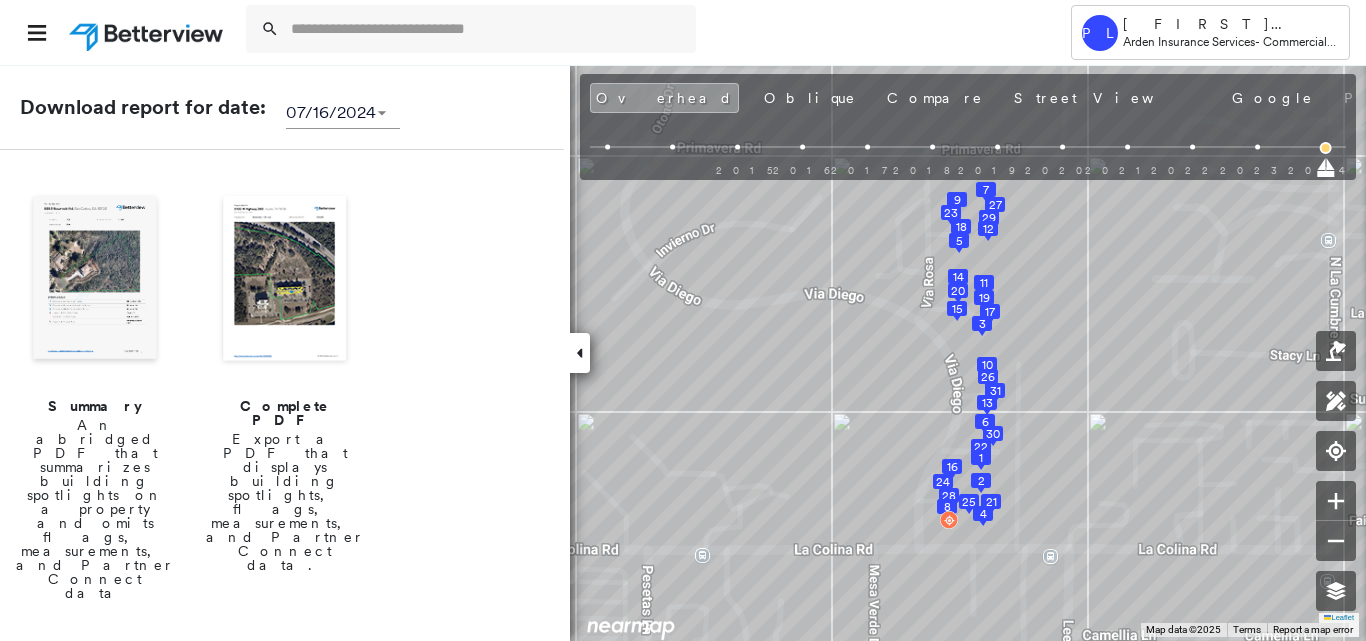 scroll, scrollTop: 0, scrollLeft: 0, axis: both 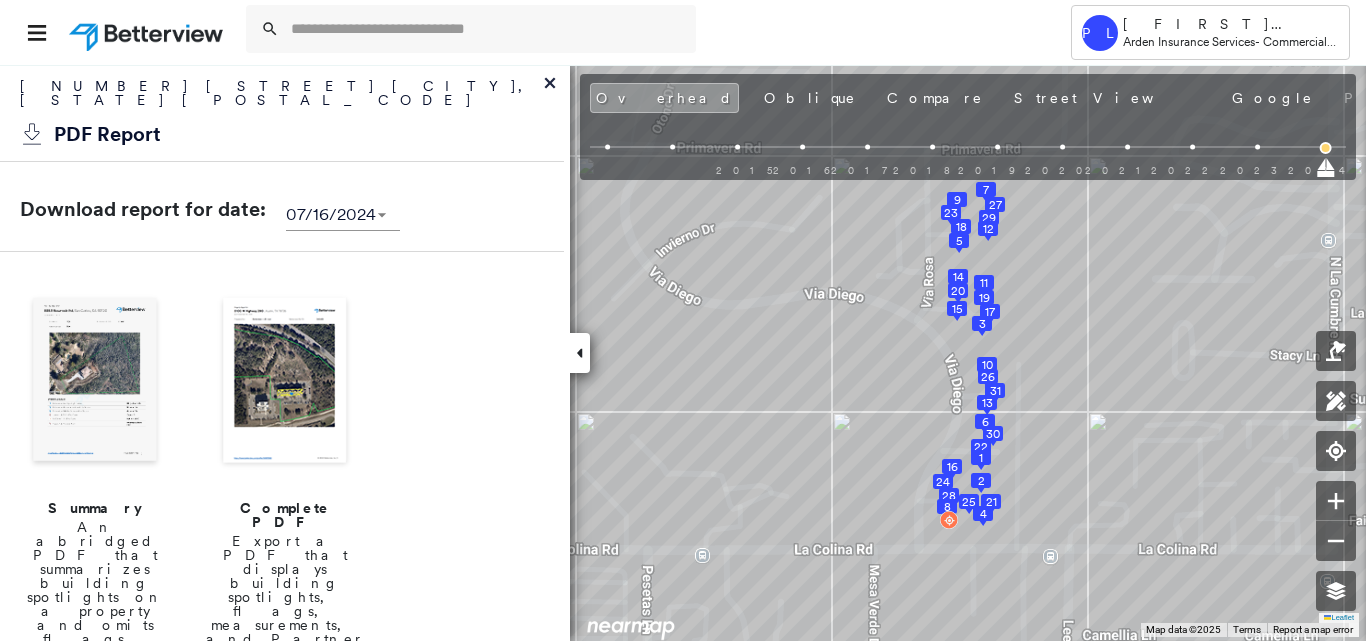 click 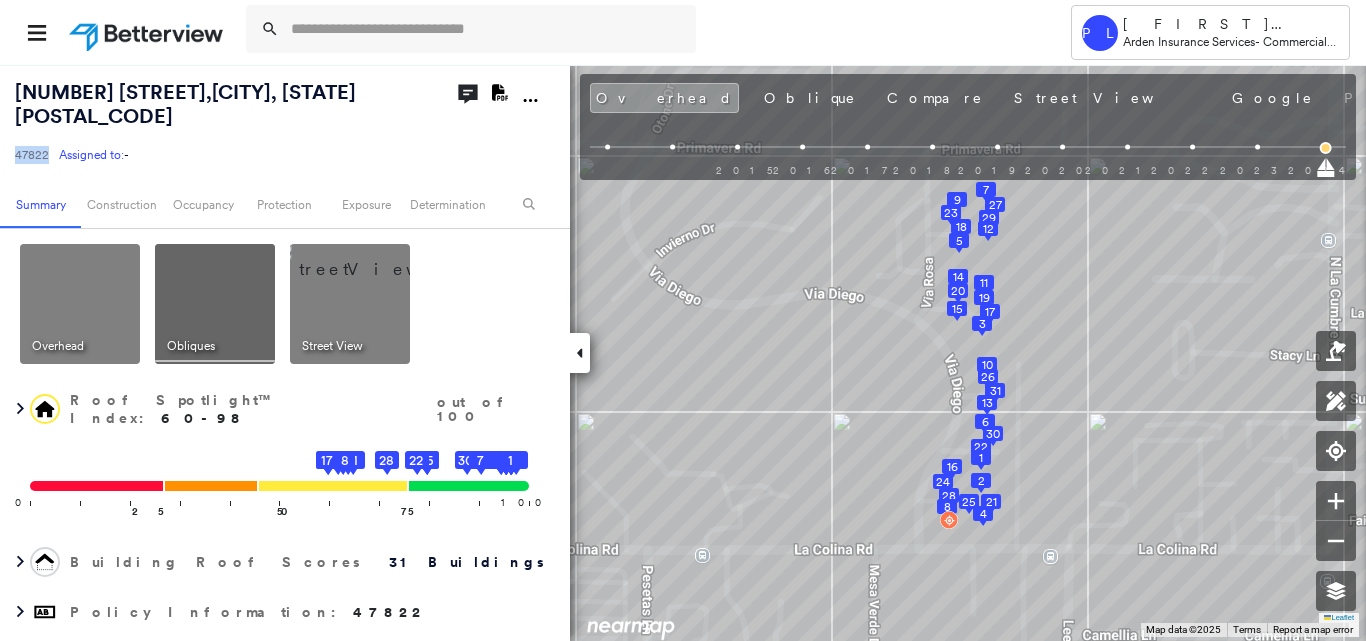 drag, startPoint x: 14, startPoint y: 128, endPoint x: 52, endPoint y: 148, distance: 42.941822 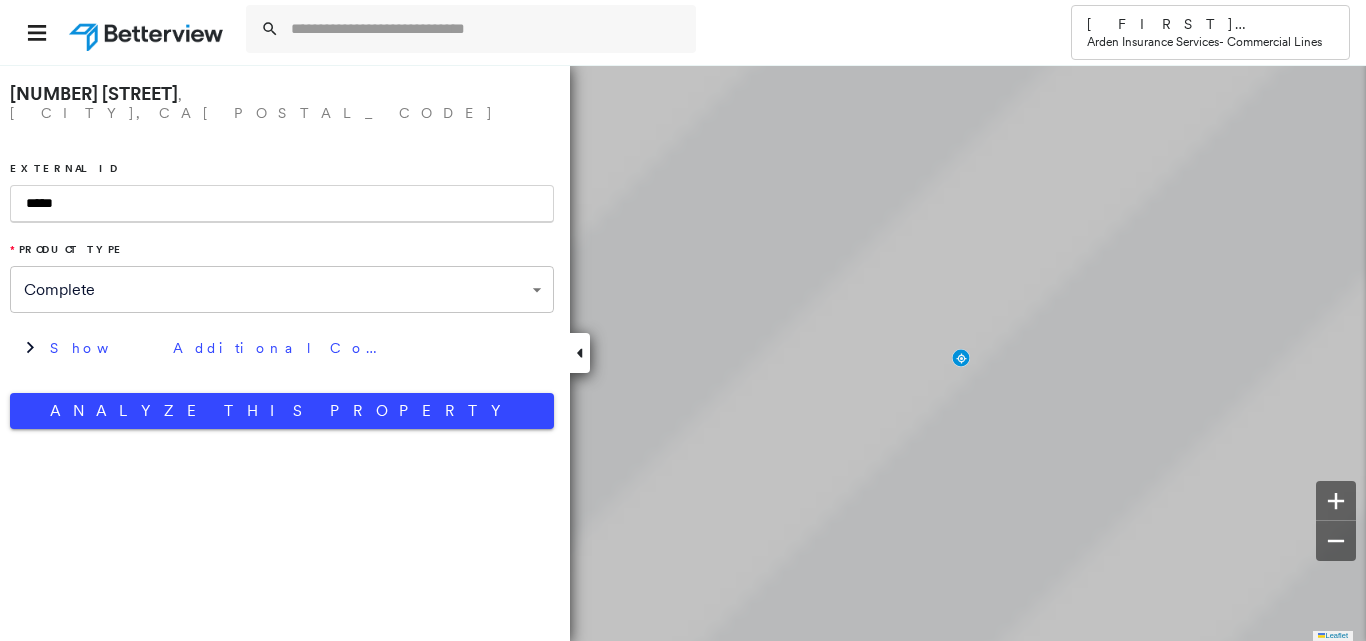 scroll, scrollTop: 0, scrollLeft: 0, axis: both 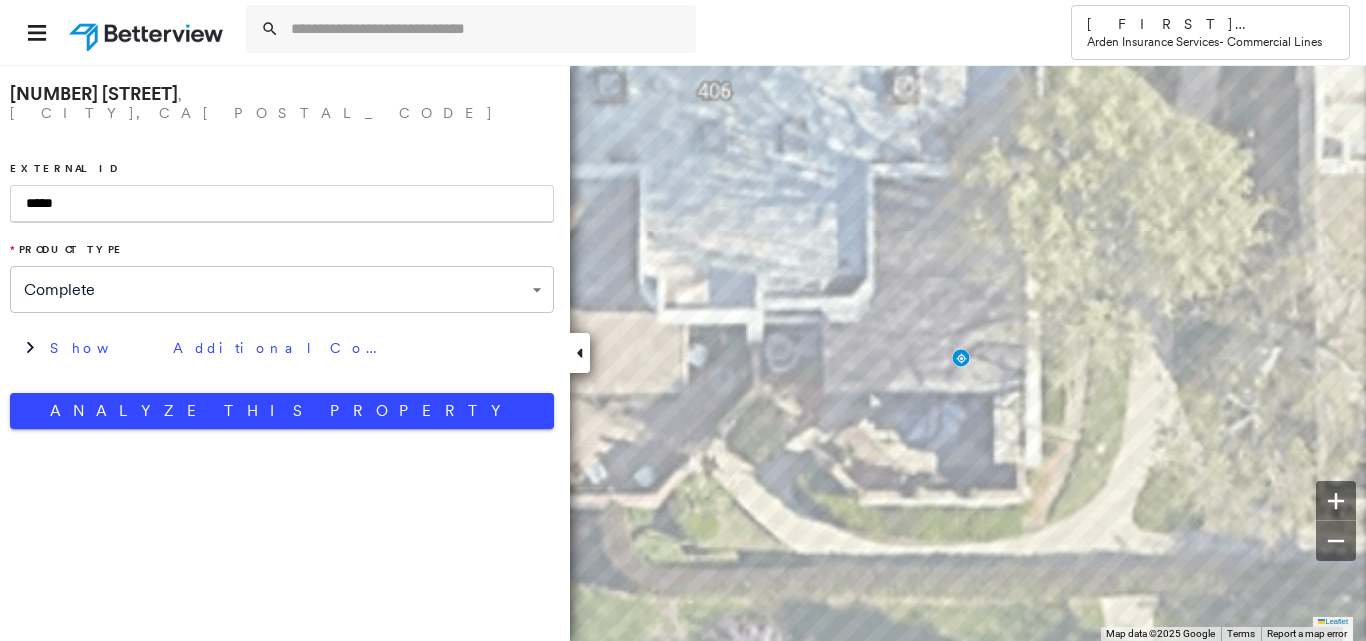 click on "*****" at bounding box center [282, 204] 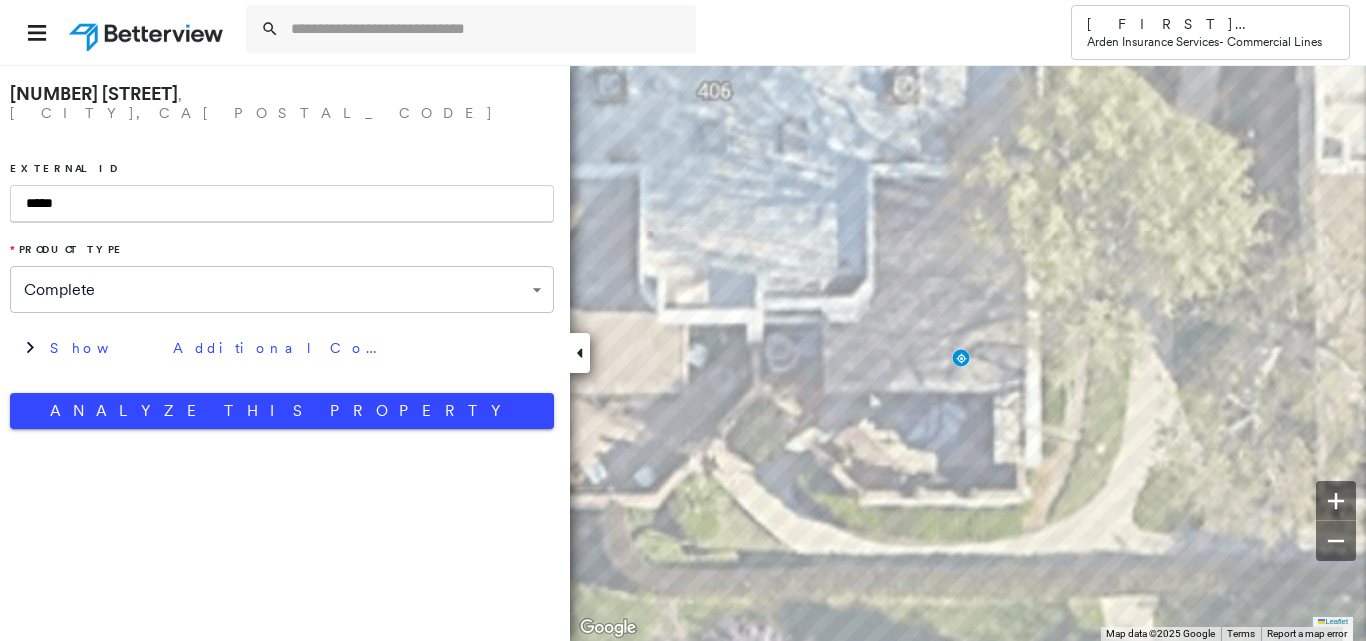 click on "*****" at bounding box center [282, 204] 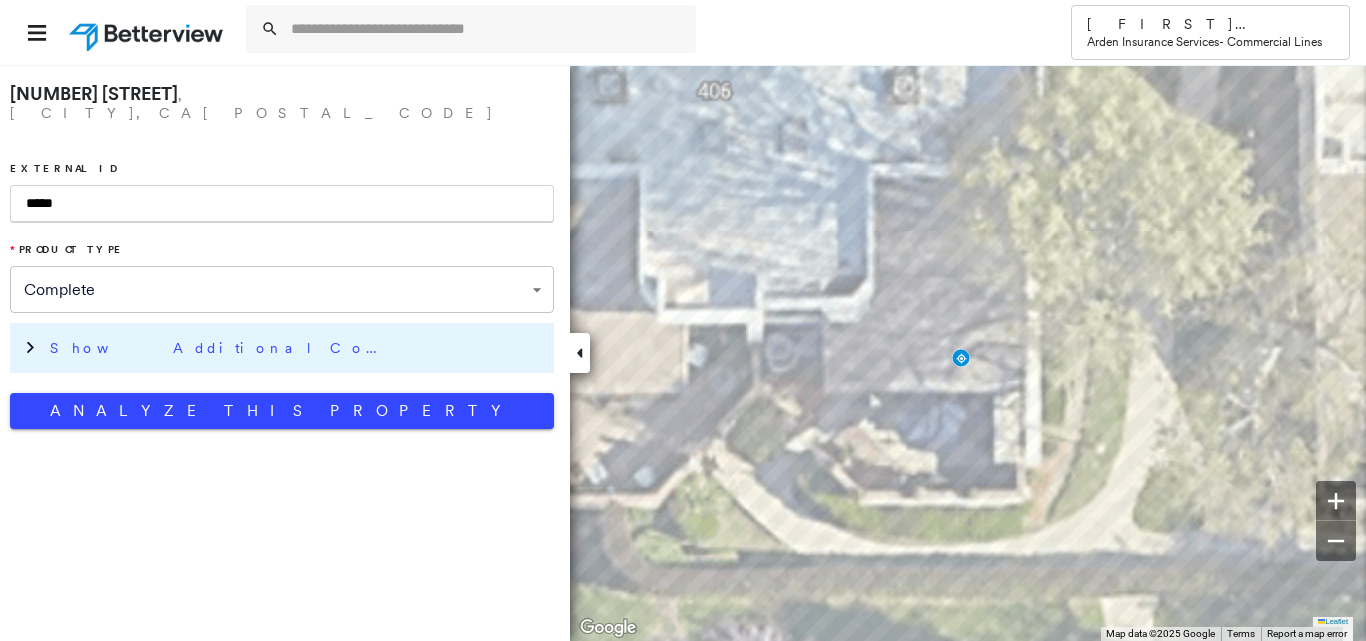 click on "Show Additional Company Data" at bounding box center (297, 348) 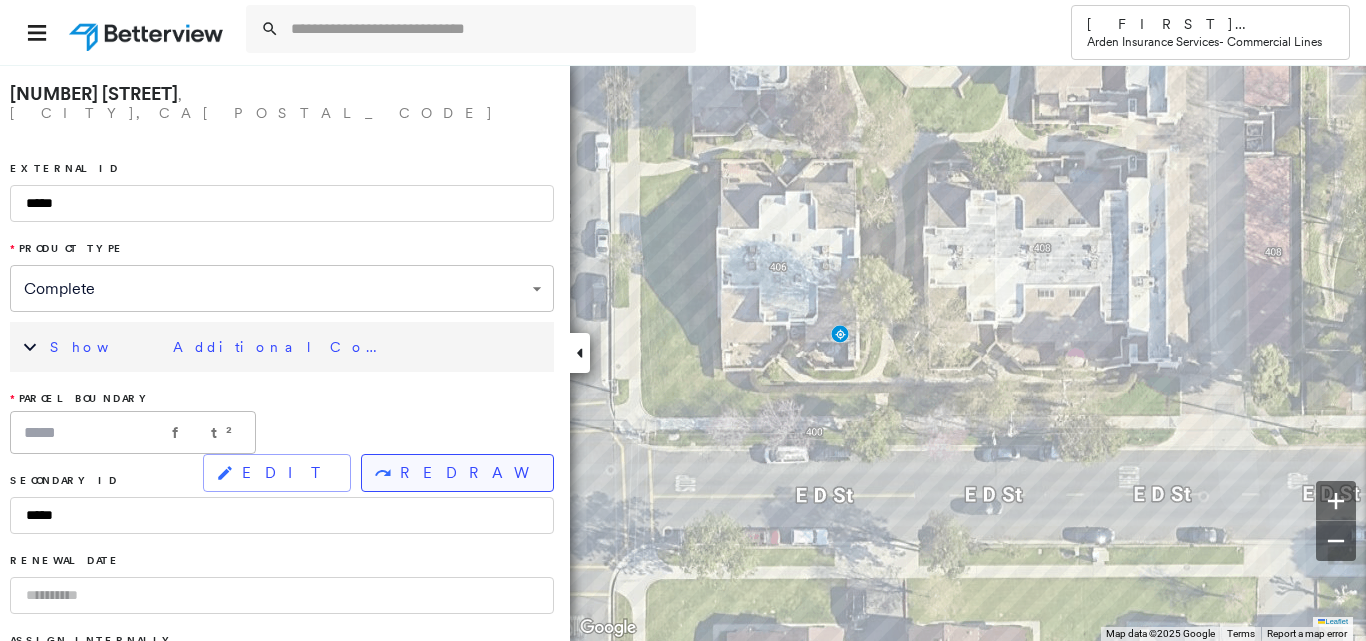 click on "REDRAW" at bounding box center (468, 473) 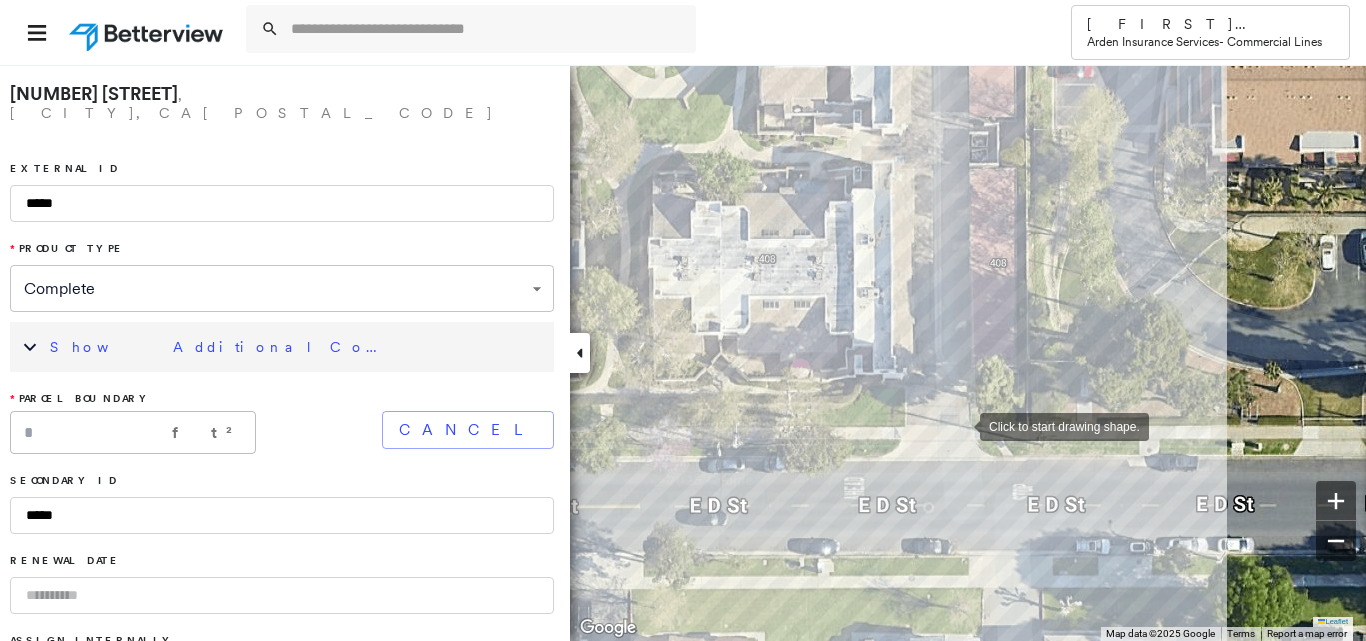 drag, startPoint x: 1221, startPoint y: 418, endPoint x: 965, endPoint y: 426, distance: 256.12497 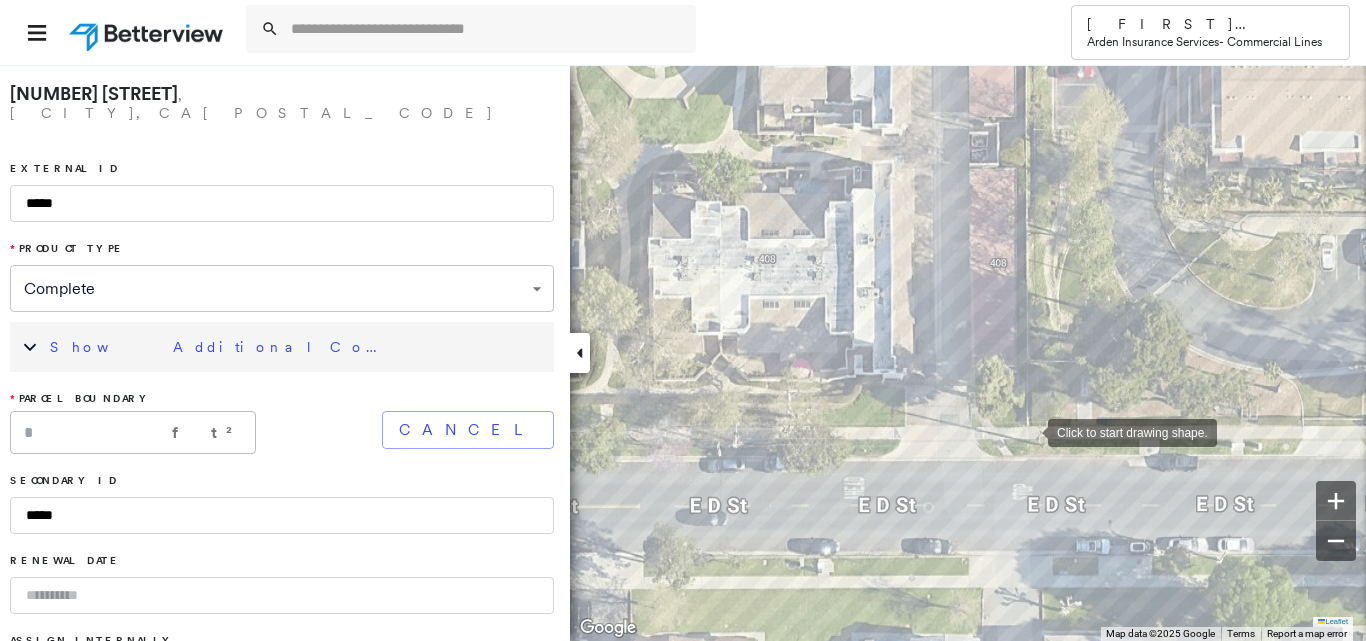 click at bounding box center (1028, 431) 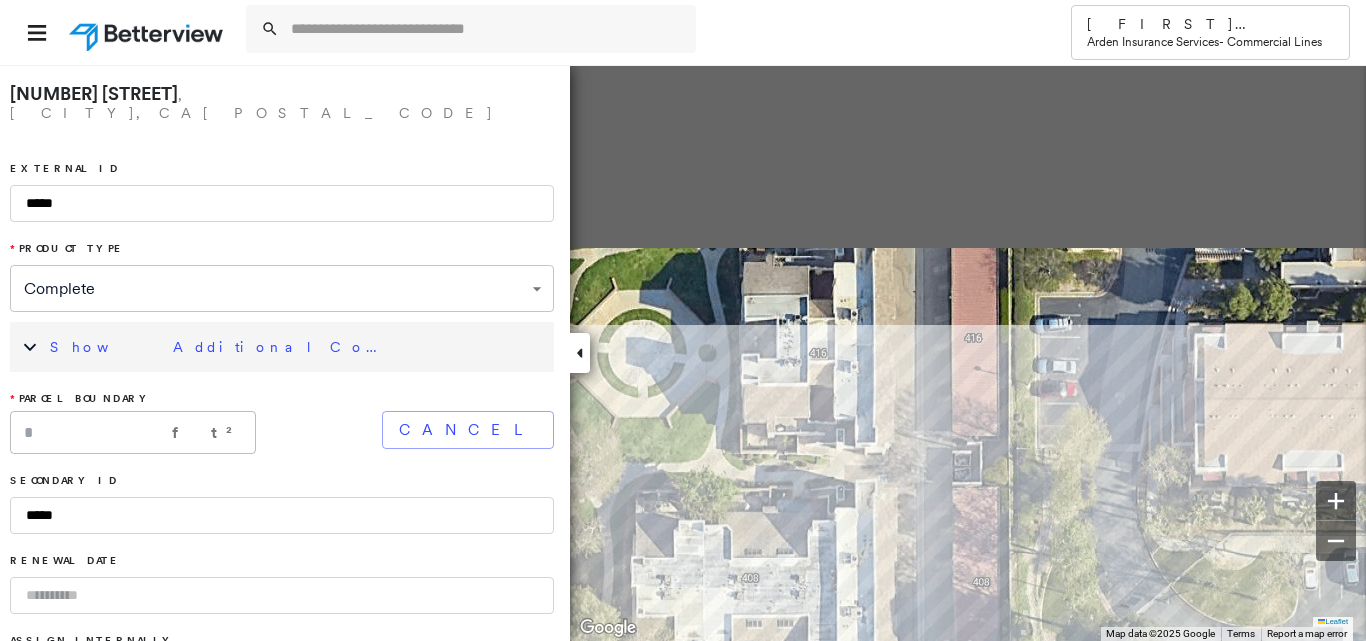 drag, startPoint x: 1043, startPoint y: 232, endPoint x: 1028, endPoint y: 568, distance: 336.33466 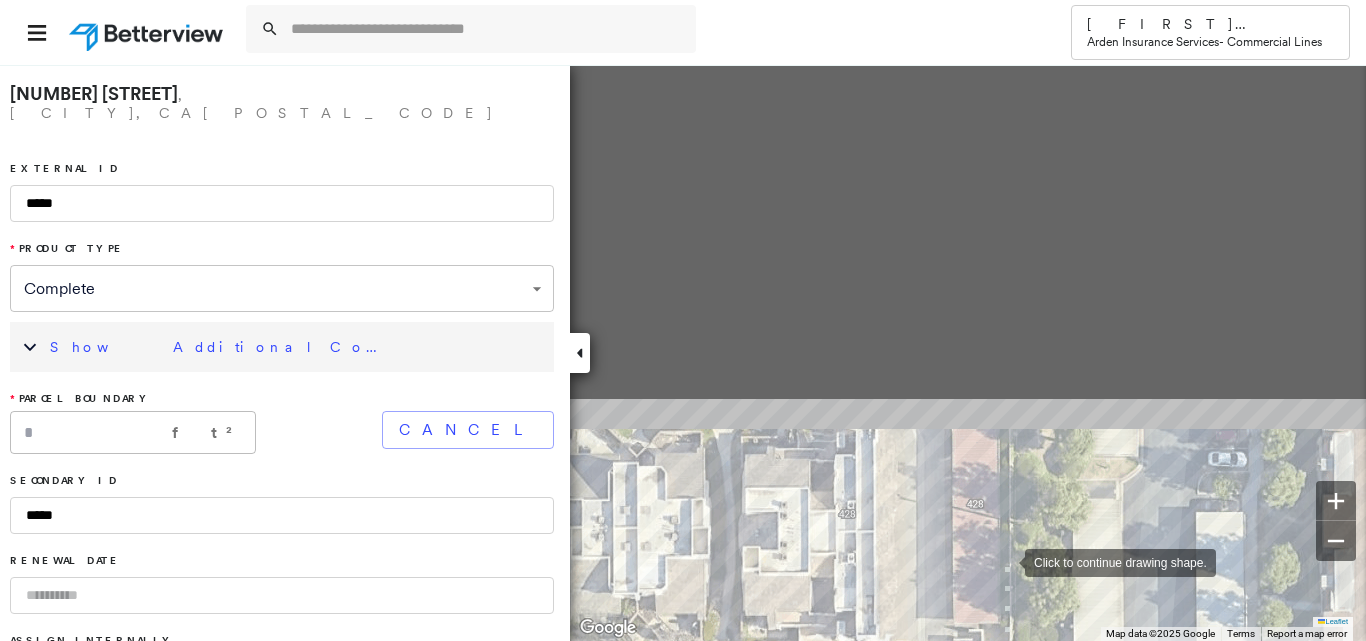 drag, startPoint x: 1001, startPoint y: 149, endPoint x: 1006, endPoint y: 557, distance: 408.03064 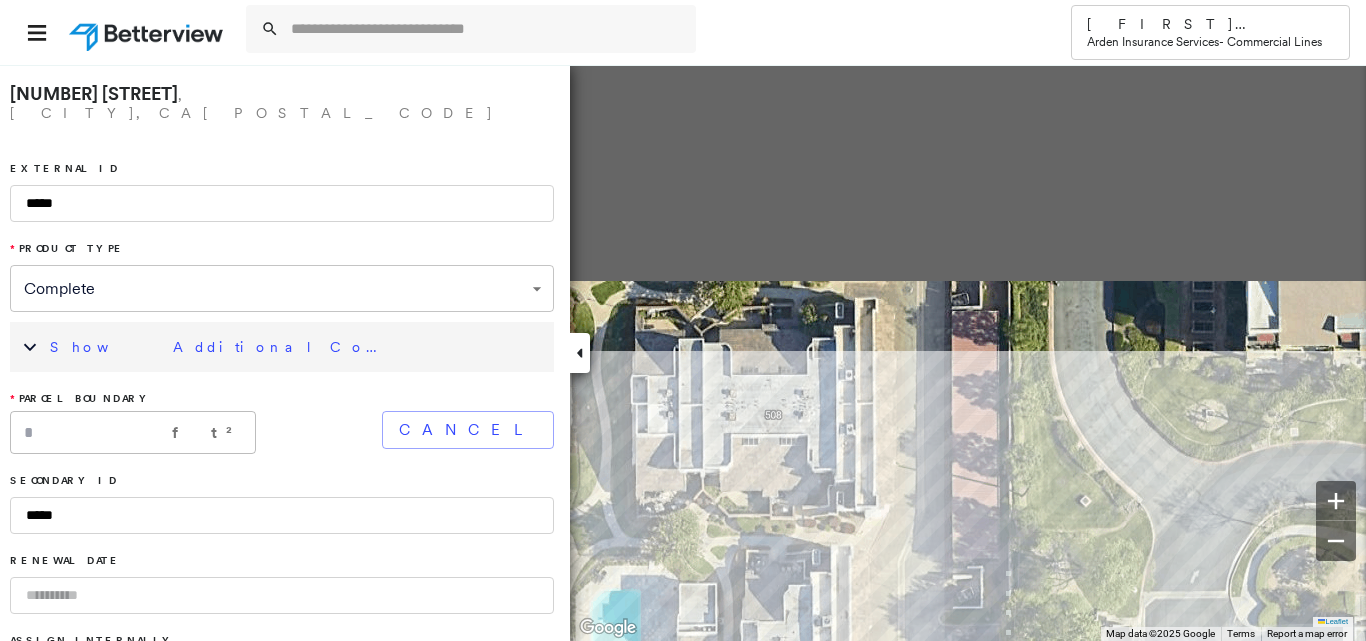 click on "Click to continue drawing shape." at bounding box center [-289, 1195] 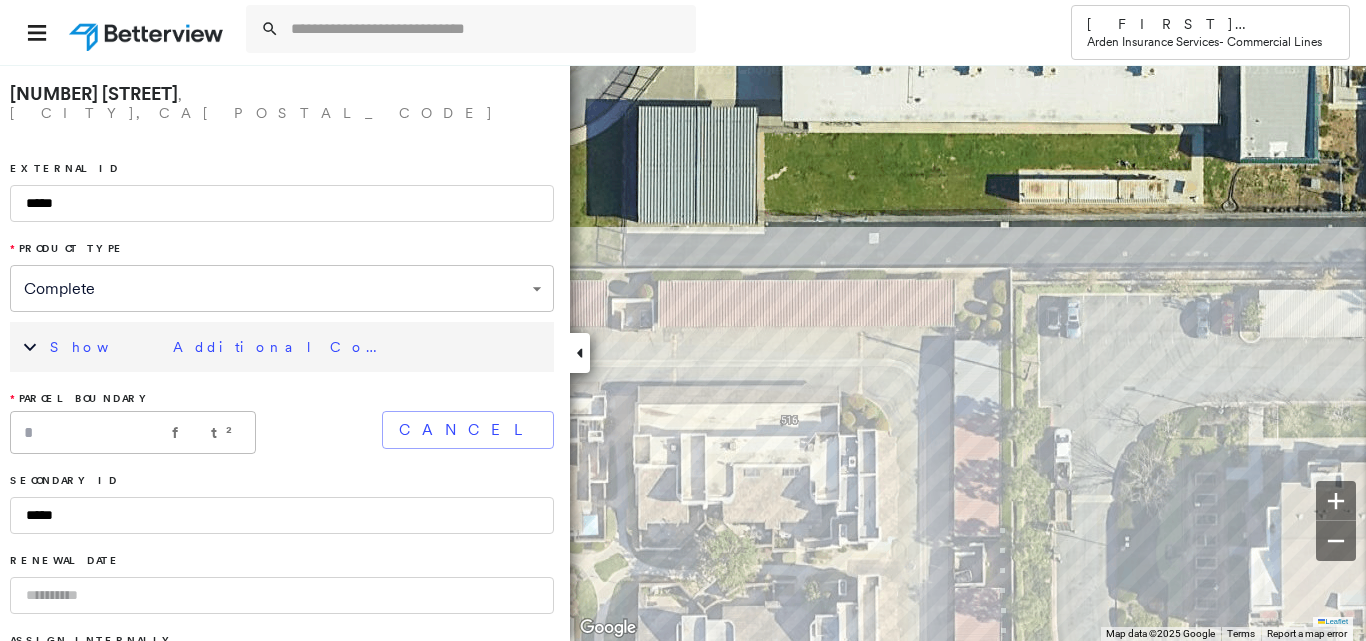 click on "Click to continue drawing shape." at bounding box center [-286, 1472] 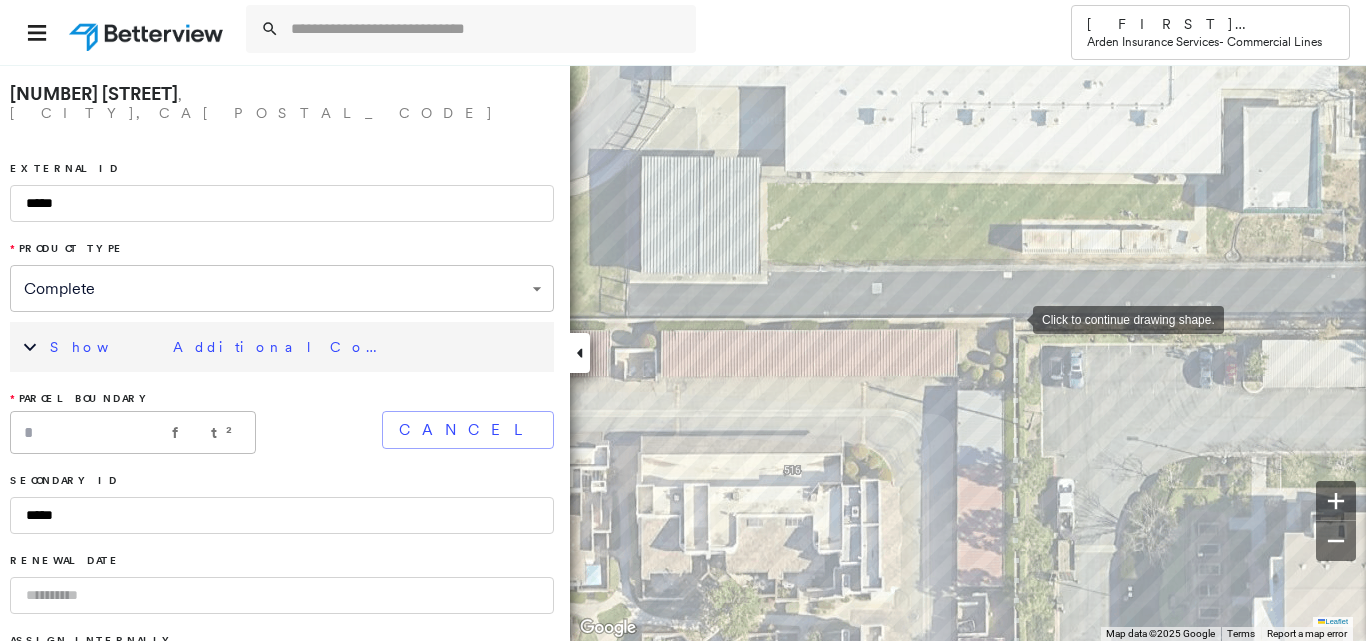 click at bounding box center (1013, 318) 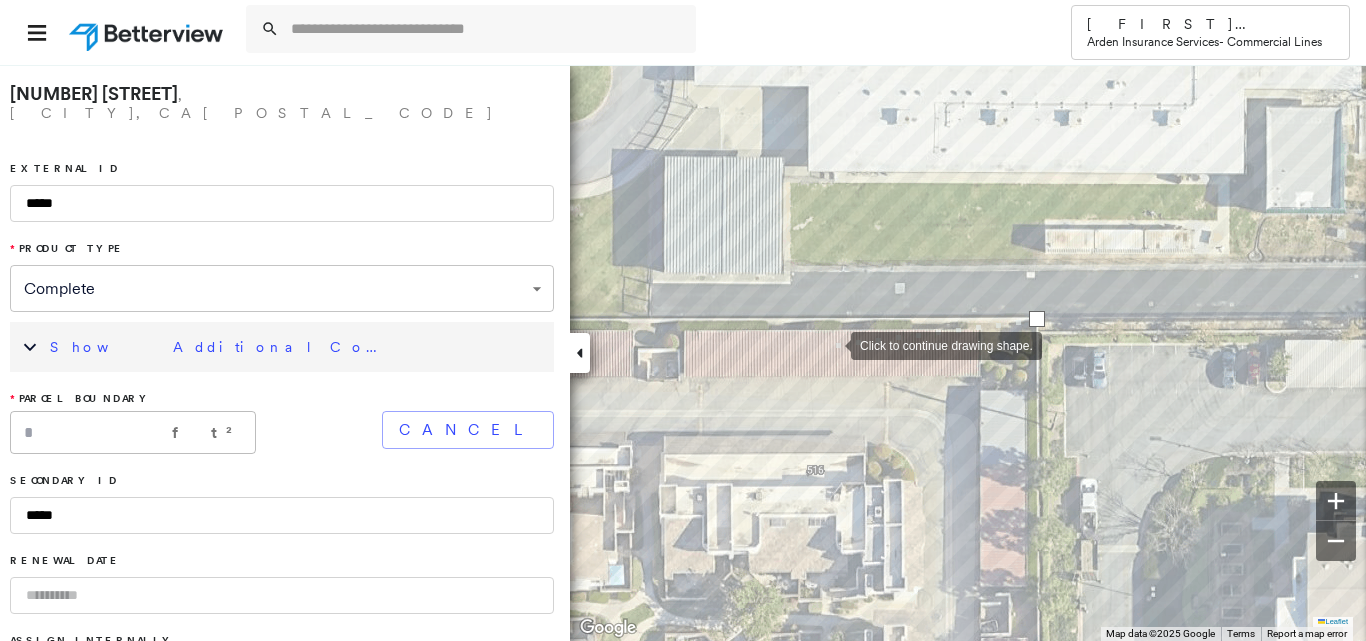 click on "Click to continue drawing shape." at bounding box center [-260, 1522] 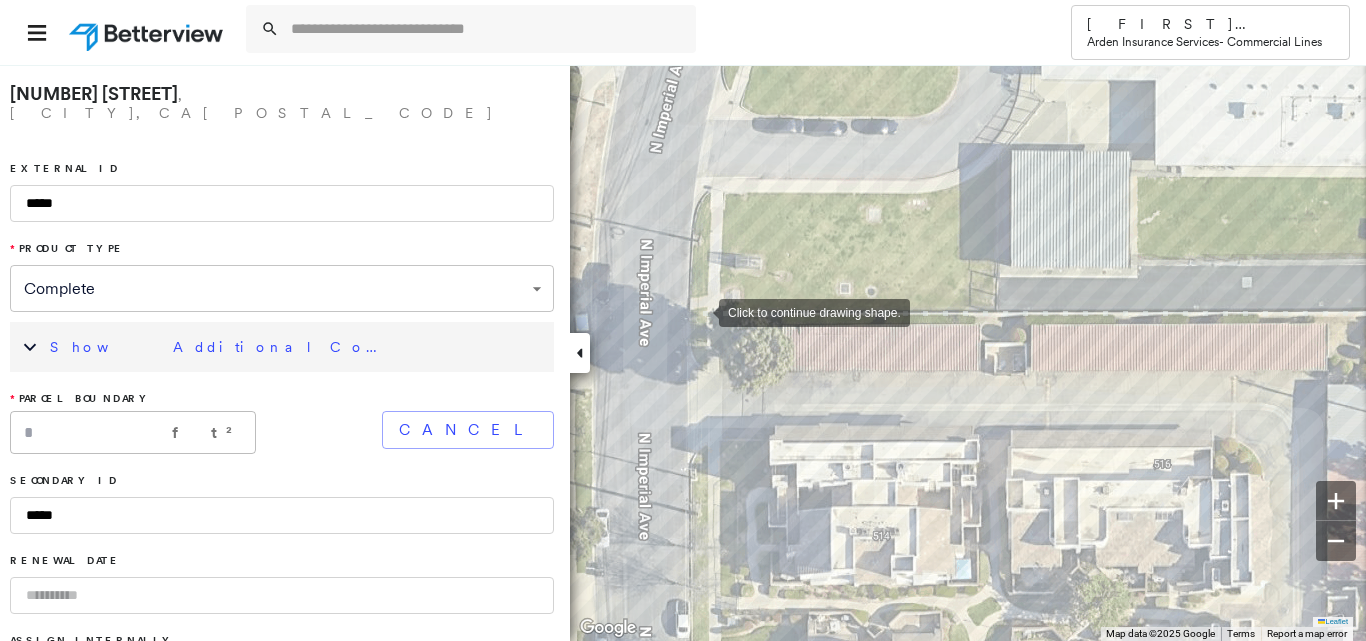 click at bounding box center (699, 311) 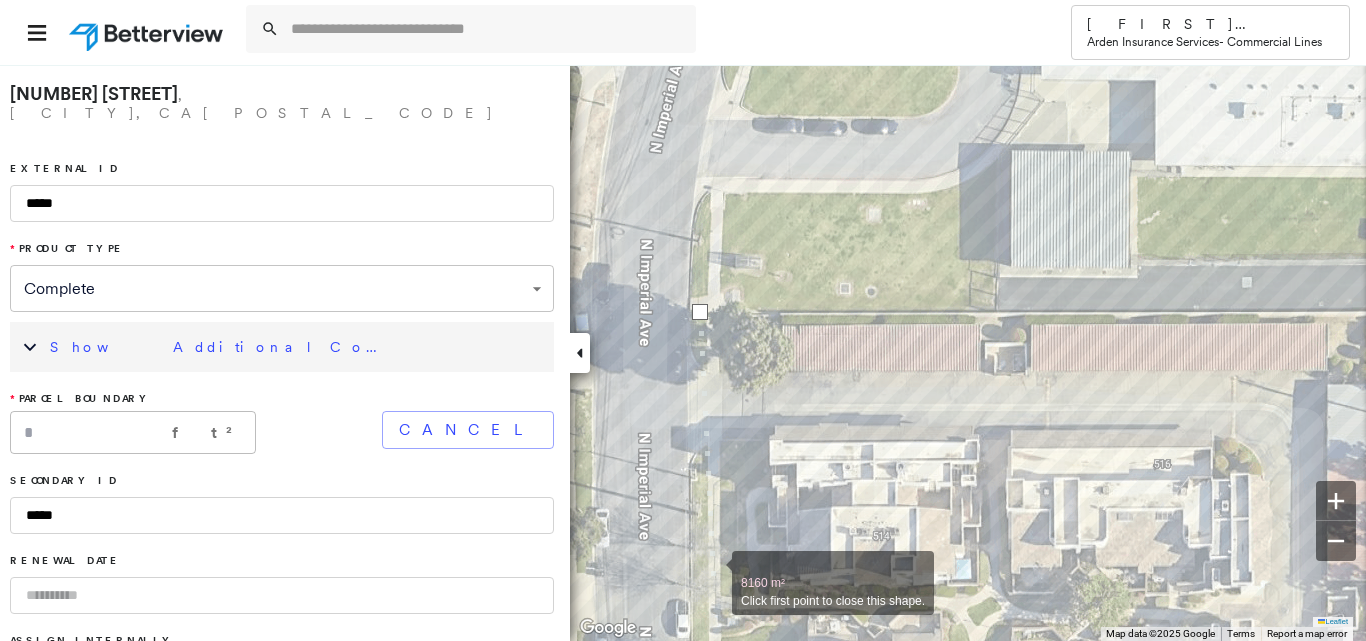 click on "8160 m² Click first point to close this shape." at bounding box center [87, 1516] 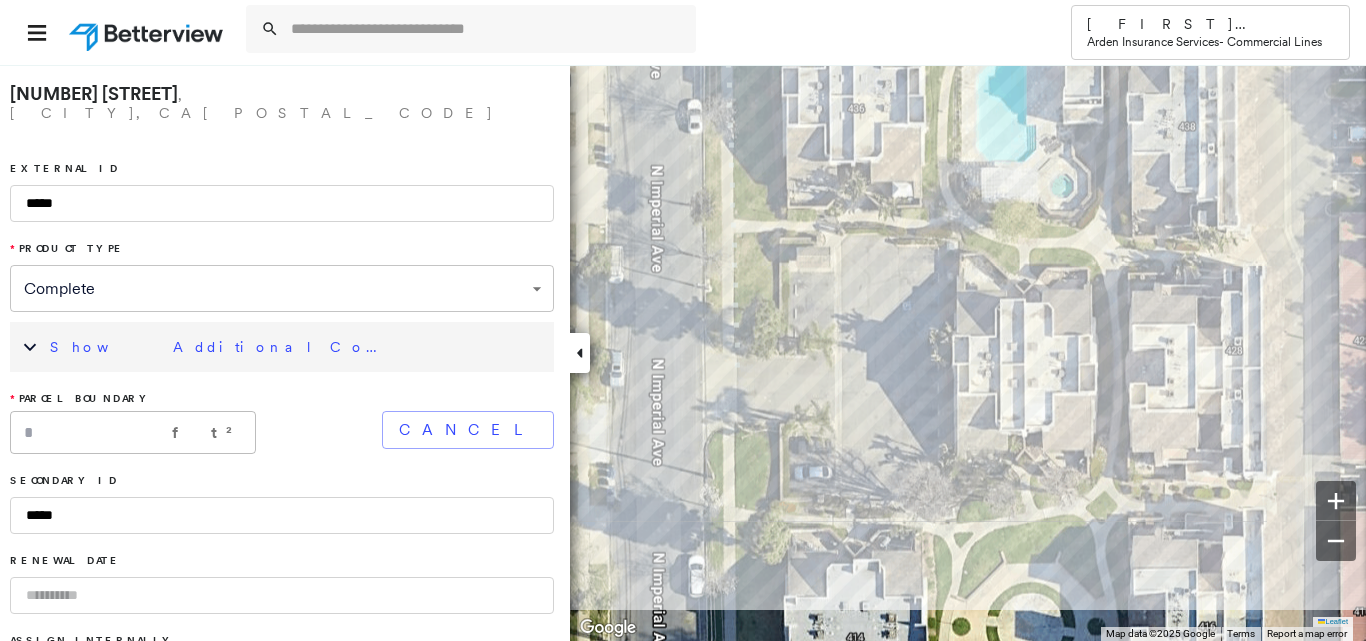 drag, startPoint x: 736, startPoint y: 460, endPoint x: 737, endPoint y: 92, distance: 368.00137 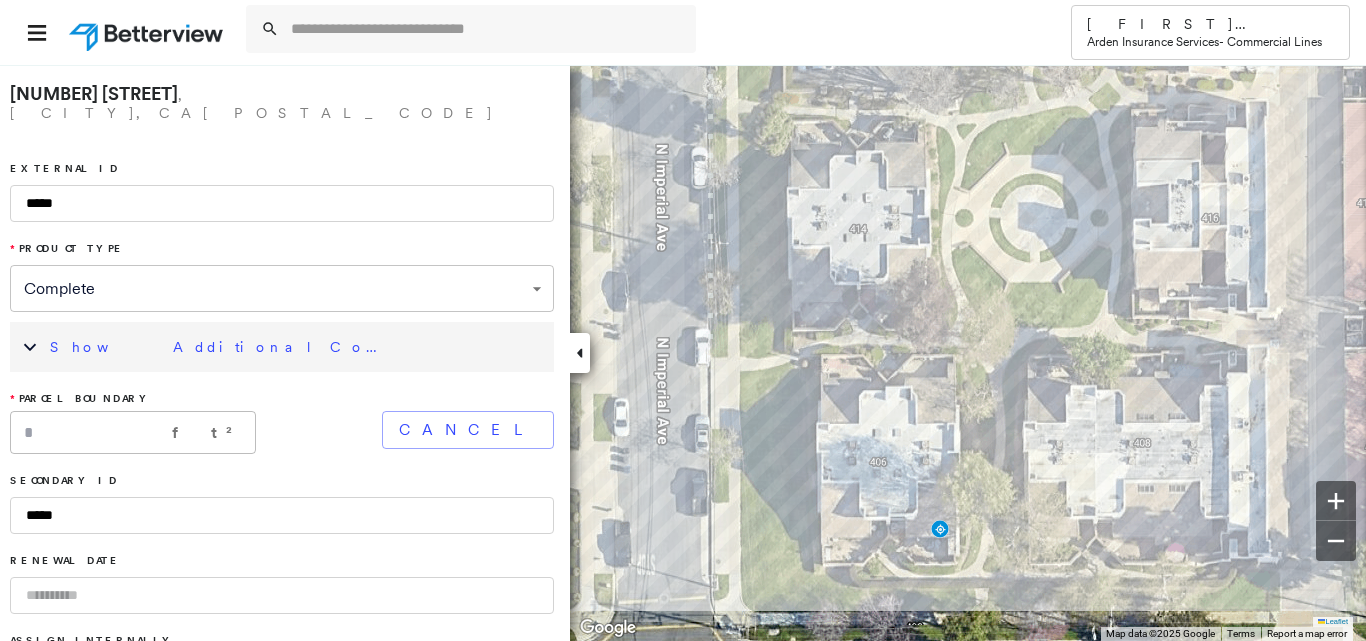 drag, startPoint x: 706, startPoint y: 461, endPoint x: 707, endPoint y: 55, distance: 406.00122 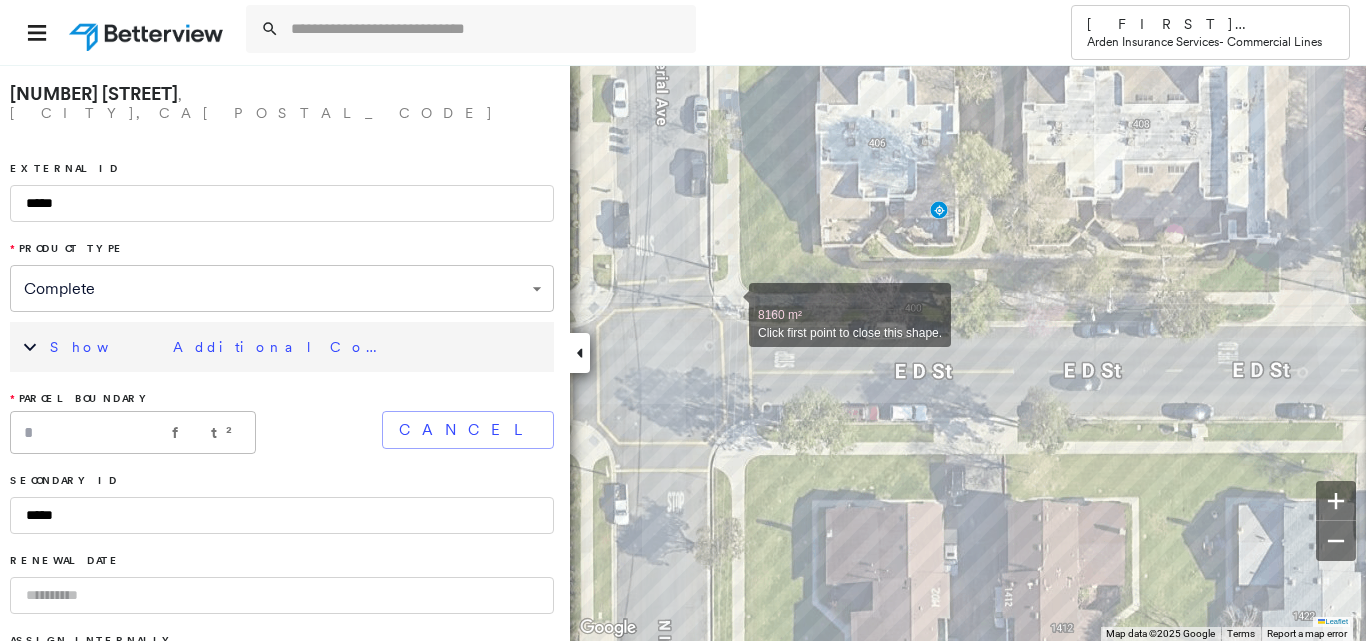 click at bounding box center [729, 304] 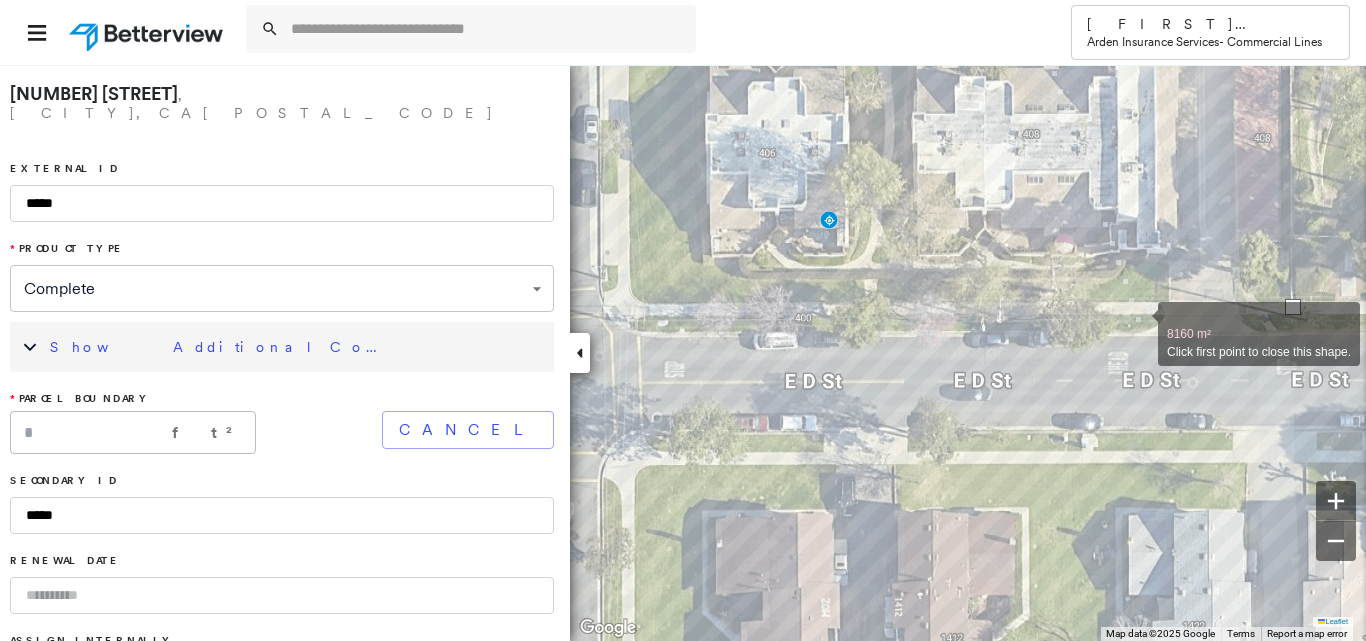 drag, startPoint x: 1244, startPoint y: 313, endPoint x: 1141, endPoint y: 326, distance: 103.81715 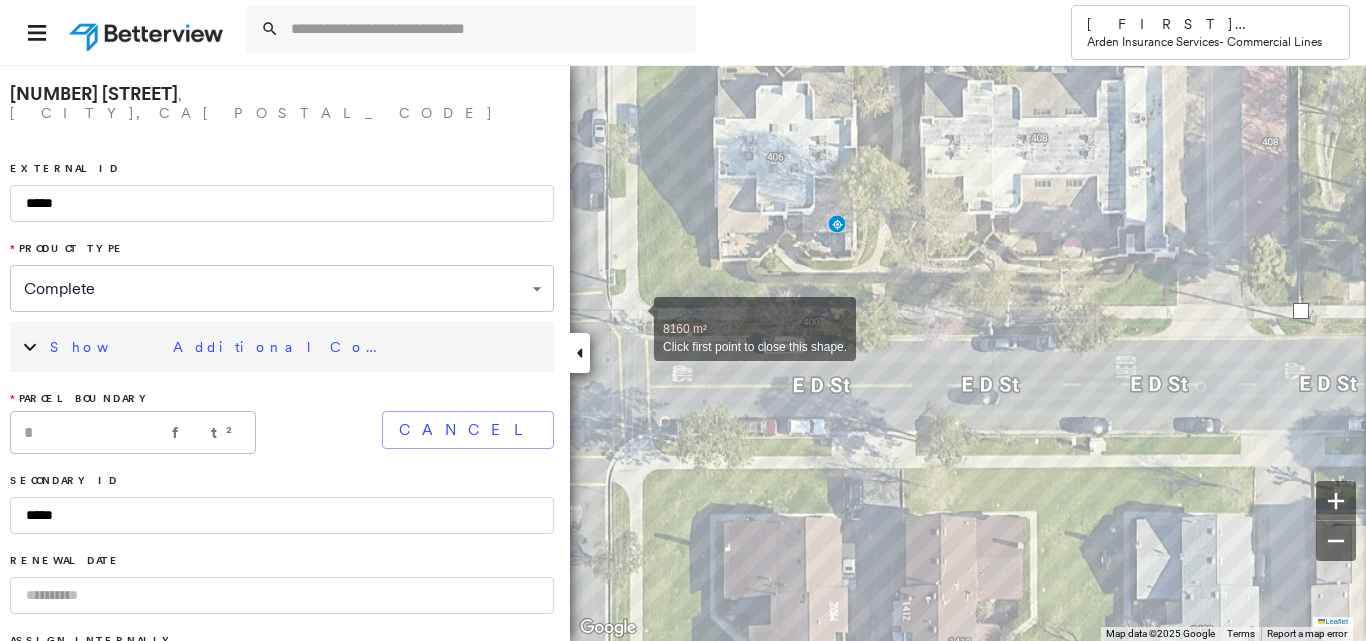 click at bounding box center (634, 318) 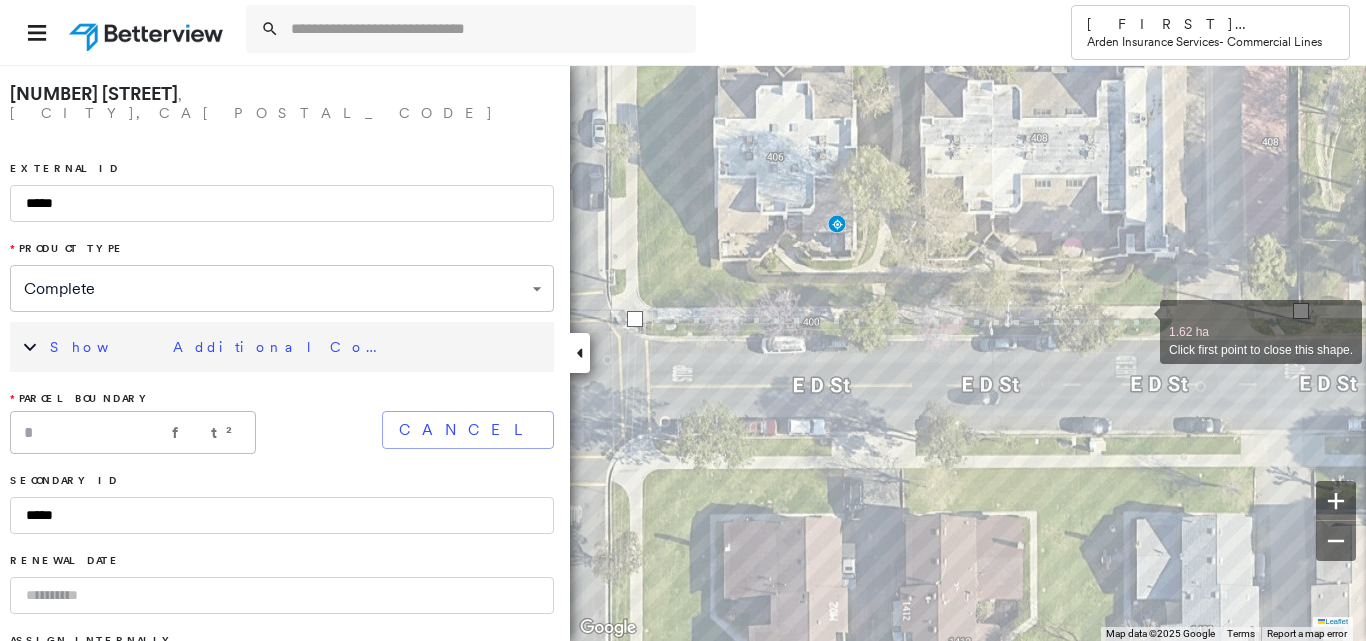drag, startPoint x: 1140, startPoint y: 321, endPoint x: 862, endPoint y: 316, distance: 278.04495 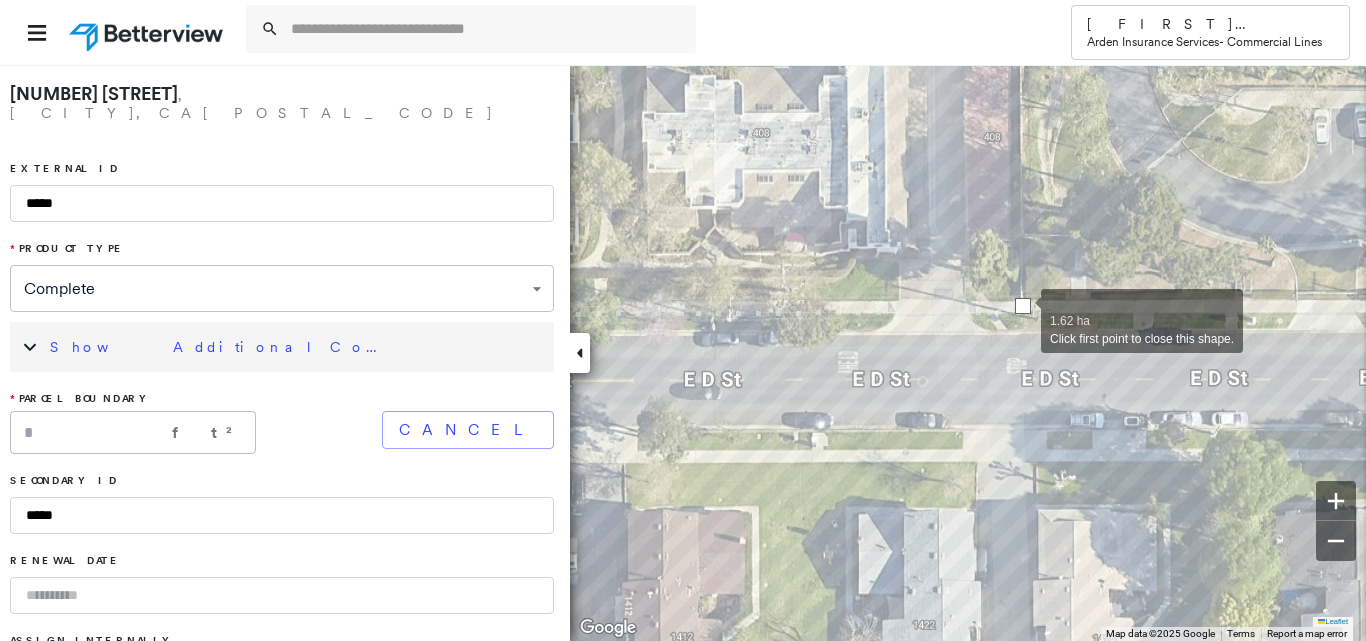 click at bounding box center [1023, 306] 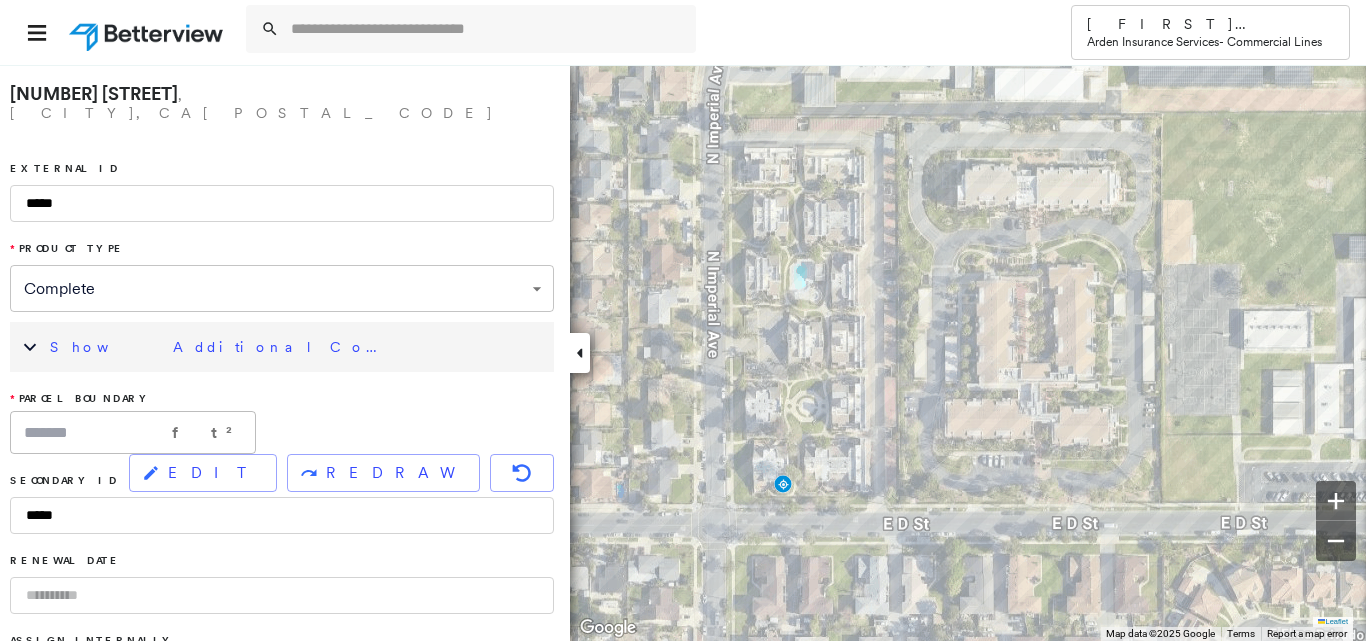 click on "Show Additional Company Data" at bounding box center [220, 347] 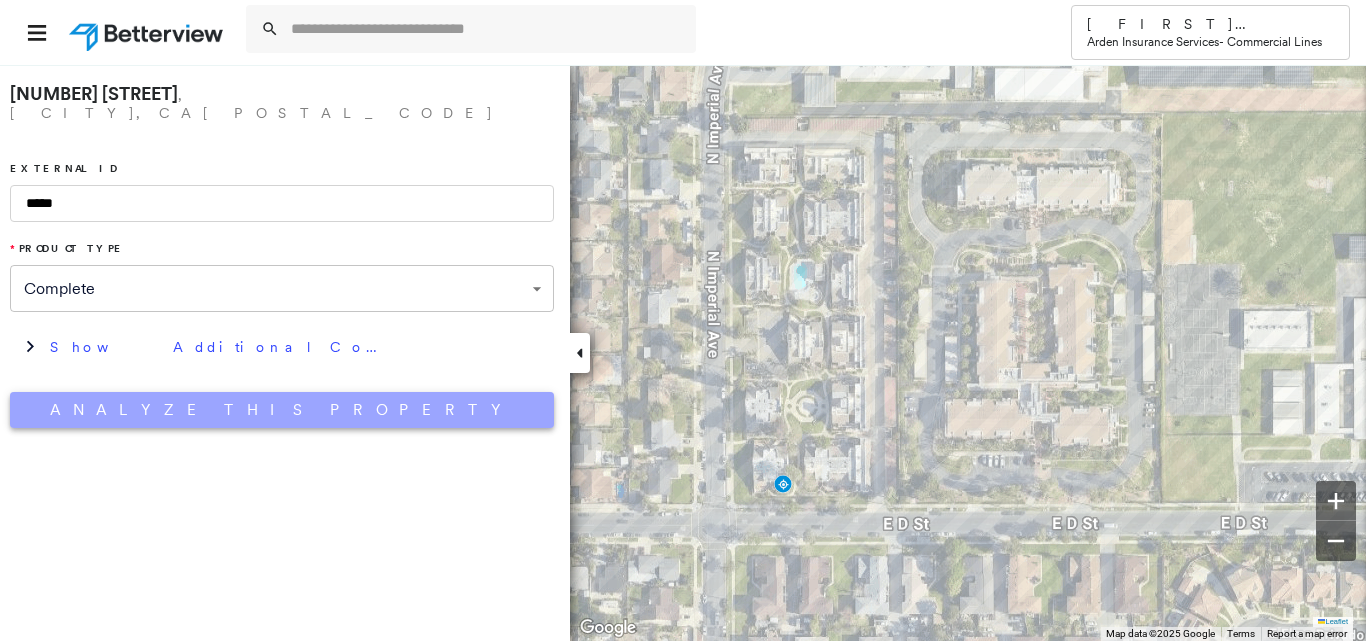 click on "Analyze This Property" at bounding box center [282, 410] 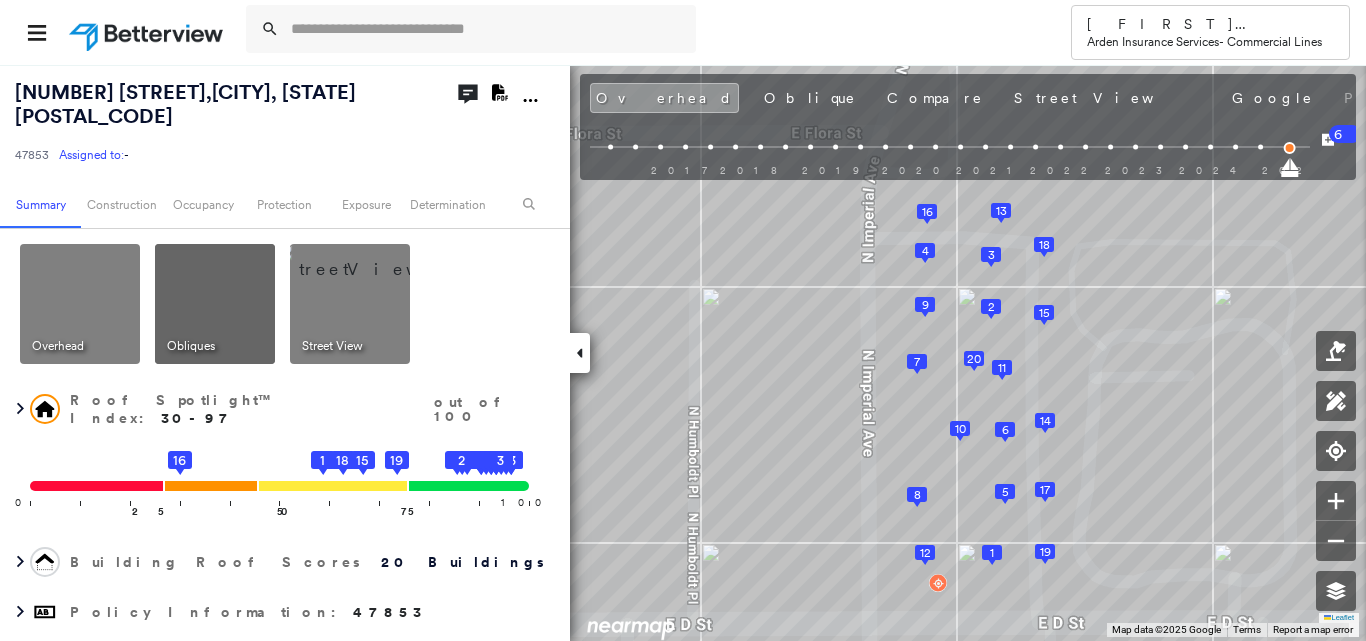 click 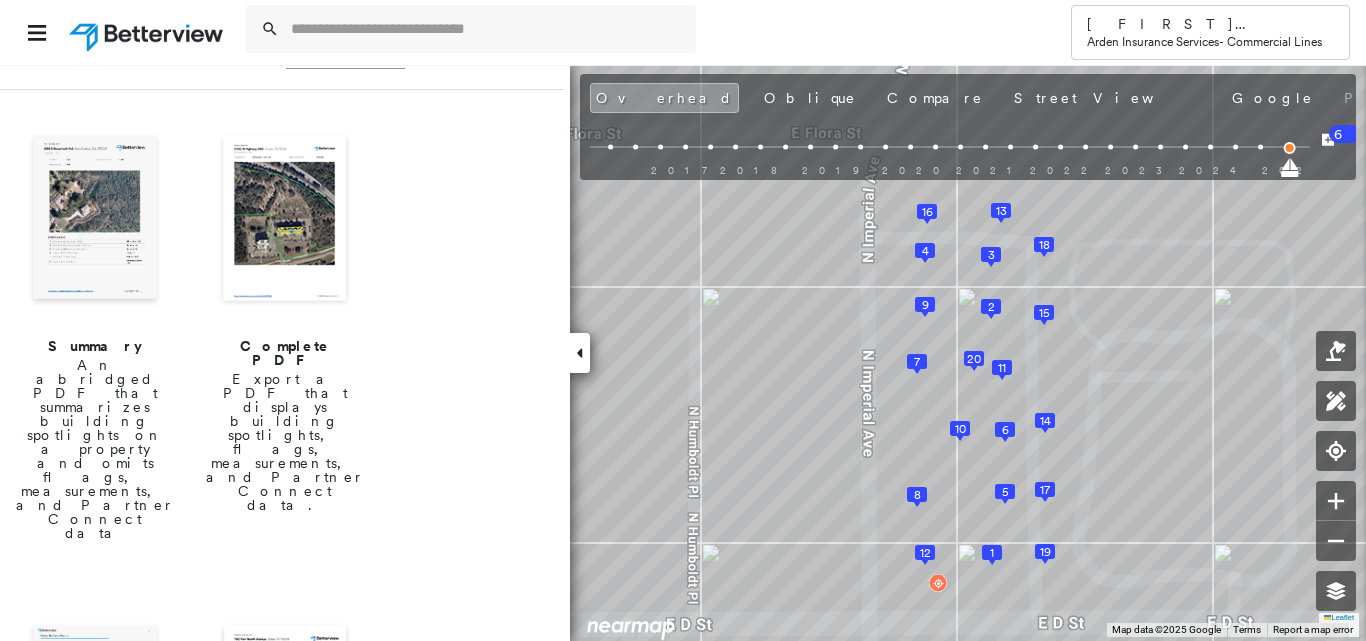 scroll, scrollTop: 400, scrollLeft: 0, axis: vertical 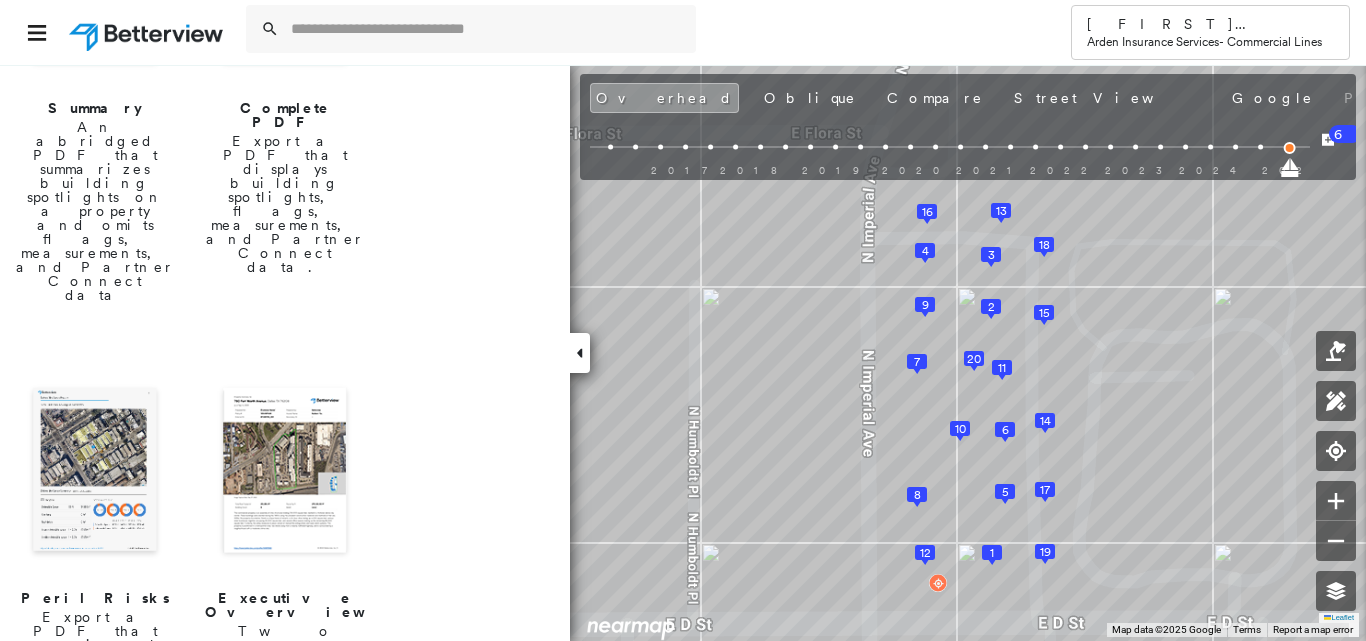 click at bounding box center (95, 472) 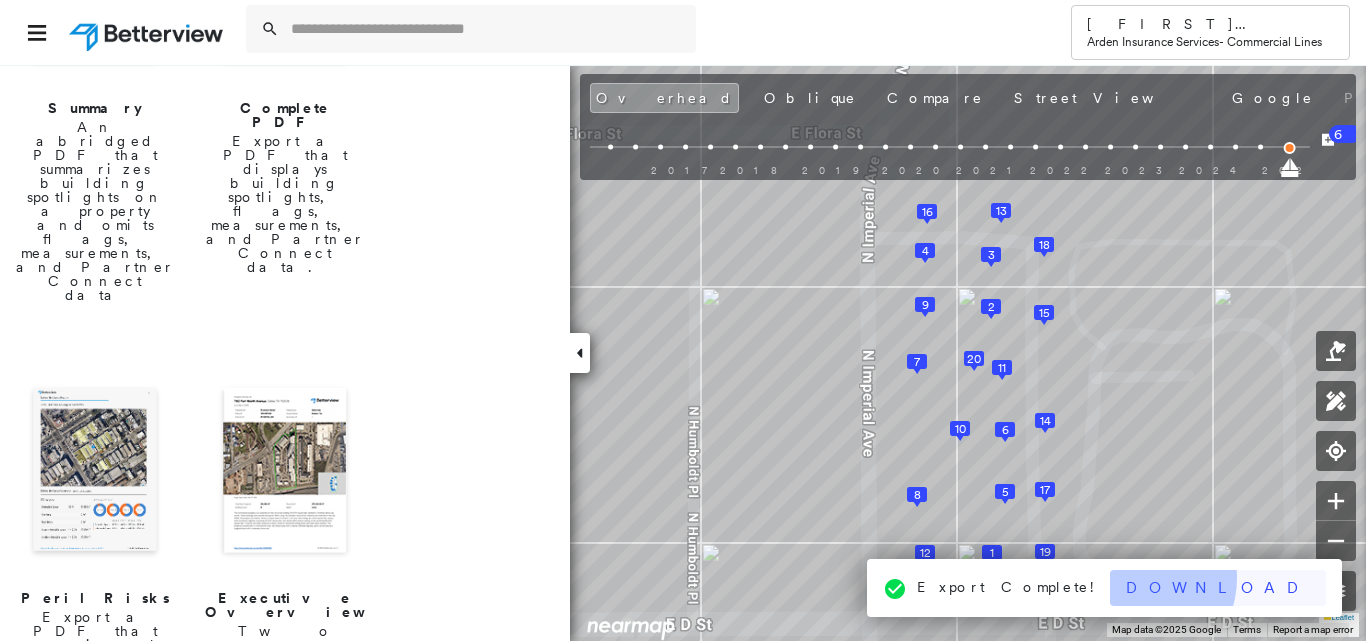 click on "Download" at bounding box center (1218, 588) 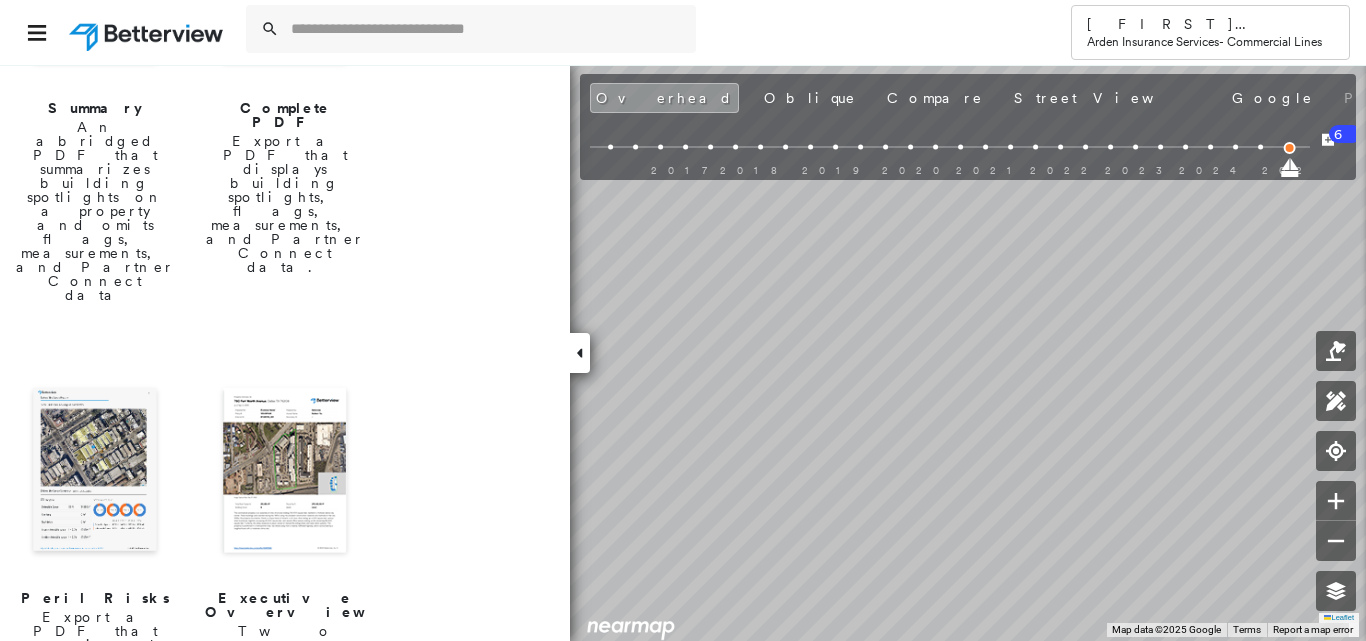 click on "[NUMBER] [STREET],  [CITY], [STATE] [POSTAL_CODE] [NUMBER] Assigned to:  - Assigned to:  - [NUMBER] Assigned to:  - Open Comments Download PDF Report Summary Construction Occupancy Protection Exposure Determination Overhead Obliques Street View Roof Spotlight™ Index :  30-97 out of 100 0 100 25 50 16 75 19 18 15 1 20 17 14 13 12 11 10 9 8 7 6 5 4 3 2 Building Roof Scores 20 Buildings Policy Information :  [NUMBER] Flags :  4 (0 cleared, 4 uncleared) Construction Roof Spotlights :  Patching, Rust, Active Ponding, Ponding, Staining and 1 more Property Features :  Pool, Asphalt, Significantly Stained Pavement, Repaired Pavement Roof Size & Shape :  20 buildings  Assessor and MLS Details Property Lookup BuildZoom - Building Permit Data and Analysis Occupancy Ownership Place Detail SmartyStreets - Geocode Smarty Streets - Surrounding Properties Protection Protection Exposure FEMA Risk Index Flood Regional Hazard: 2   out of  5 Crime Regional Hazard: 3   out of  5 Additional Perils Guidewire HazardHub HazardHub Risks Determination" at bounding box center [683, 352] 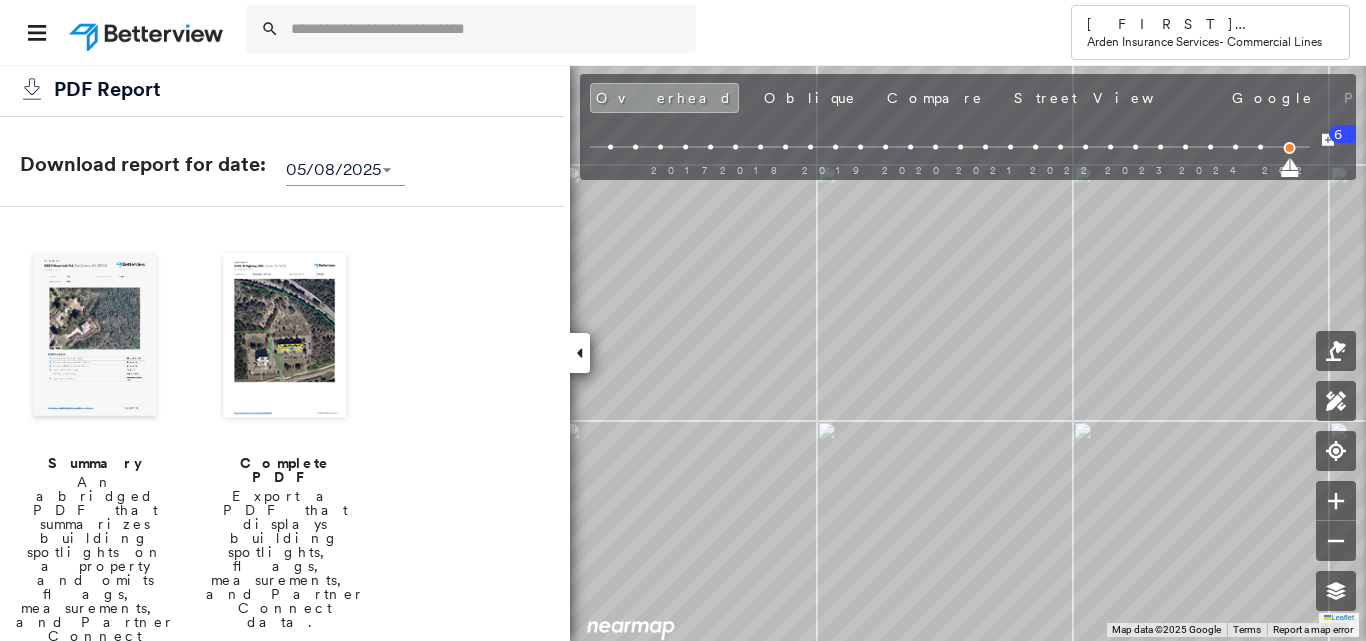 scroll, scrollTop: 0, scrollLeft: 0, axis: both 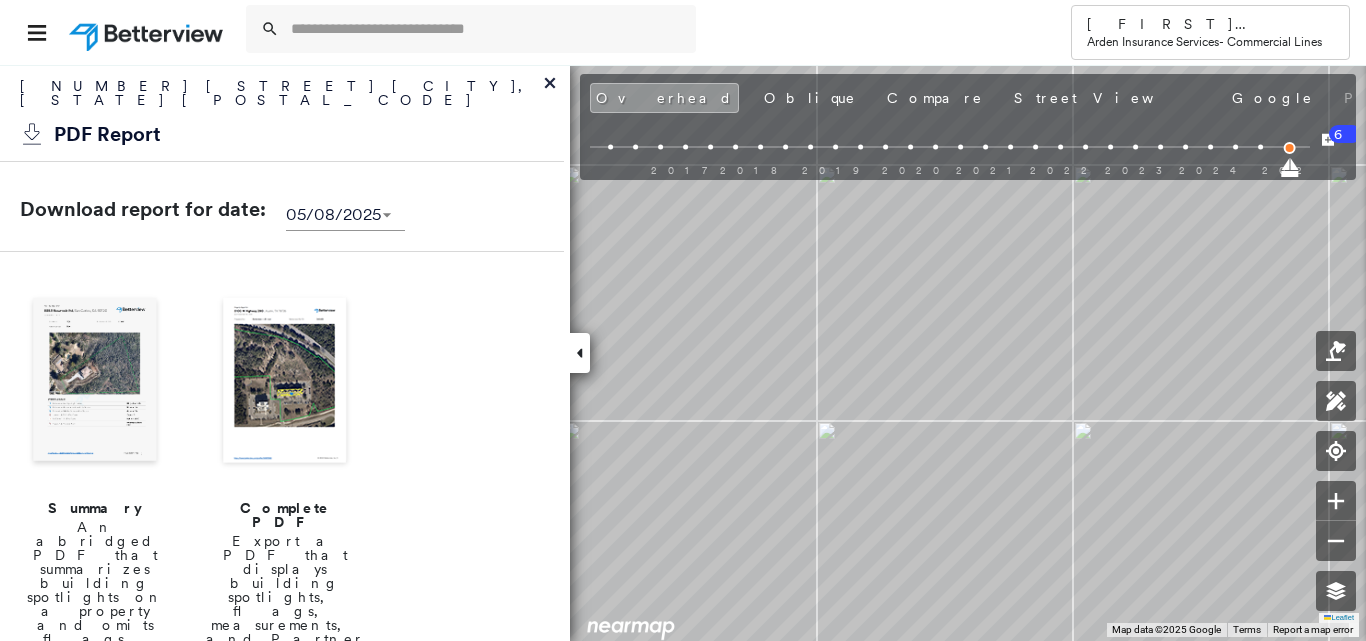 click 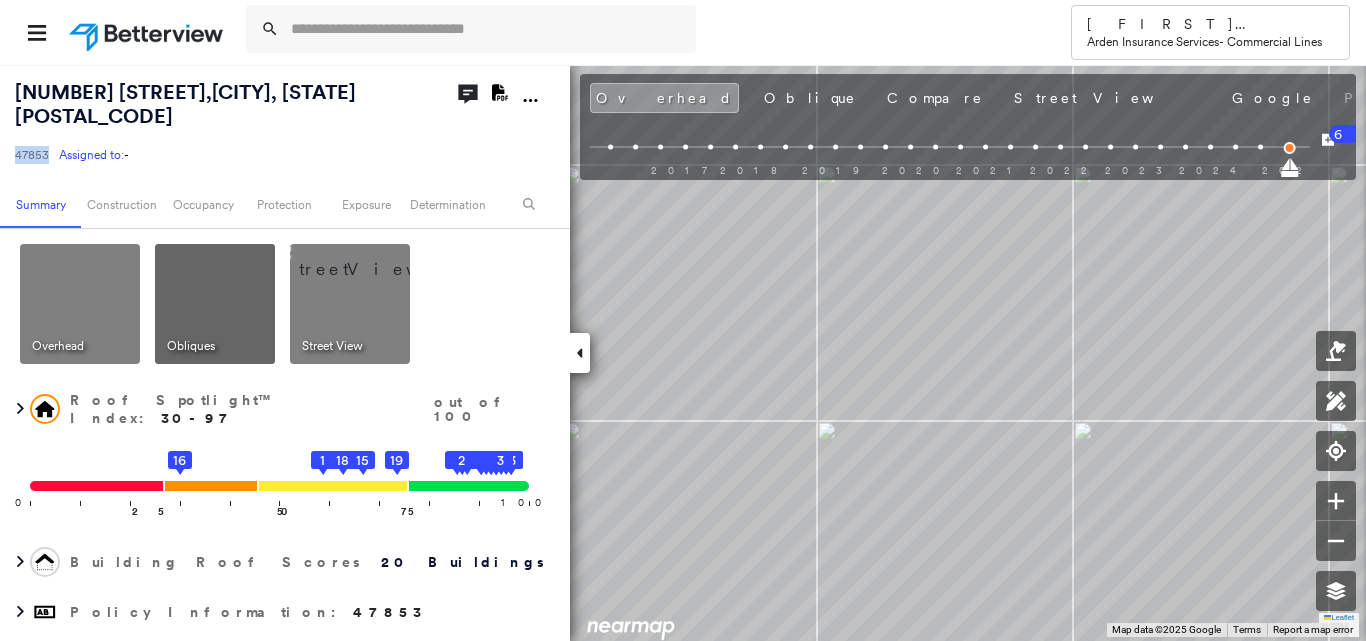 drag, startPoint x: 18, startPoint y: 131, endPoint x: 49, endPoint y: 133, distance: 31.06445 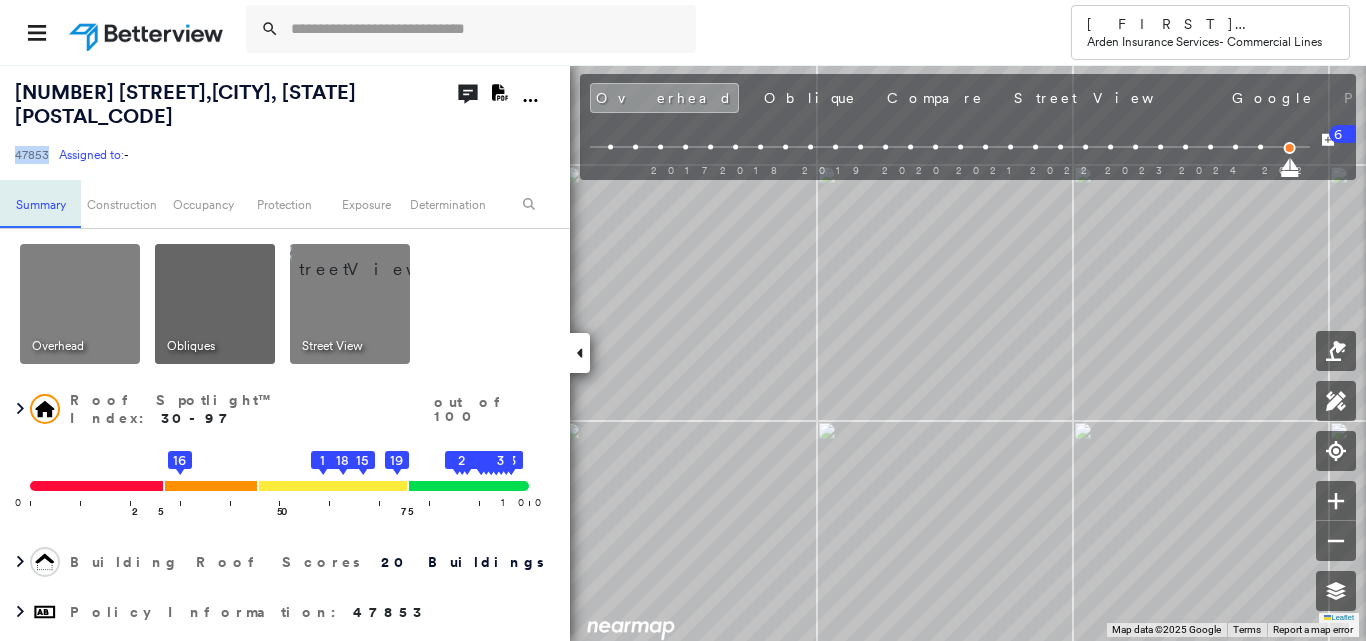 copy on "47853" 